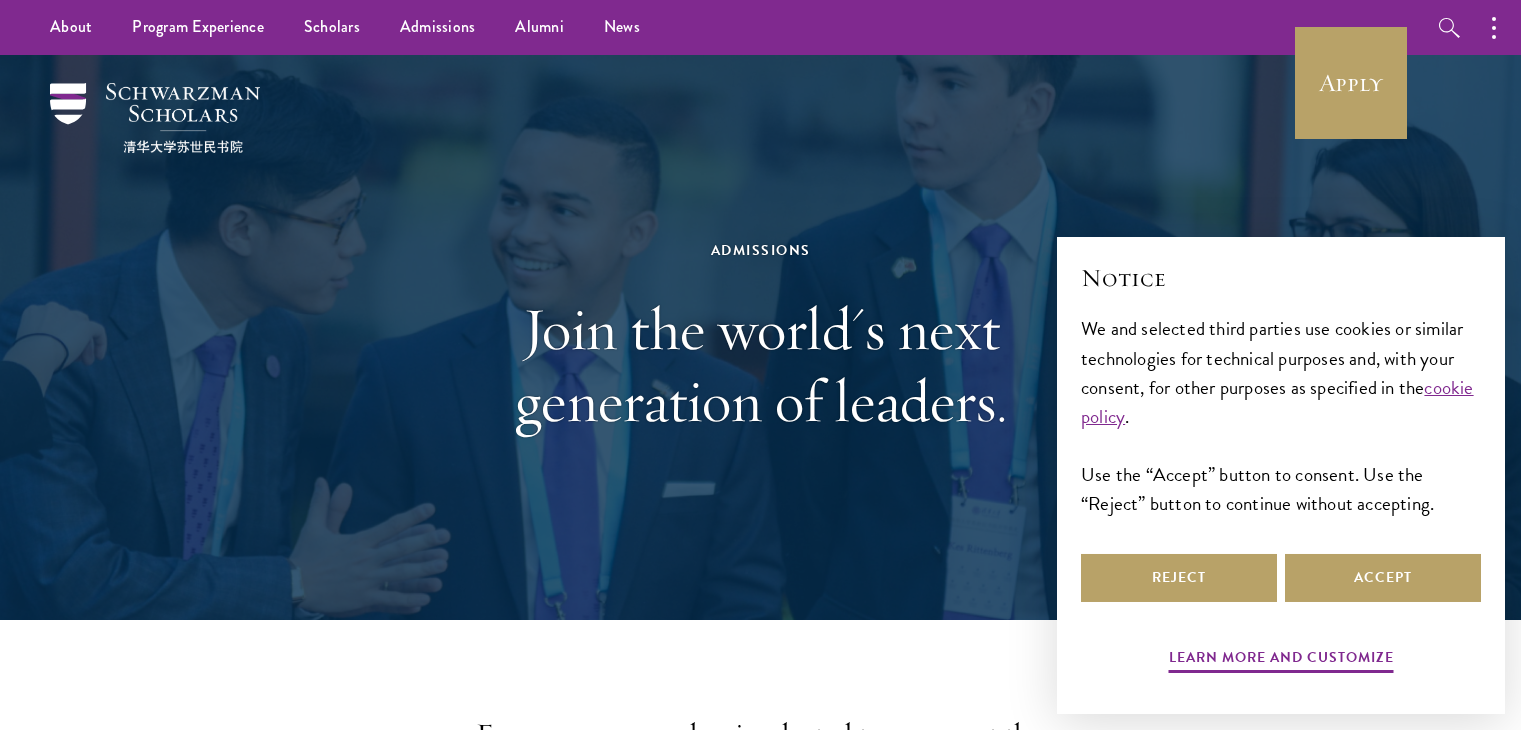 scroll, scrollTop: 0, scrollLeft: 0, axis: both 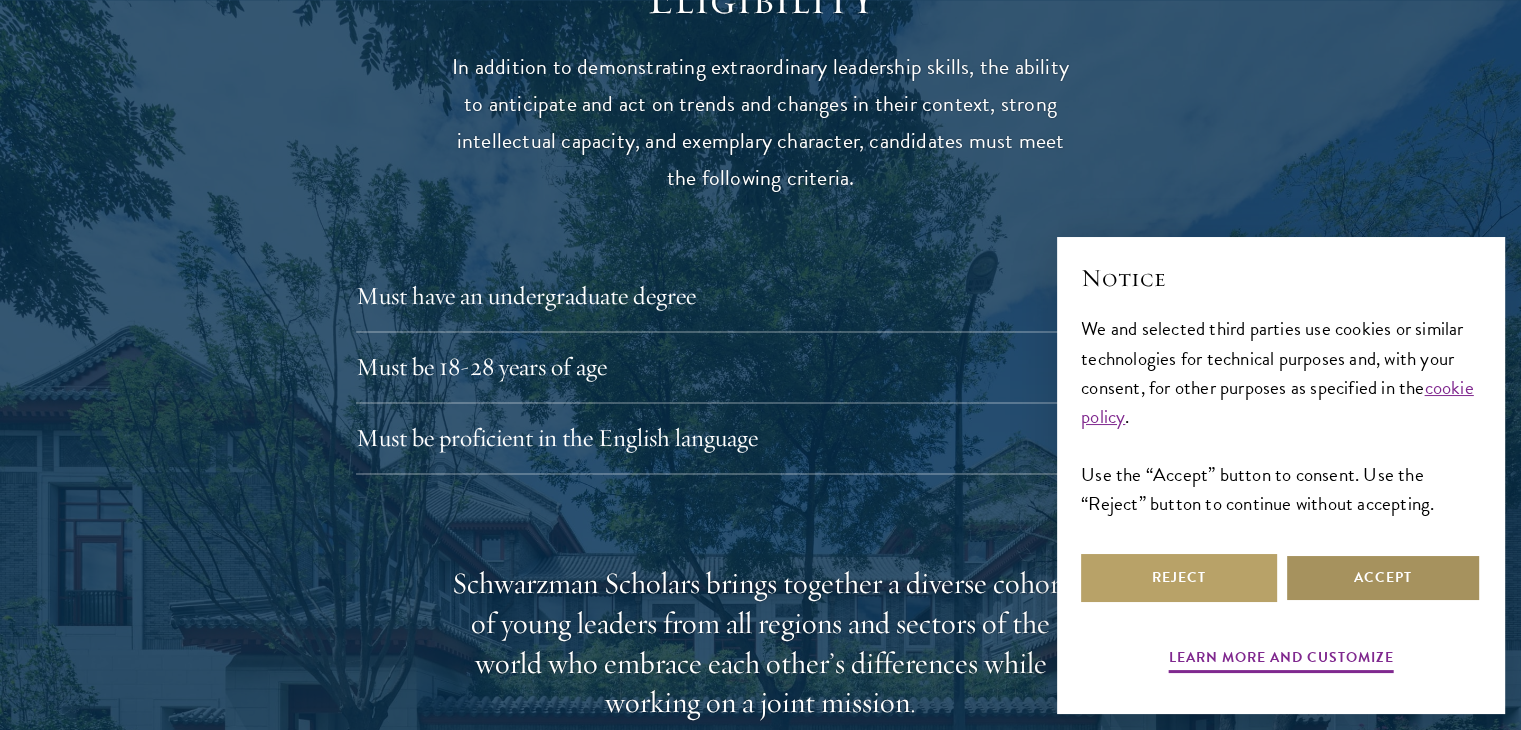click on "Accept" at bounding box center (1383, 578) 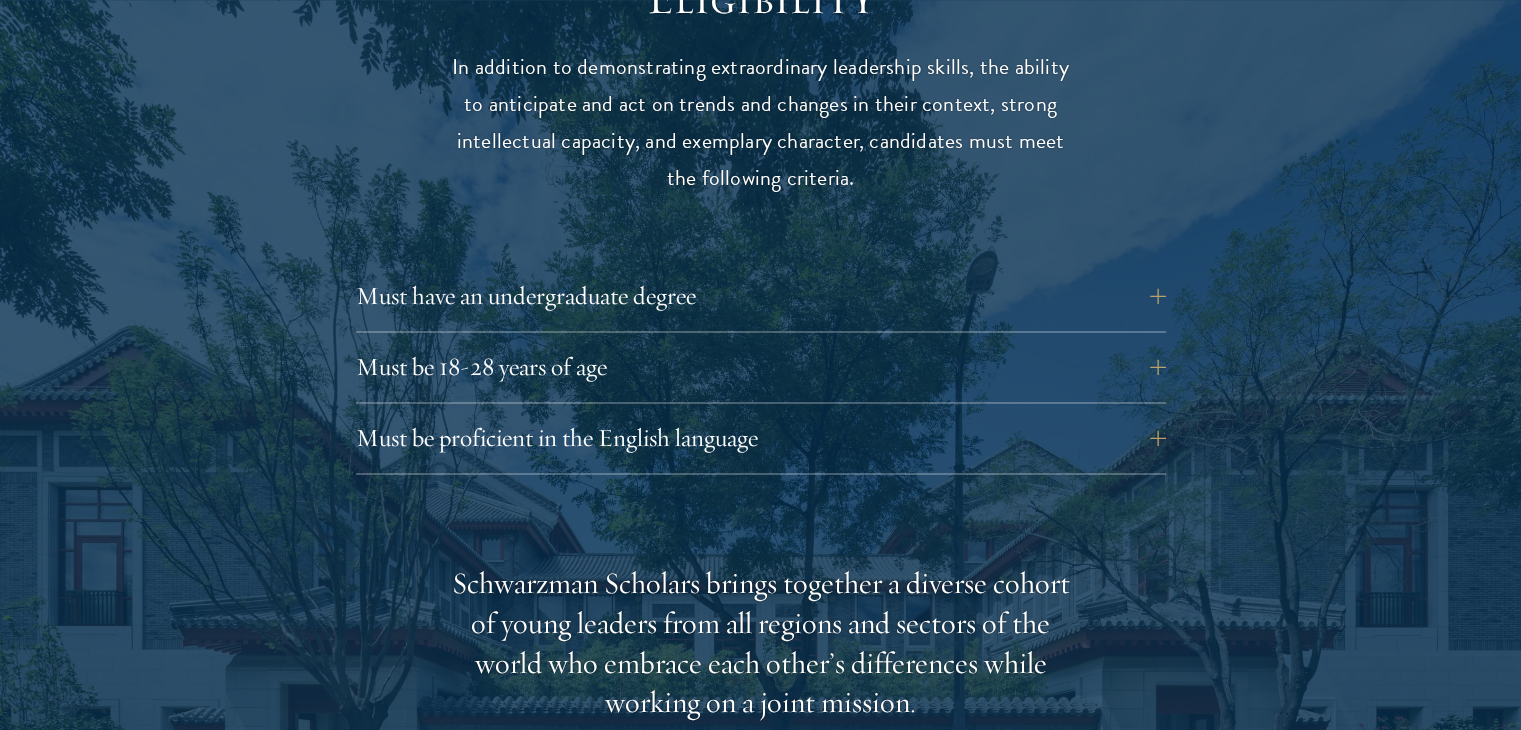 click on "Must be proficient in the English language
Applicants must demonstrate strong English skills, as all teaching will be conducted in English. If the applicant’s native language is not English, official English proficiency test scores must be submitted with the application. This requirement is waived for applicants who studied at an undergraduate institution where the primary language of instruction was English for at least two years of the applicant’s academic program. The requirement will also be waived for applicants who have studied in English for two or more years at a Master’s degree level or higher. Acceptable test options are: Test of English as a Foreign Language (TOEFL). Minimum score 100. International English Language Testing System (IELTS). Minimum score 7. Cambridge English: Advanced (C1) or Cambridge English: Proficiency (C2). Minimum score 185. Duolingo English Test. Minimum Score 130.
Admissions  page." at bounding box center [761, 444] 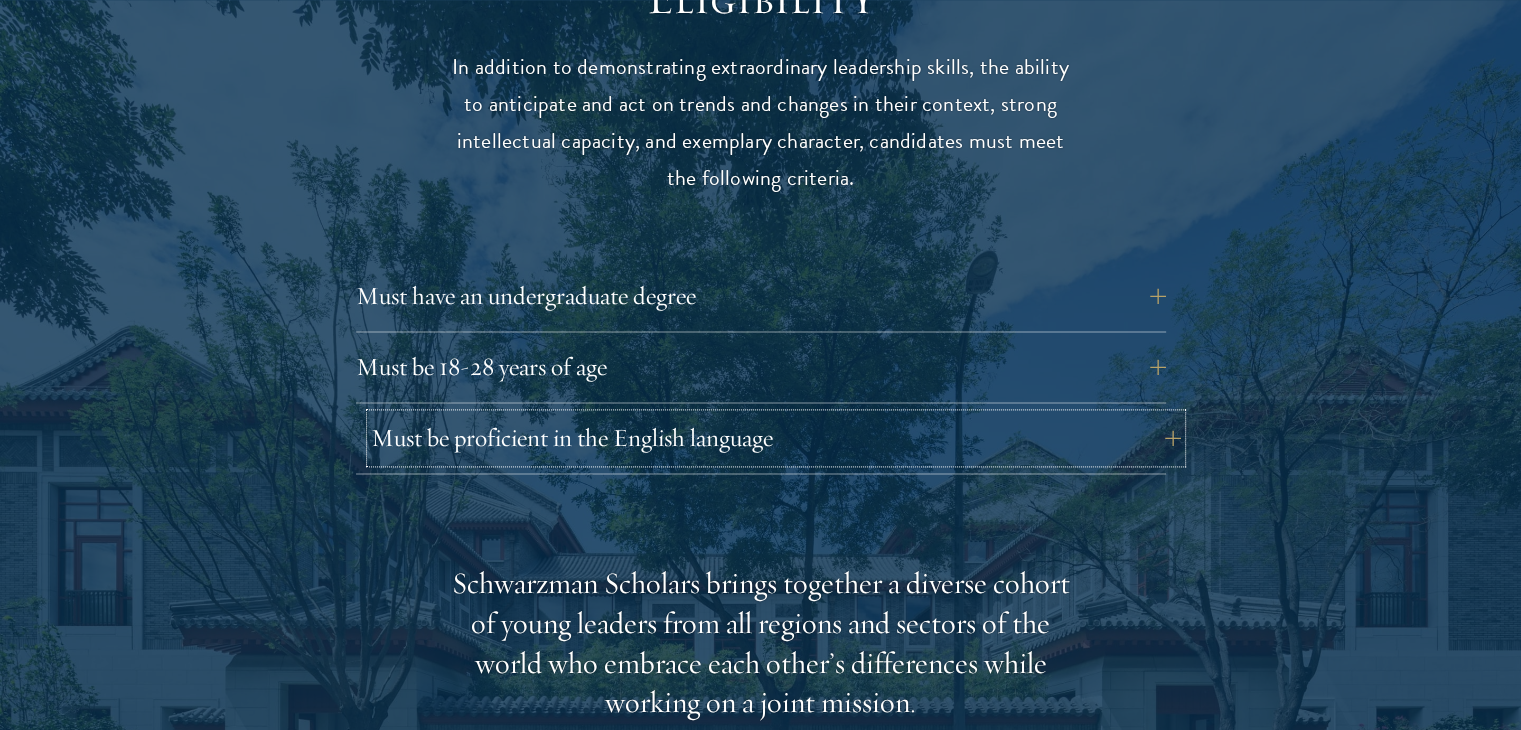 click on "Must be proficient in the English language" at bounding box center (776, 438) 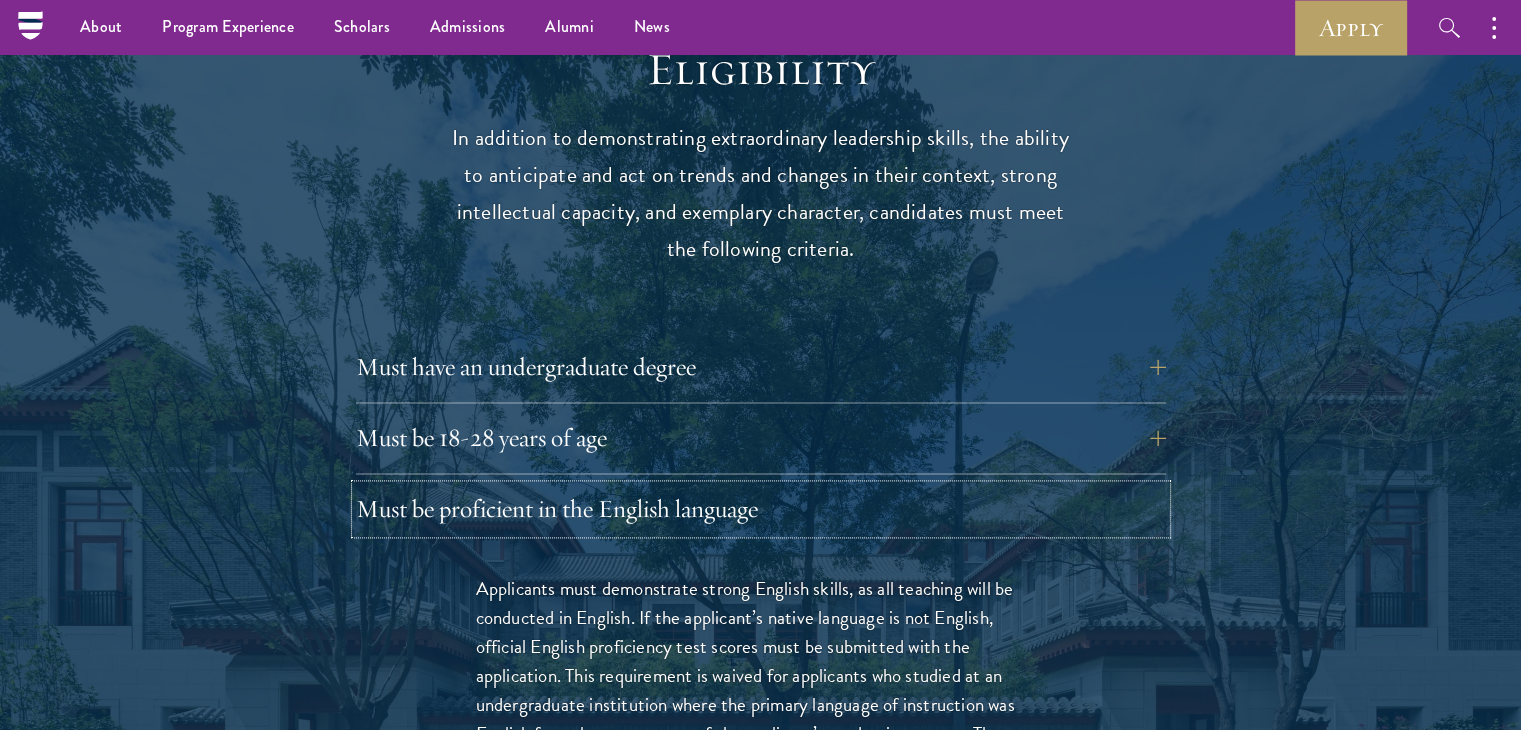 scroll, scrollTop: 2500, scrollLeft: 0, axis: vertical 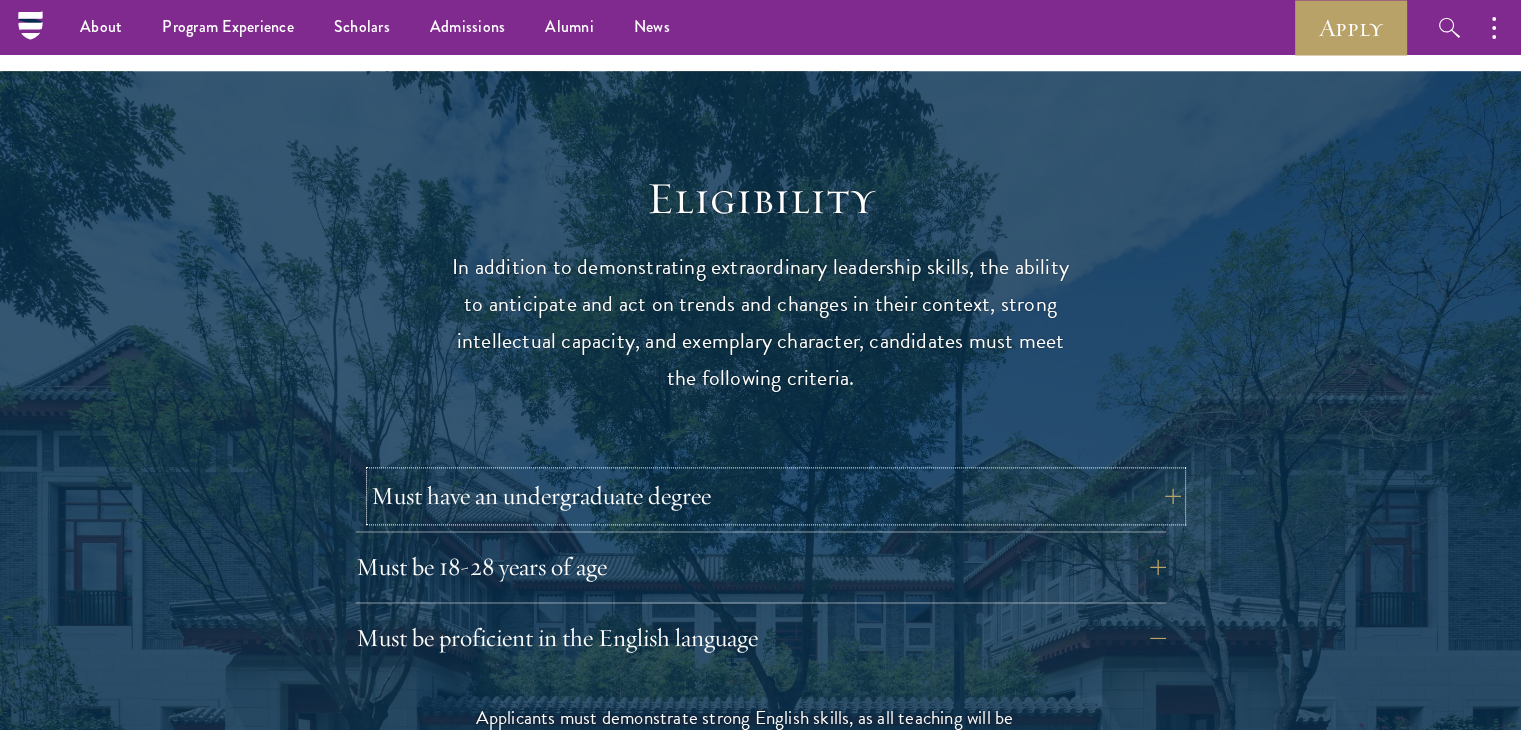 click on "Must have an undergraduate degree" at bounding box center [776, 496] 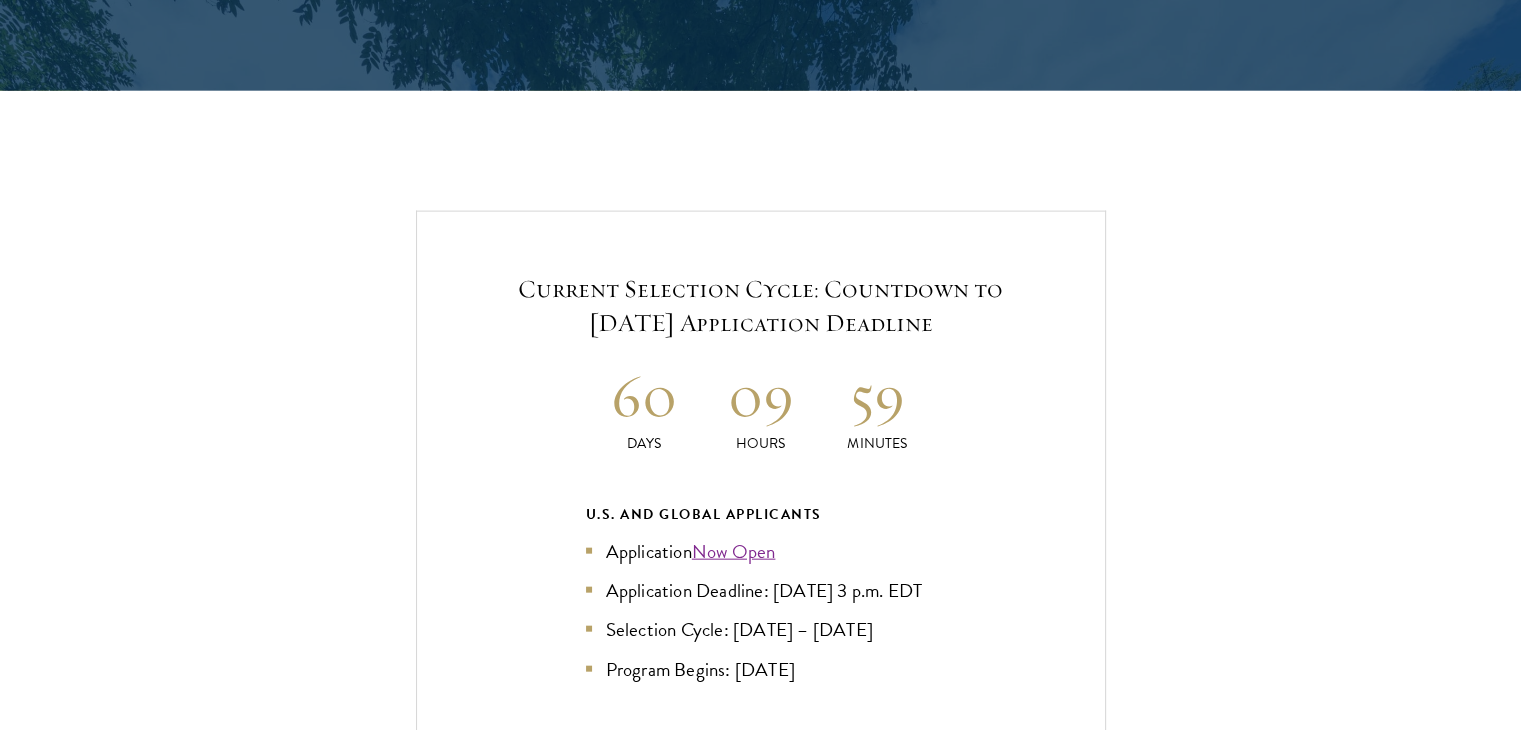 scroll, scrollTop: 4500, scrollLeft: 0, axis: vertical 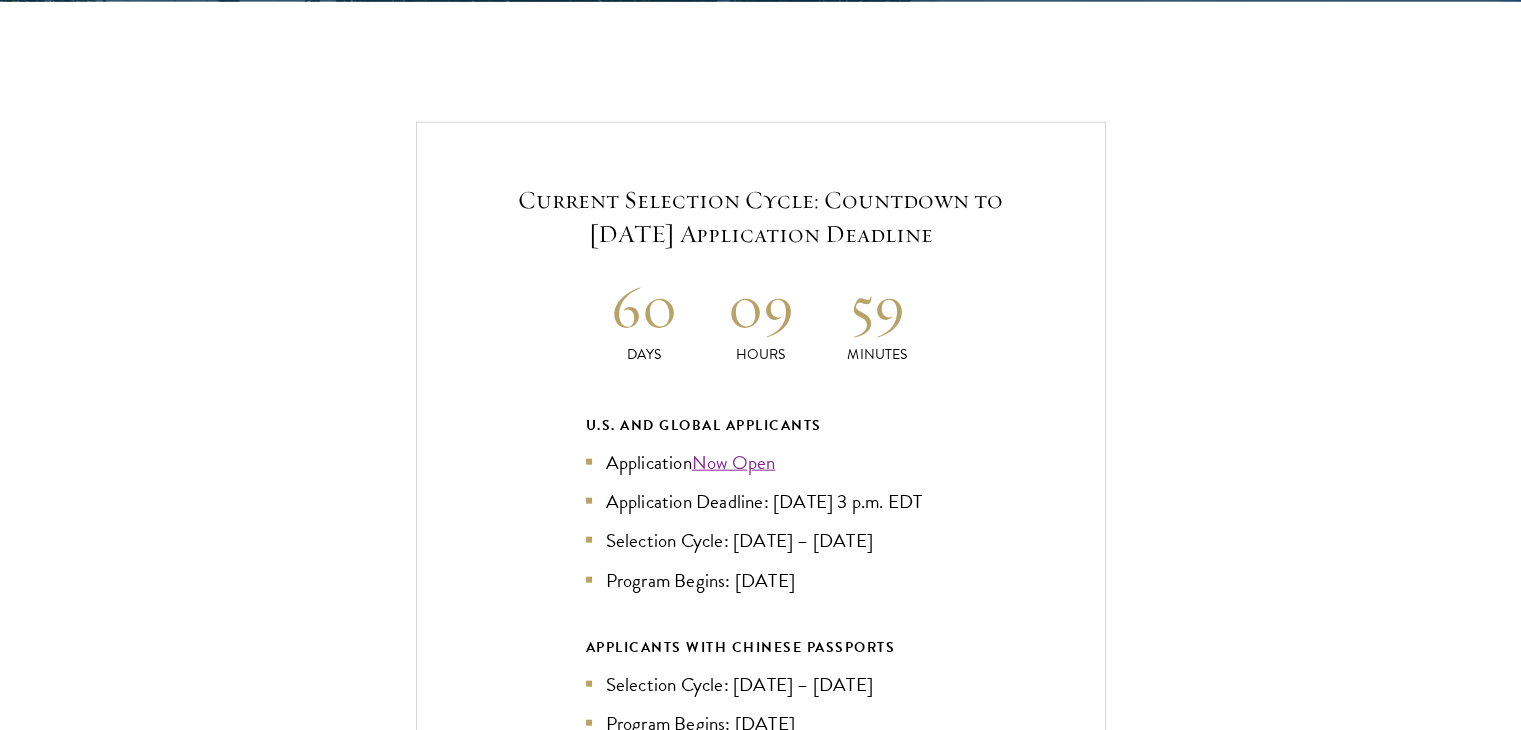 drag, startPoint x: 704, startPoint y: 197, endPoint x: 896, endPoint y: 207, distance: 192.26024 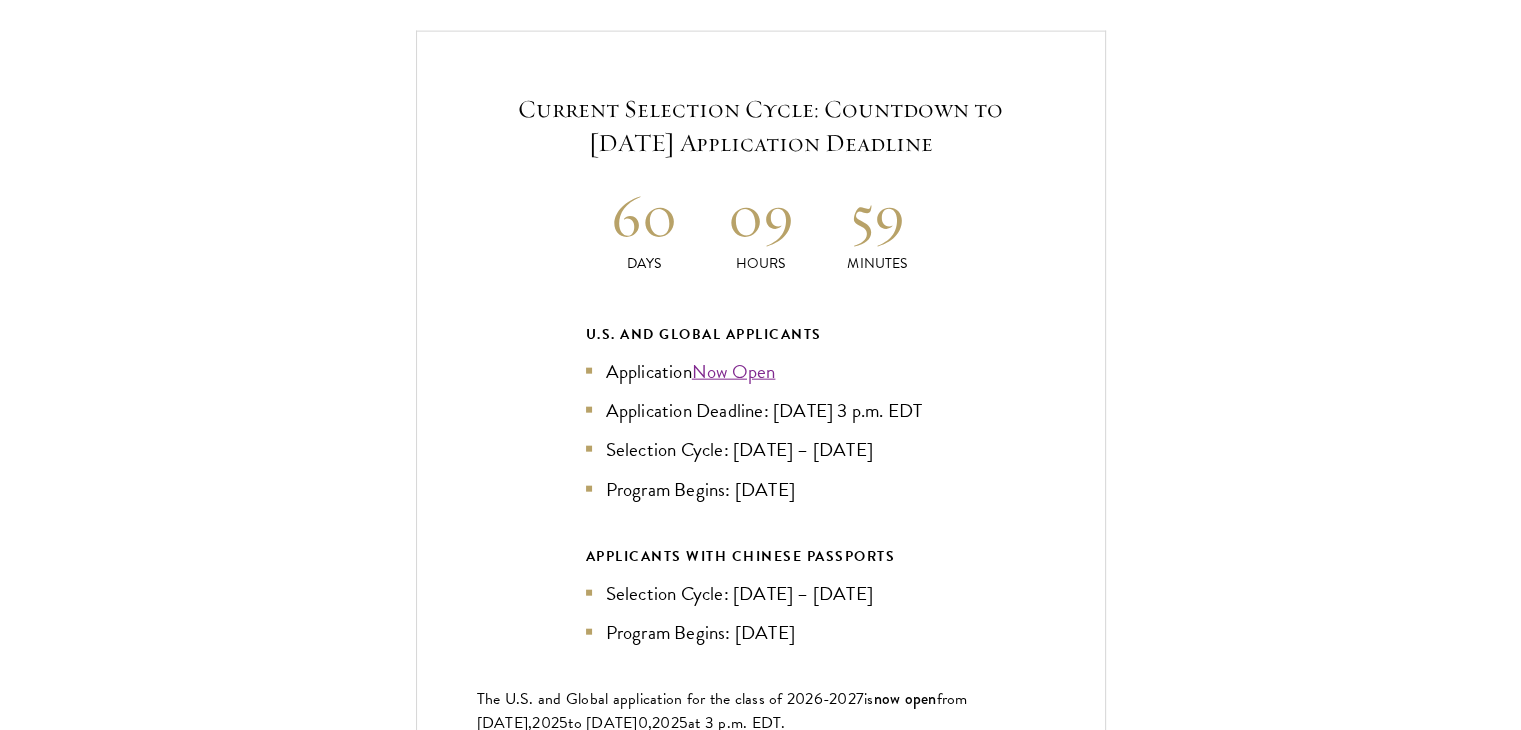 scroll, scrollTop: 4700, scrollLeft: 0, axis: vertical 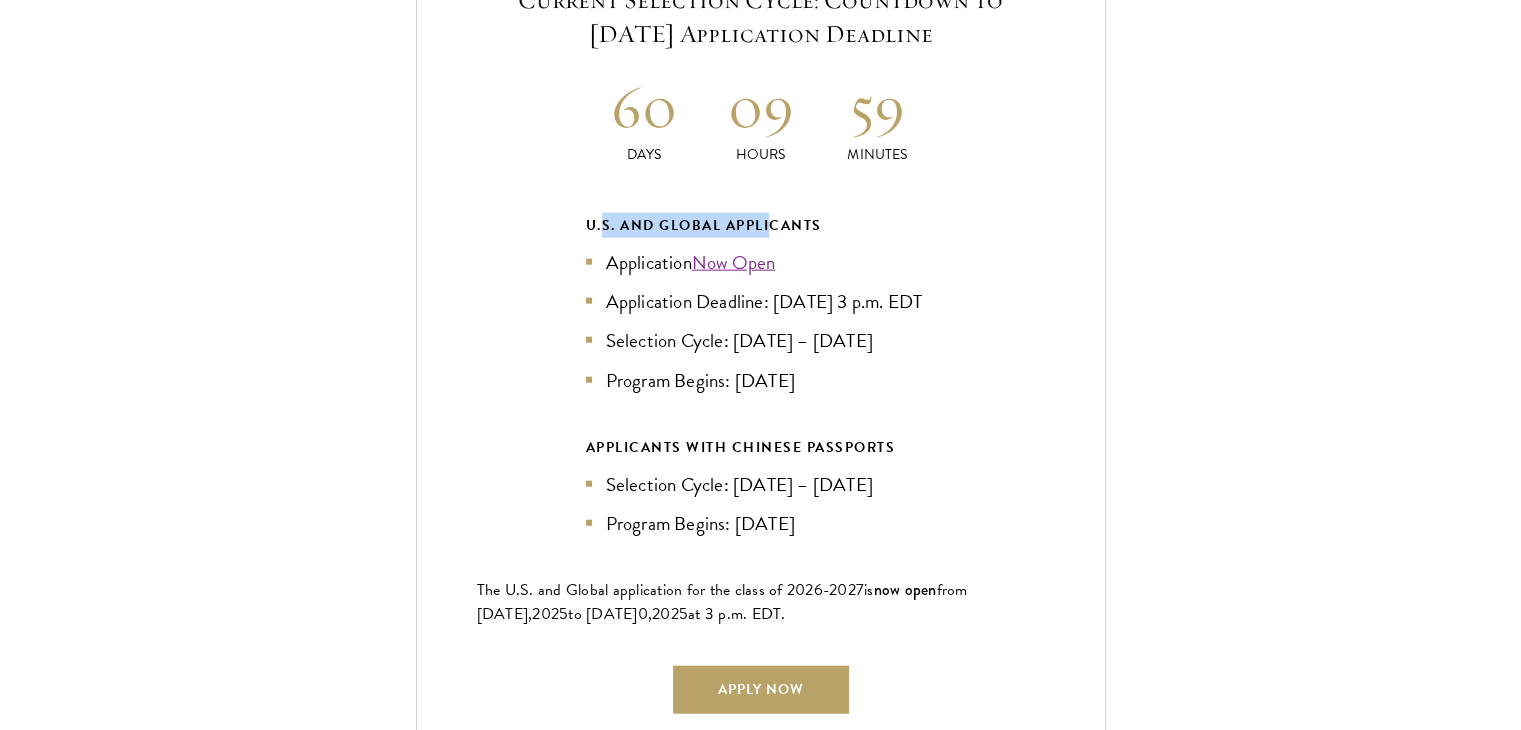 drag, startPoint x: 600, startPoint y: 189, endPoint x: 773, endPoint y: 189, distance: 173 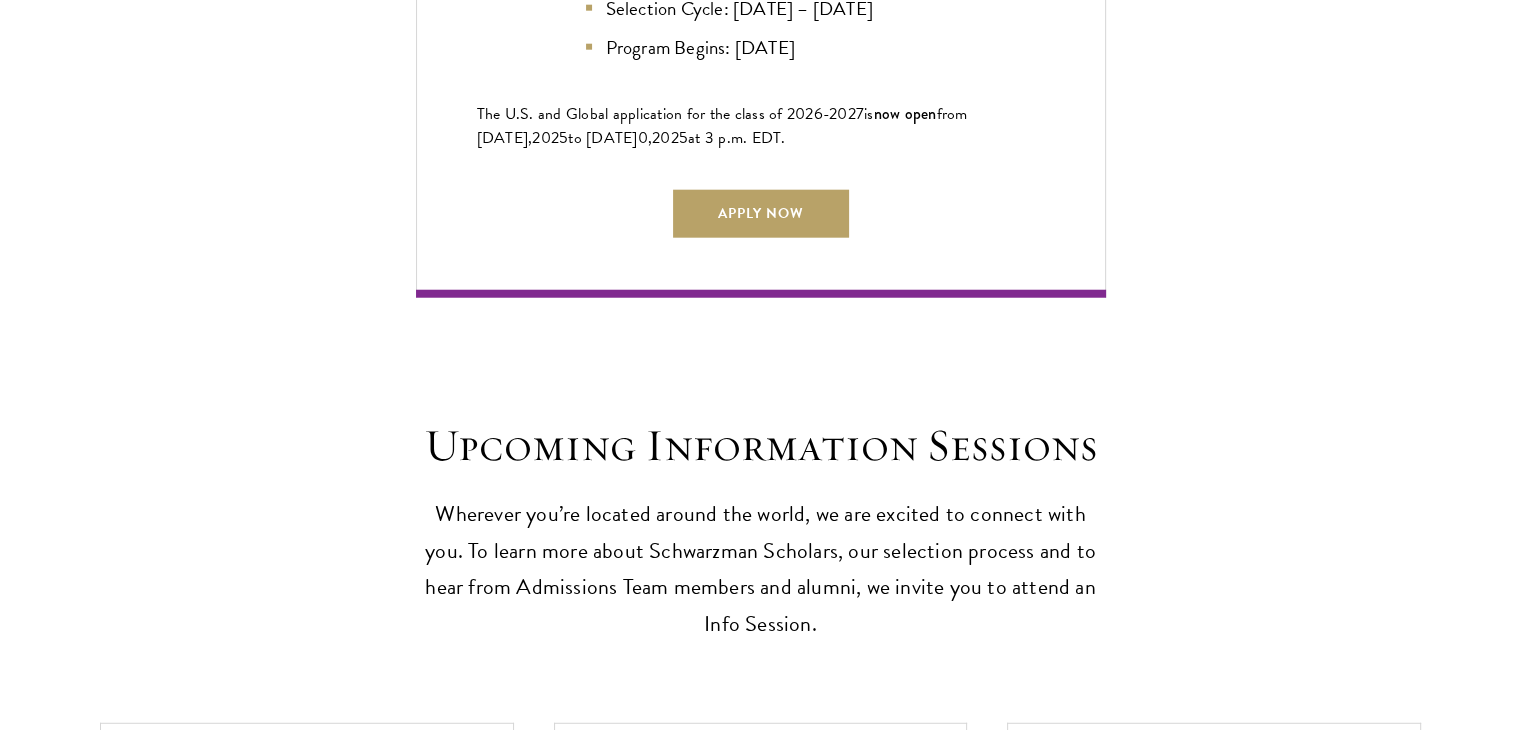 scroll, scrollTop: 5200, scrollLeft: 0, axis: vertical 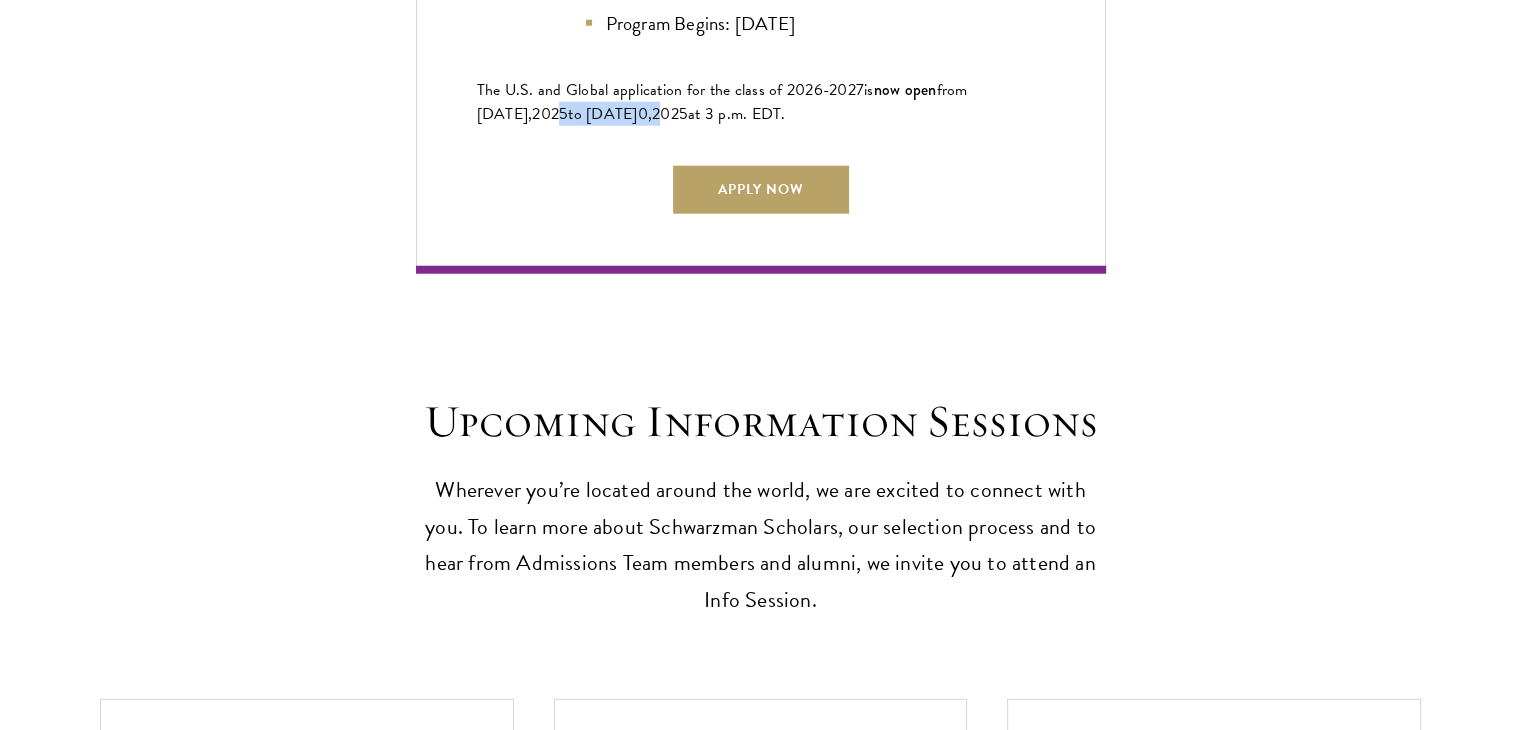 drag, startPoint x: 500, startPoint y: 102, endPoint x: 667, endPoint y: 106, distance: 167.0479 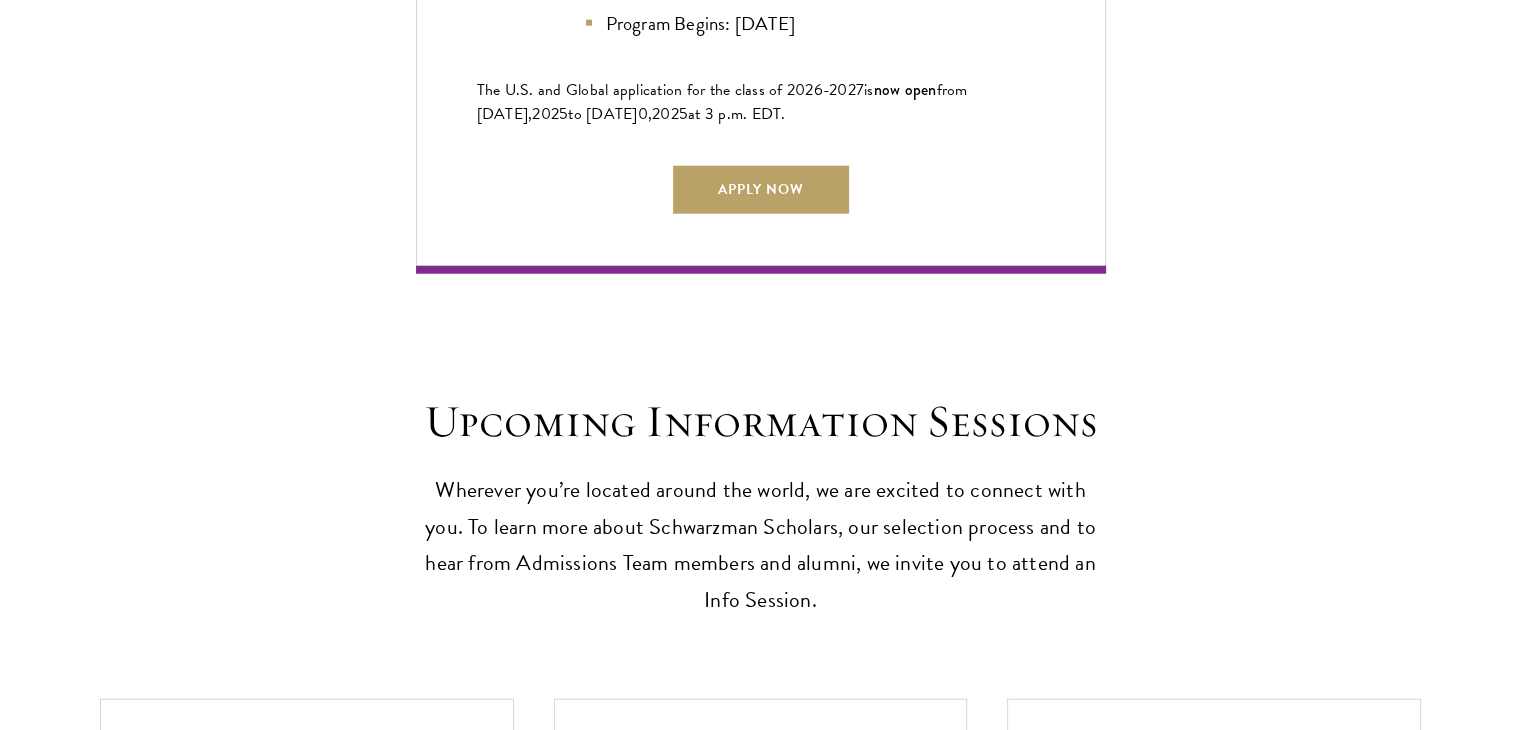 click on "at 3 p.m. EDT." at bounding box center [737, 114] 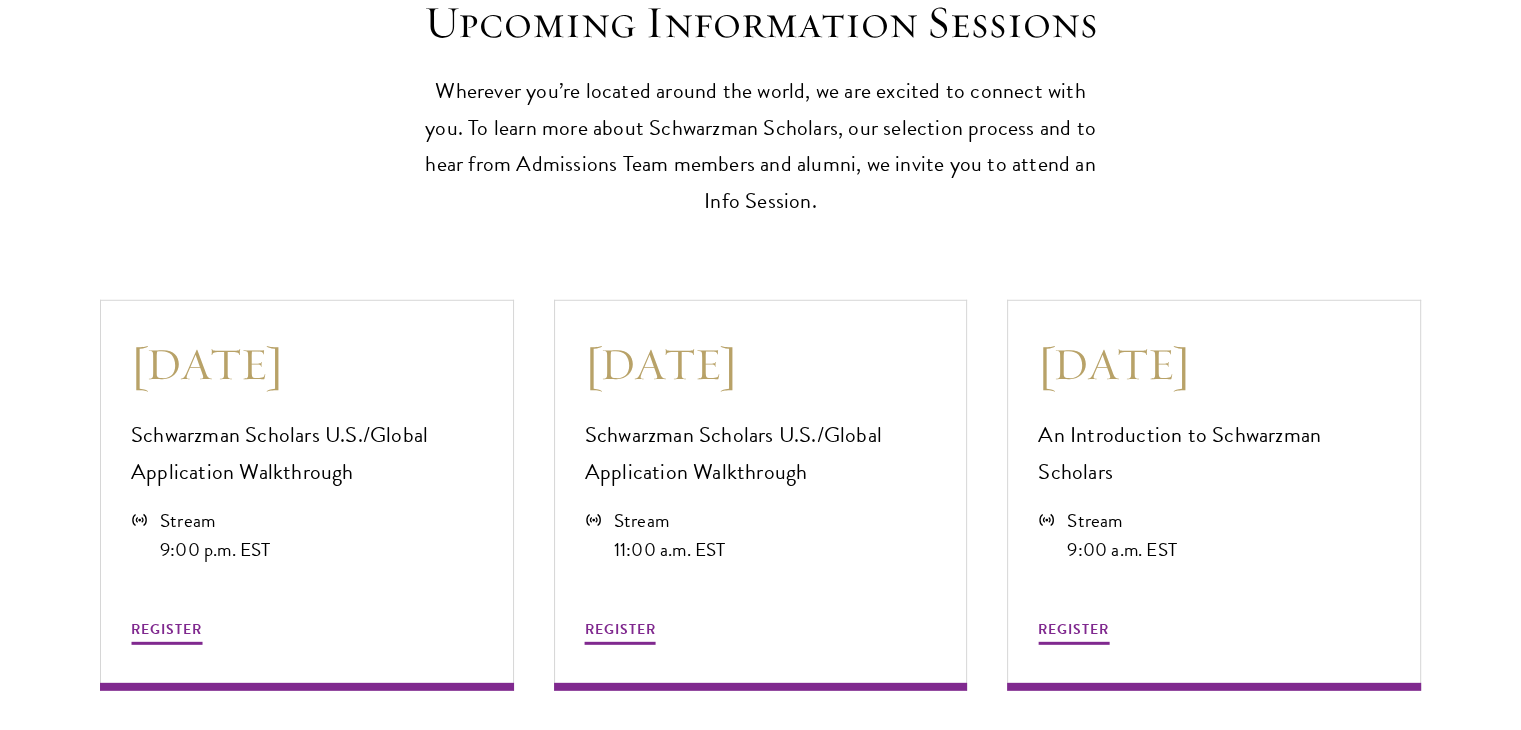 scroll, scrollTop: 5600, scrollLeft: 0, axis: vertical 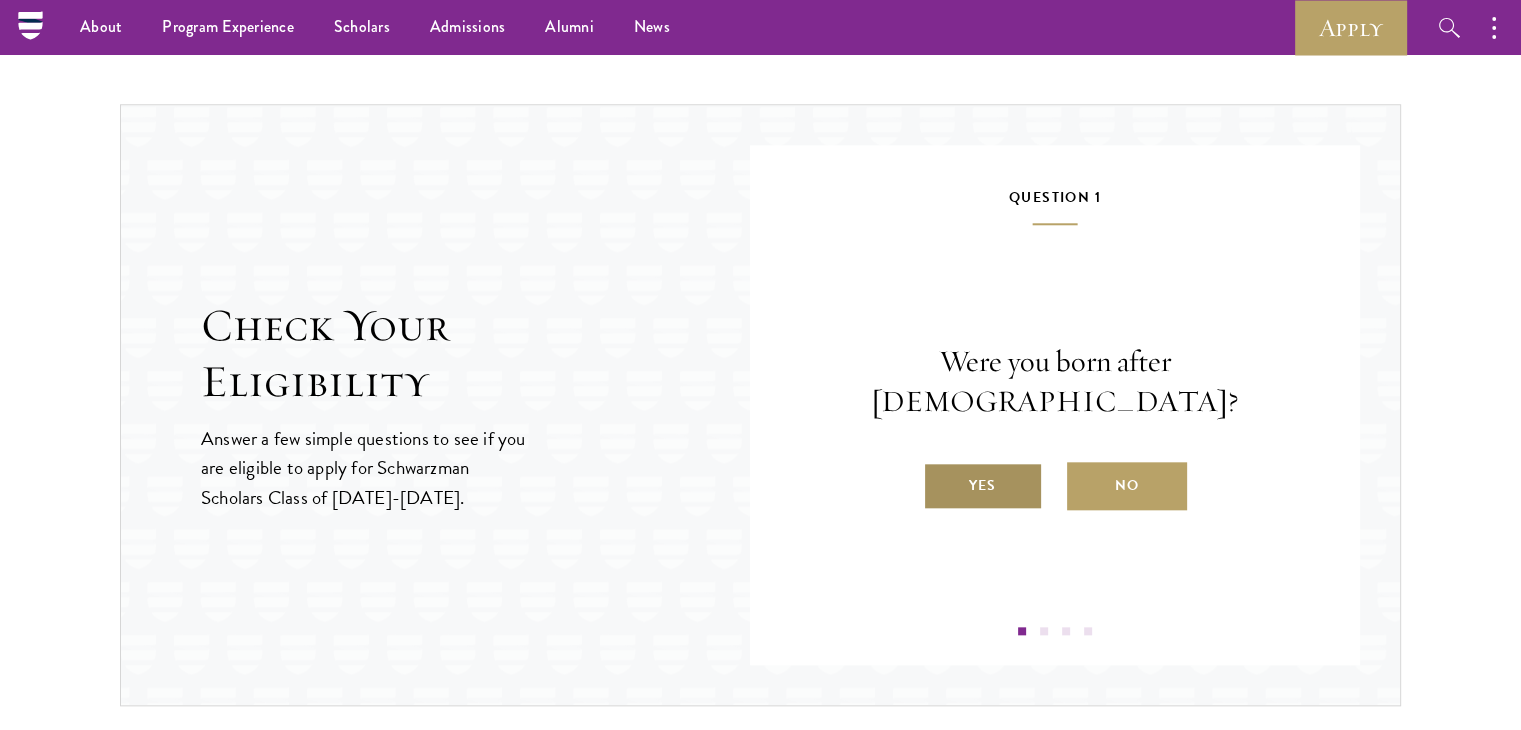 click on "Yes" at bounding box center (983, 486) 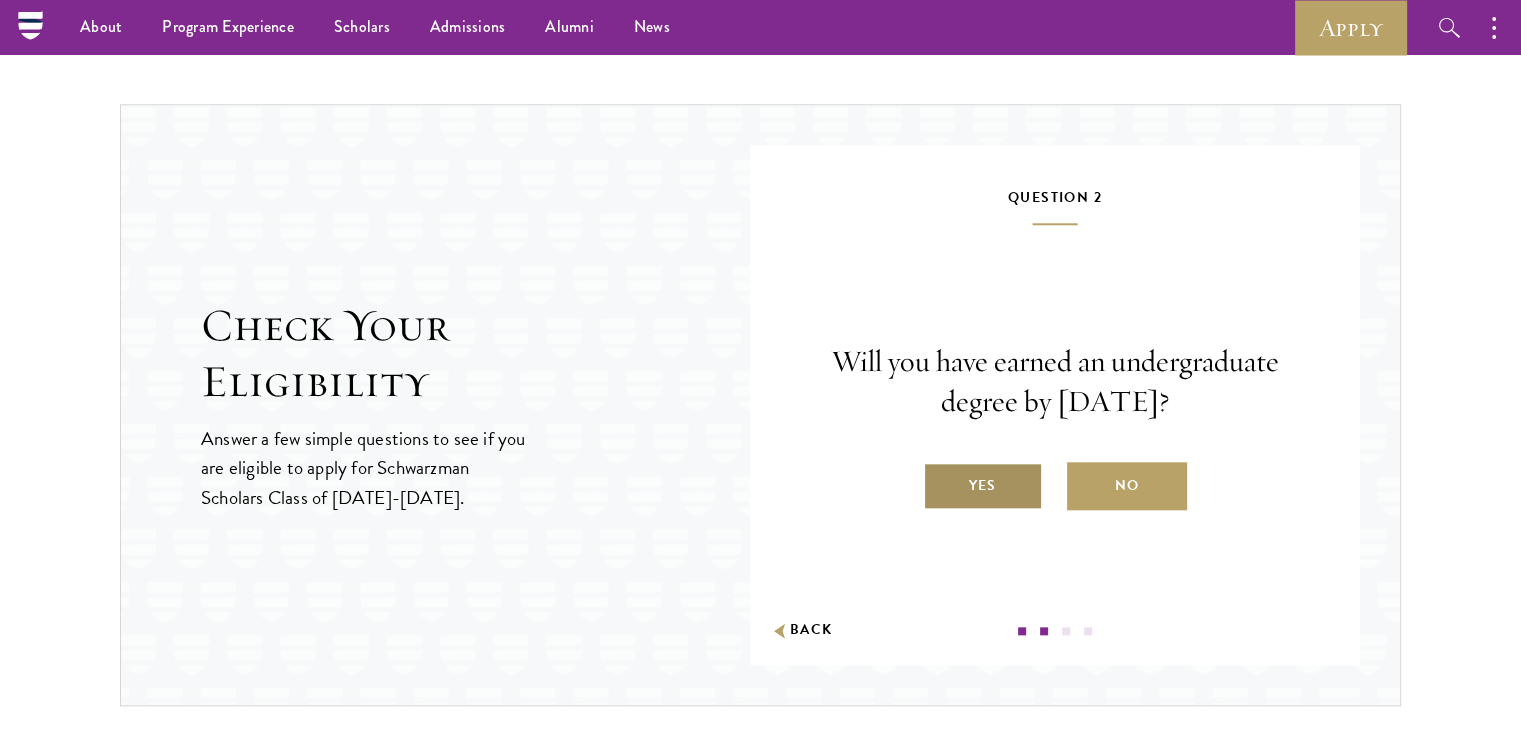 click on "Yes" at bounding box center (983, 486) 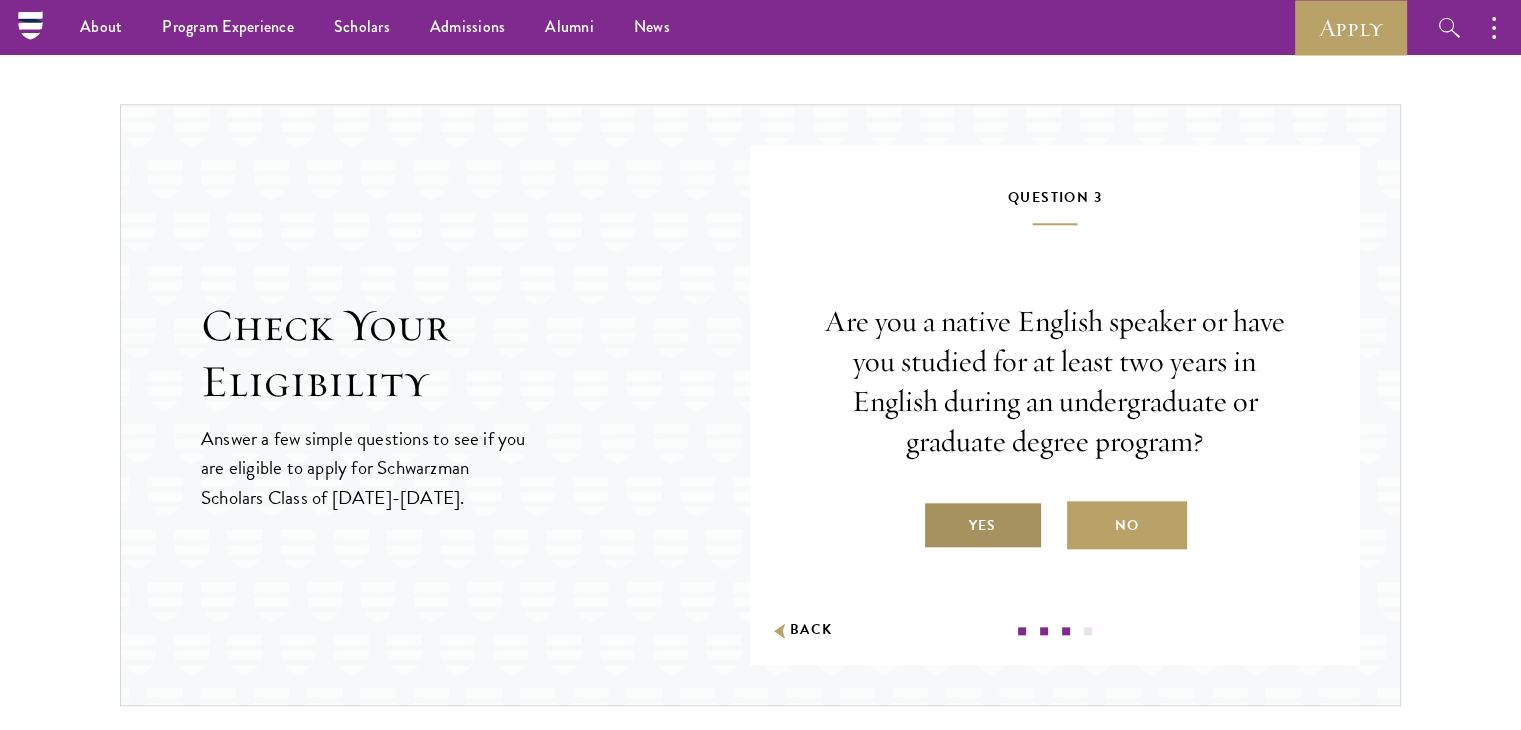 click on "Yes" at bounding box center [983, 525] 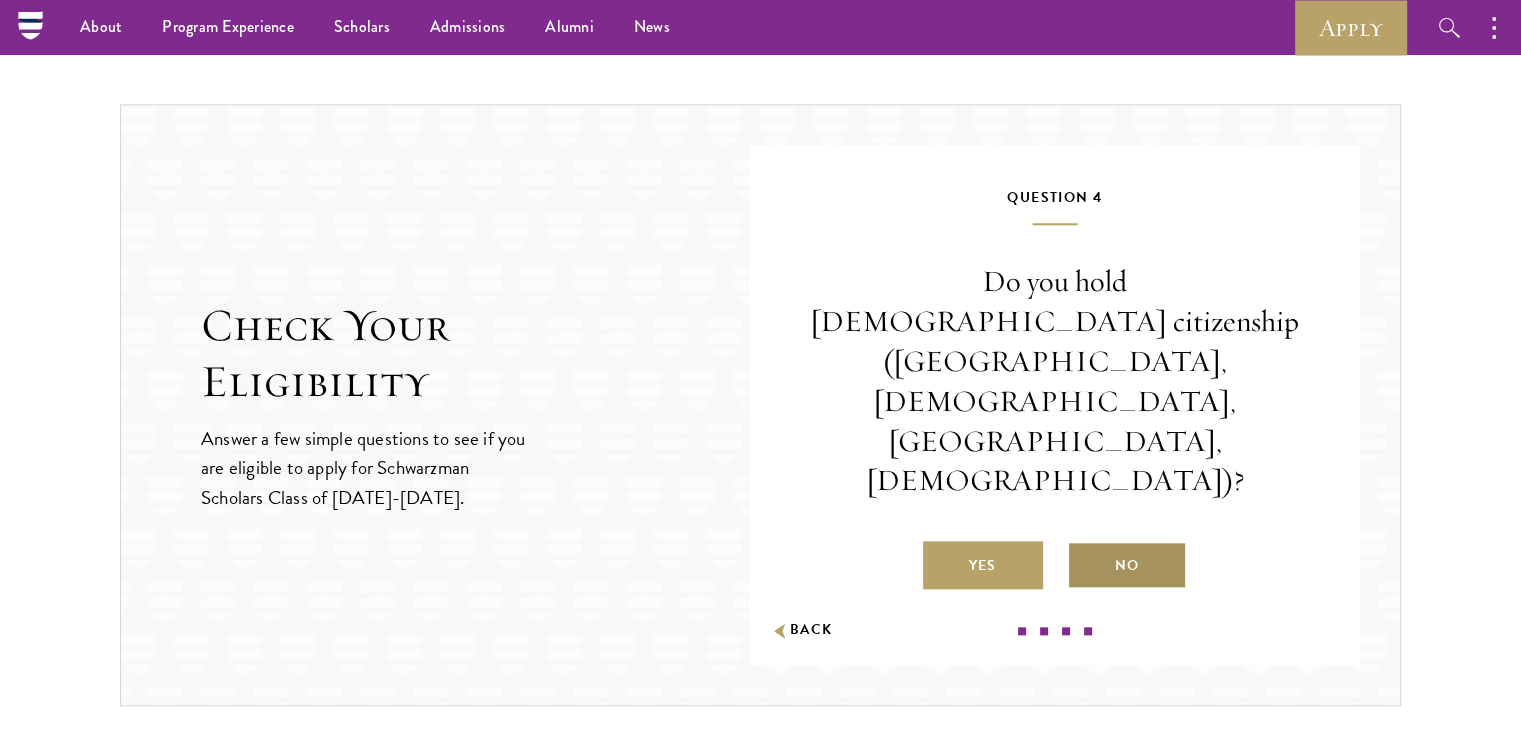 click on "No" at bounding box center [1127, 565] 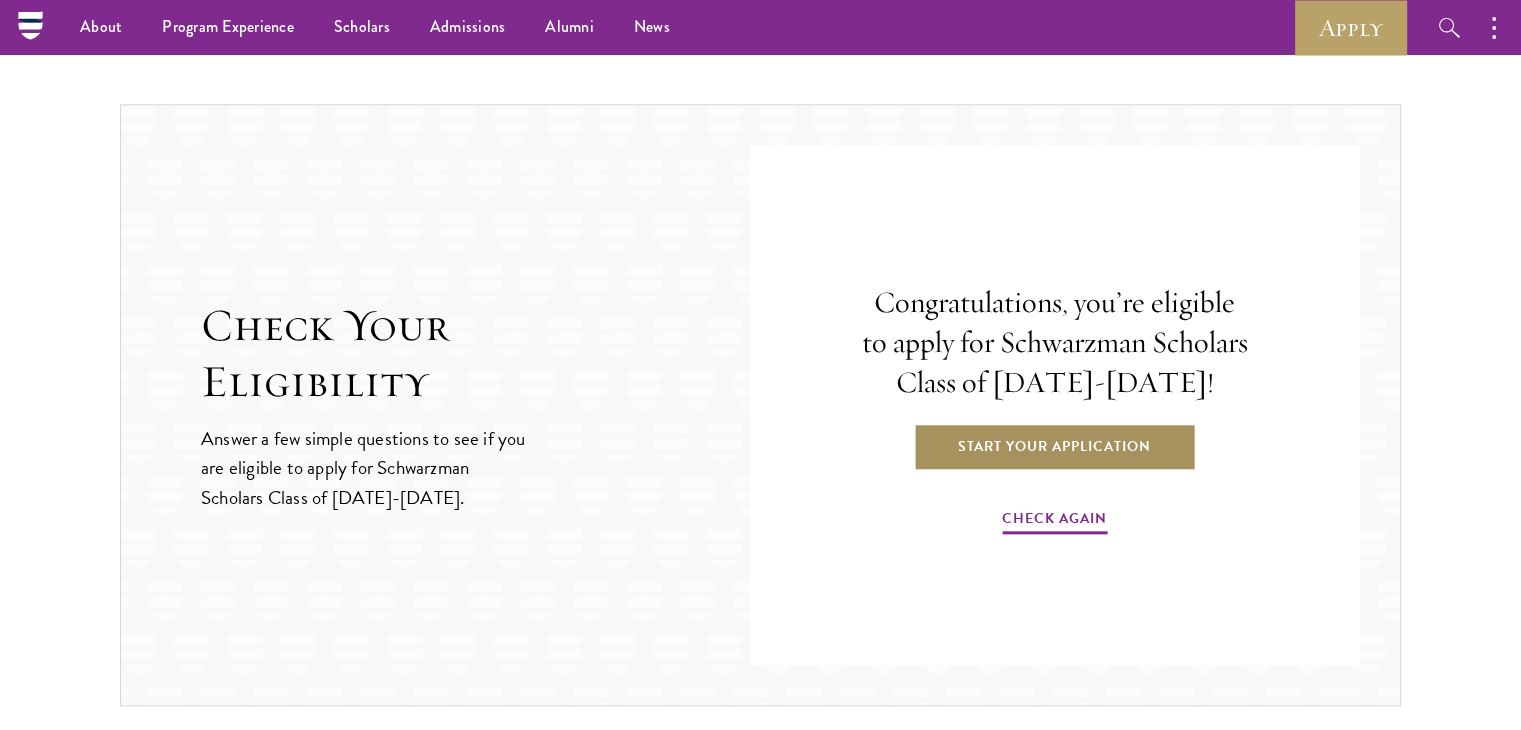 click on "Start Your Application" at bounding box center [1054, 446] 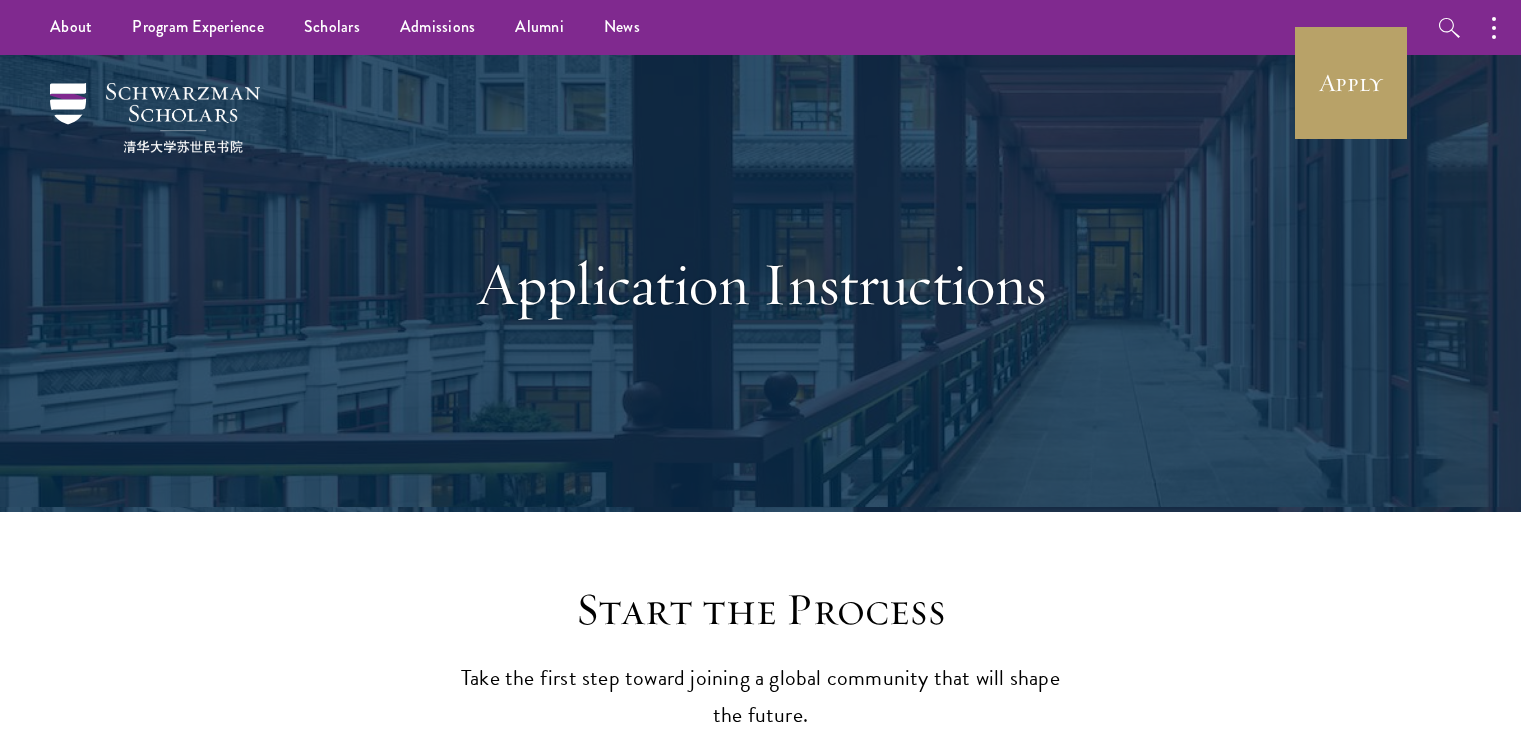 scroll, scrollTop: 0, scrollLeft: 0, axis: both 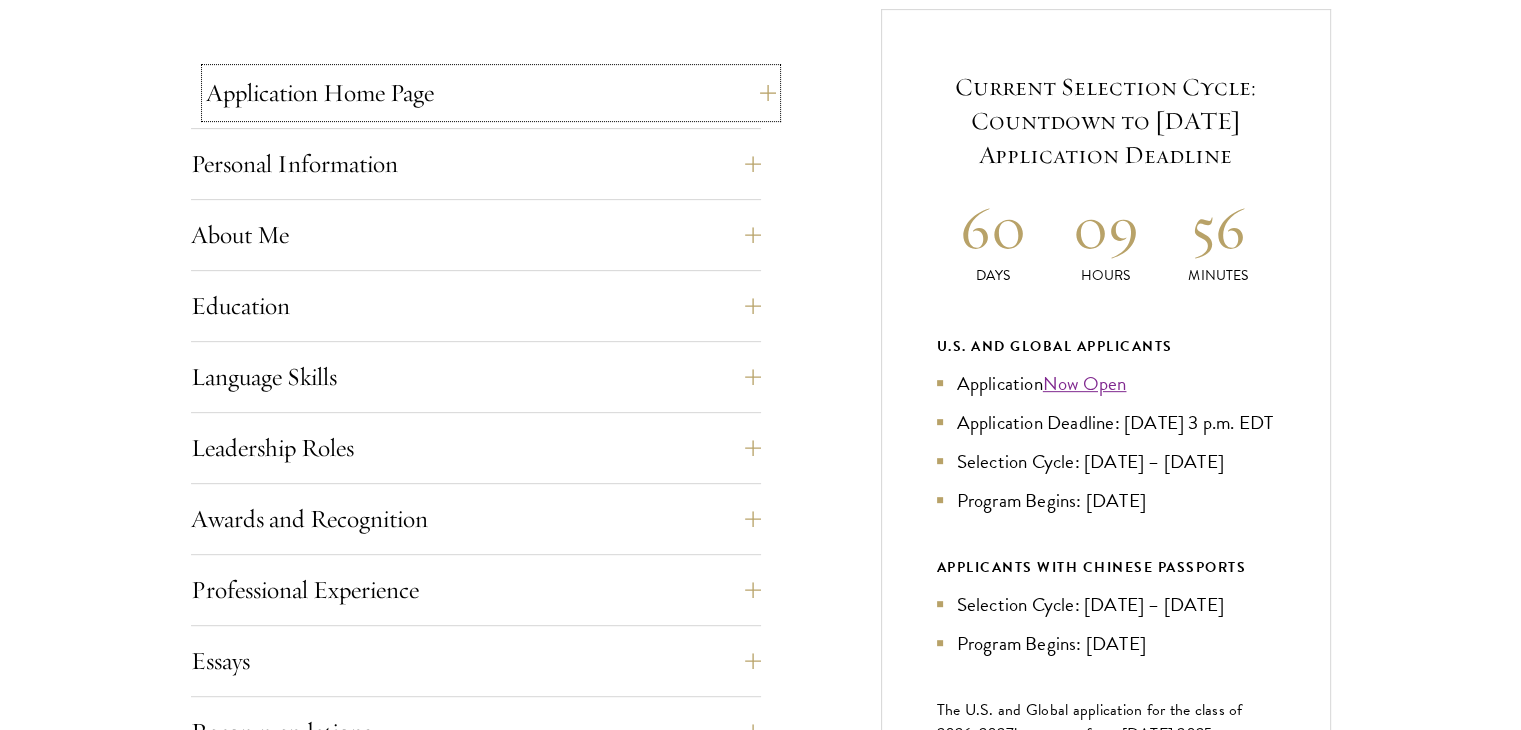 click on "Application Home Page" at bounding box center (491, 93) 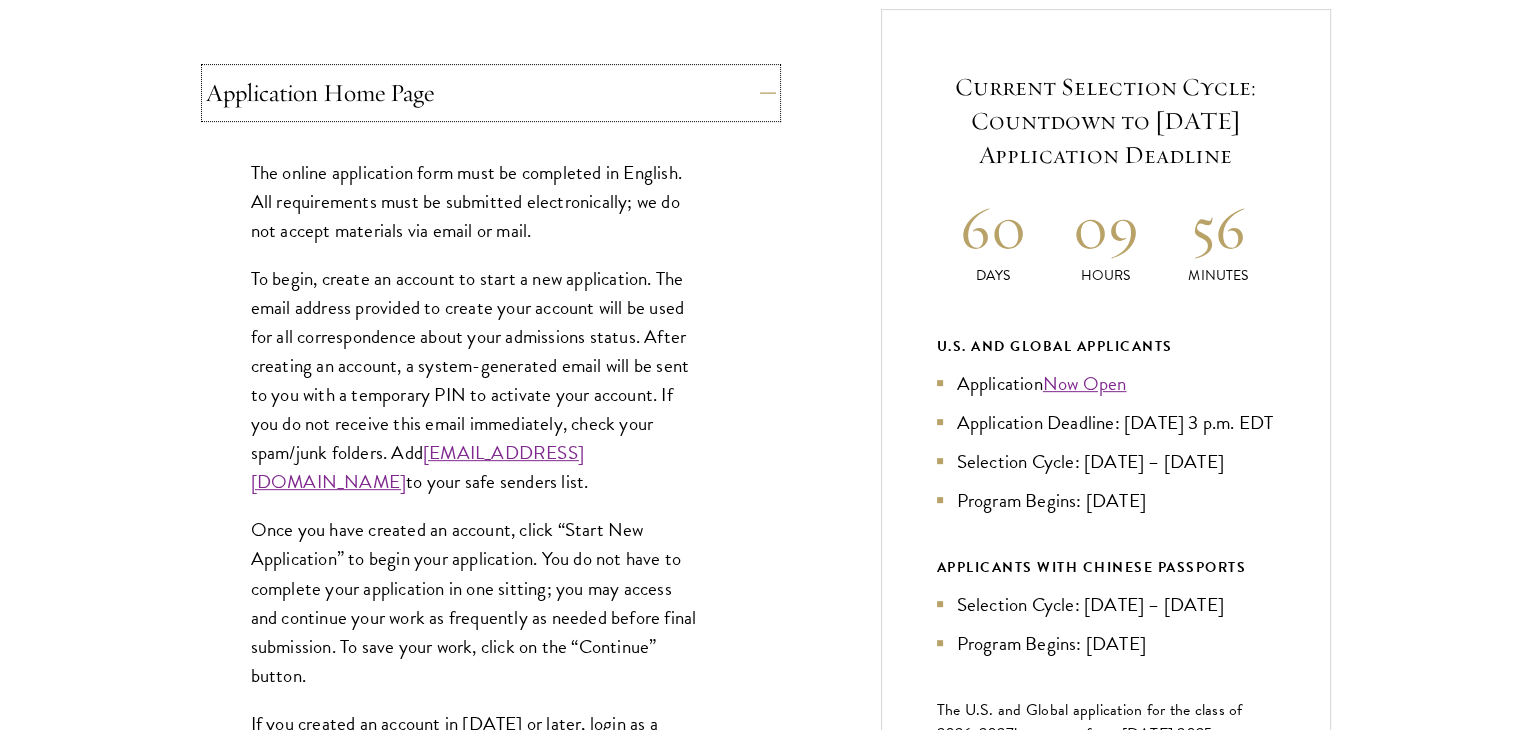 click on "Application Home Page" at bounding box center (491, 93) 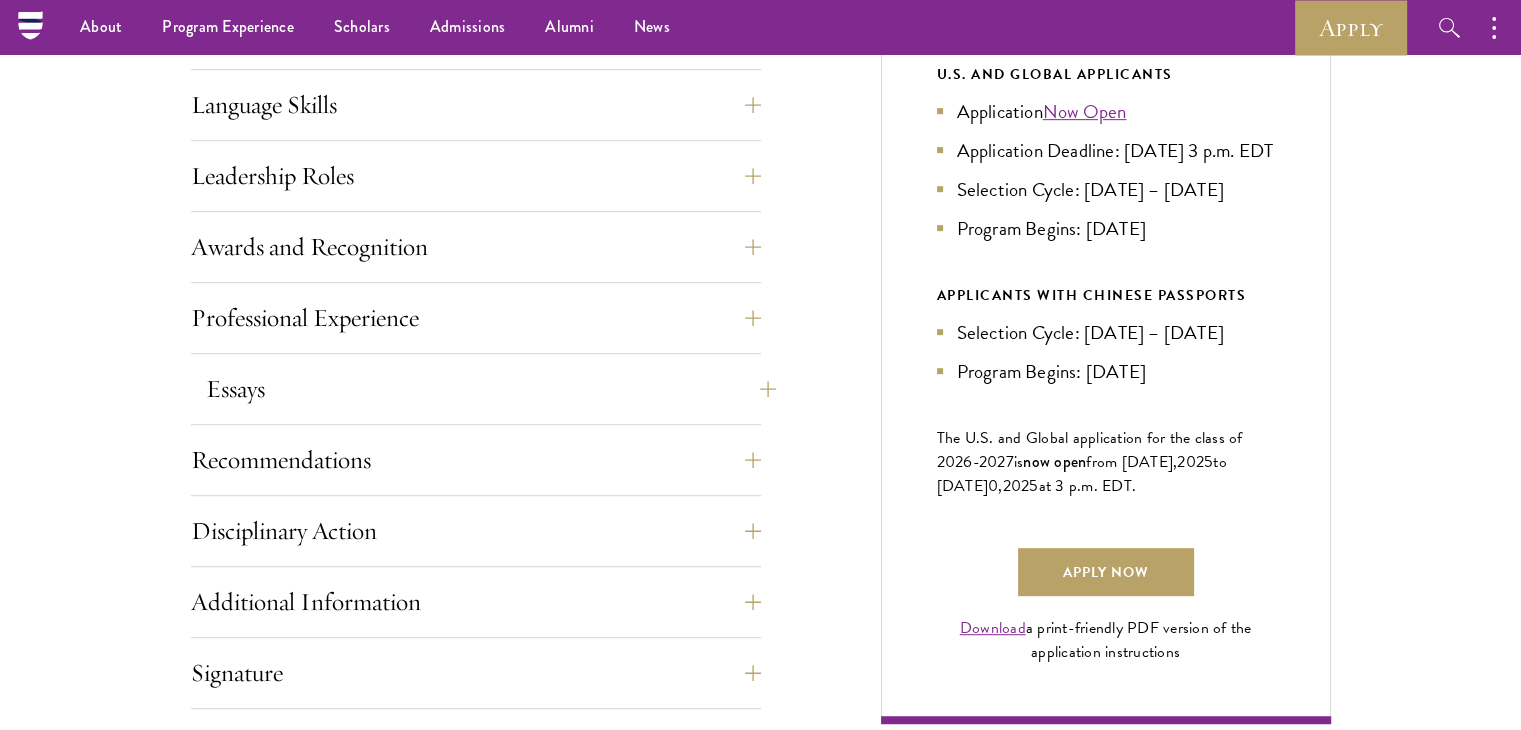 scroll, scrollTop: 1000, scrollLeft: 0, axis: vertical 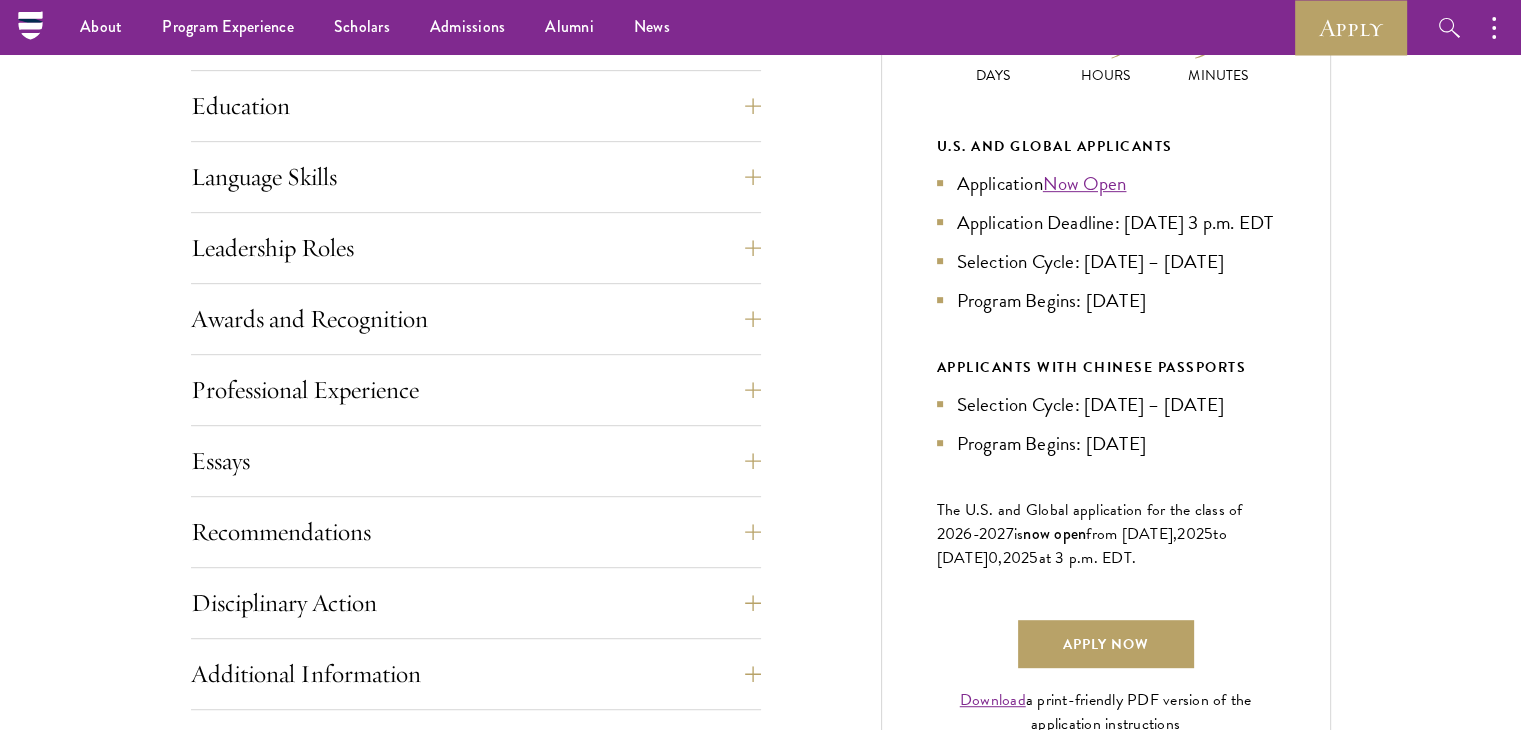 click on "Application Home Page
The online application form must be completed in English. All requirements must be submitted electronically; we do not accept materials via email or mail.
To begin, create an account to start a new application. The email address provided to create your account will be used for all correspondence about your admissions status. After creating an account, a system-generated email will be sent to you with a temporary PIN to activate your account. If you do not receive this email immediately, check your spam/junk folders. Add  [EMAIL_ADDRESS][DOMAIN_NAME]  to your safe senders list.
Once you have created an account, click “Start New Application” to begin your application. You do not have to complete your application in one sitting; you may access and continue your work as frequently as needed before final submission. To save your work, click on the “Continue” button.
Personal Information
About Me" at bounding box center (476, 431) 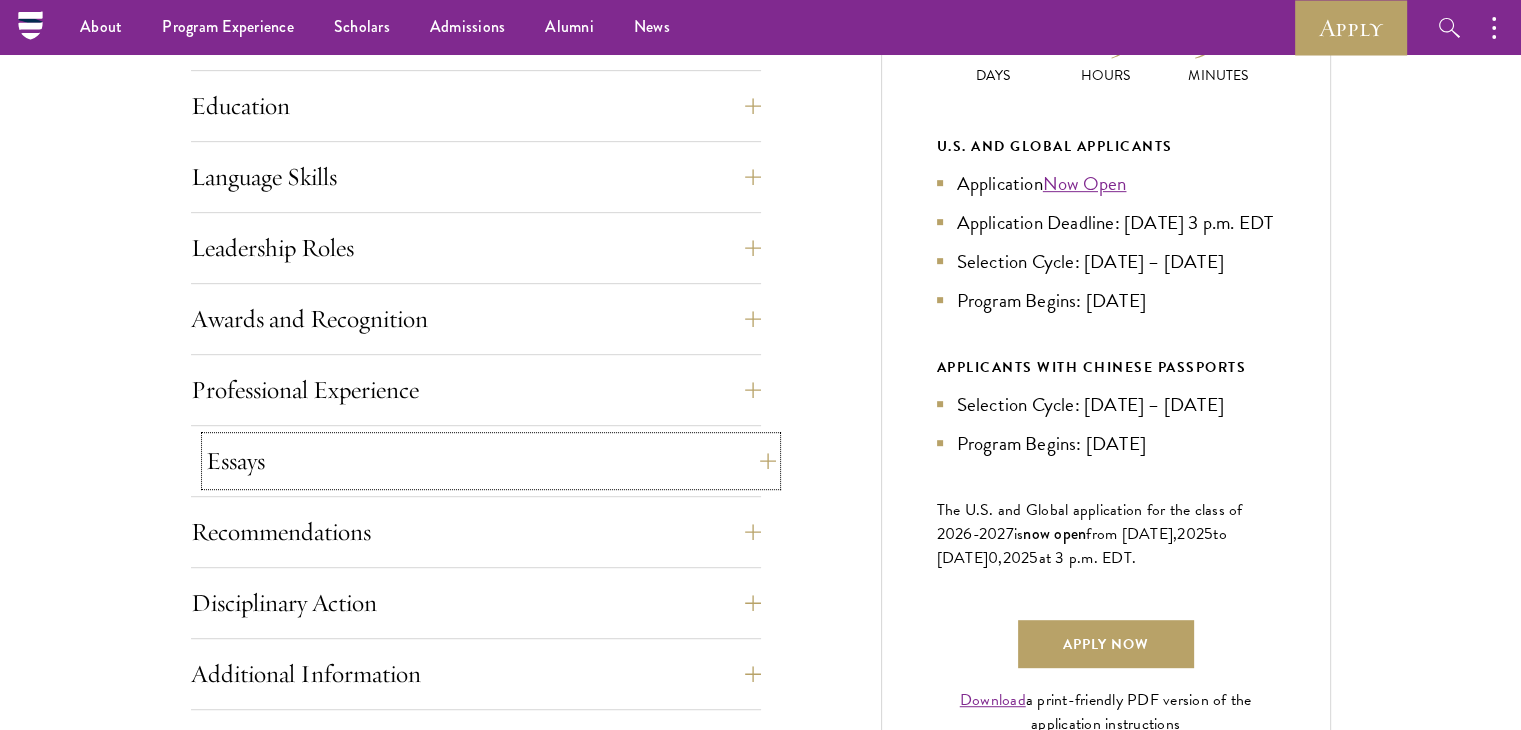 click on "Essays" at bounding box center (491, 461) 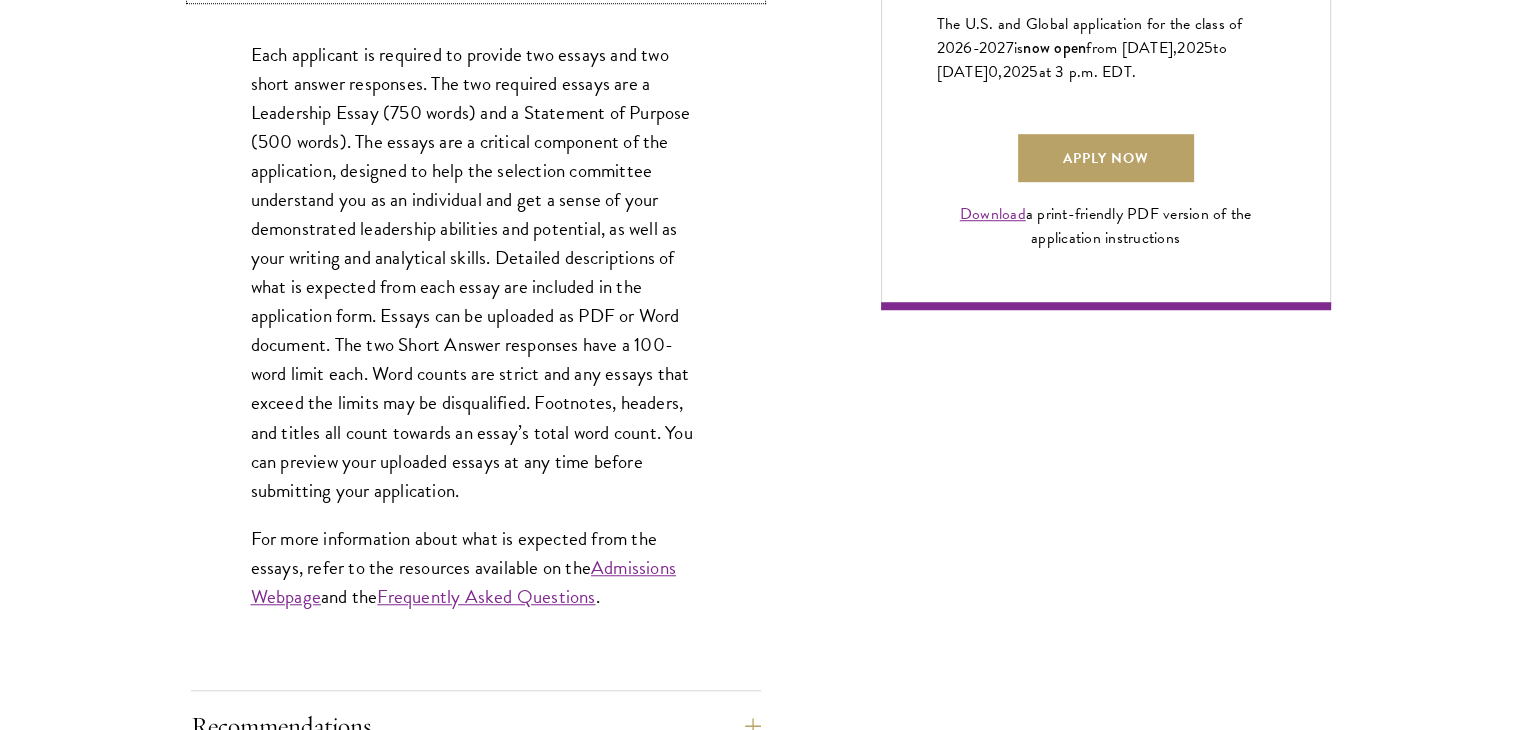 scroll, scrollTop: 1800, scrollLeft: 0, axis: vertical 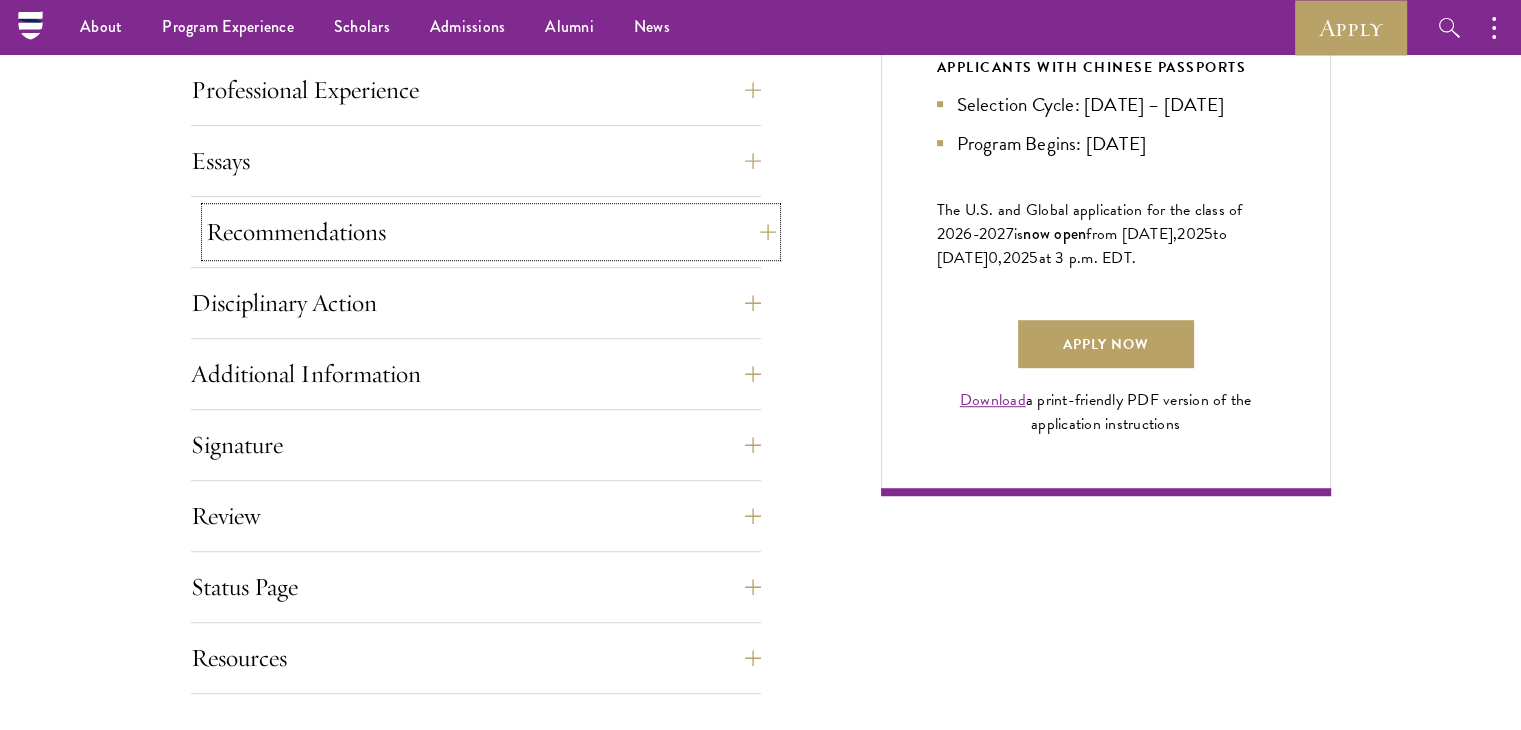 click on "Recommendations" at bounding box center [491, 232] 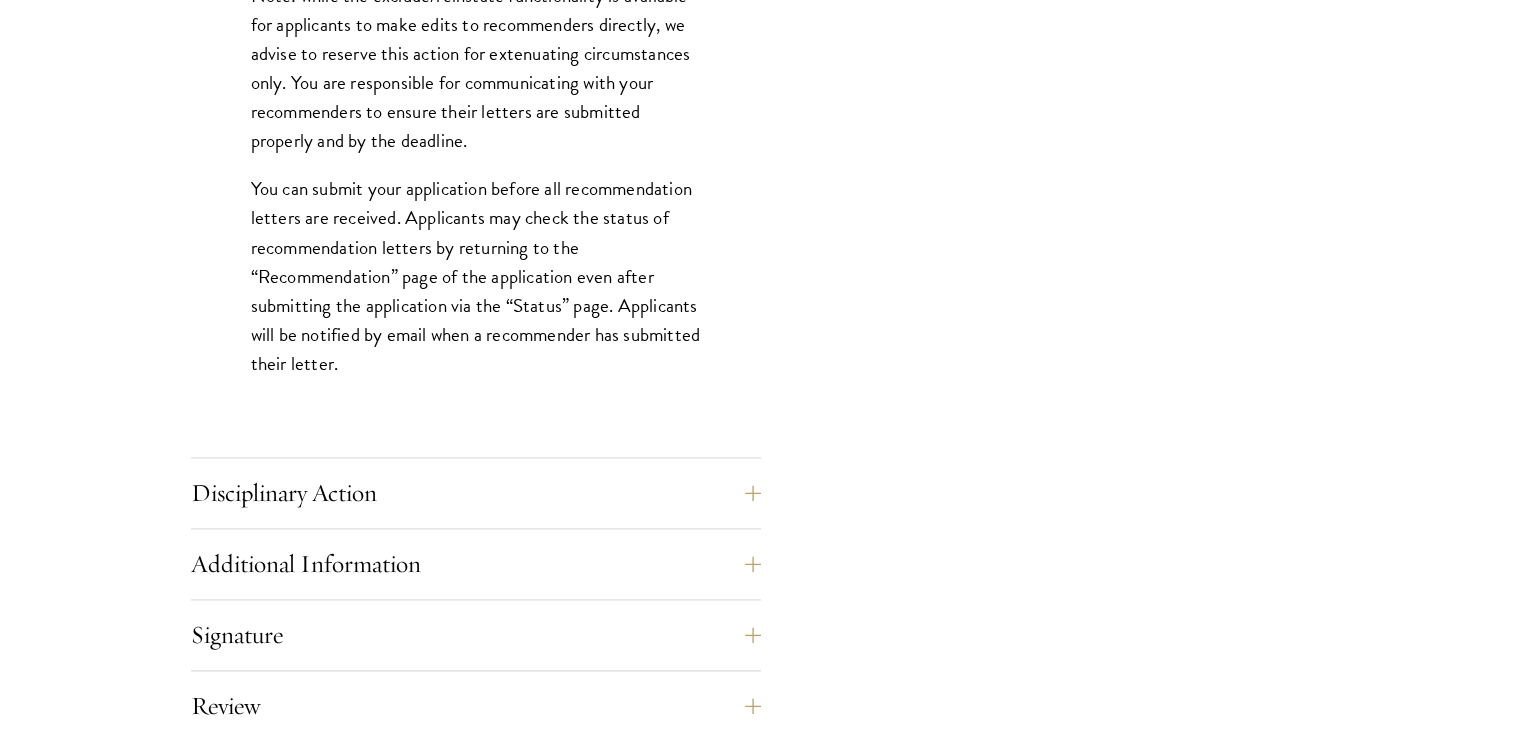 scroll, scrollTop: 3100, scrollLeft: 0, axis: vertical 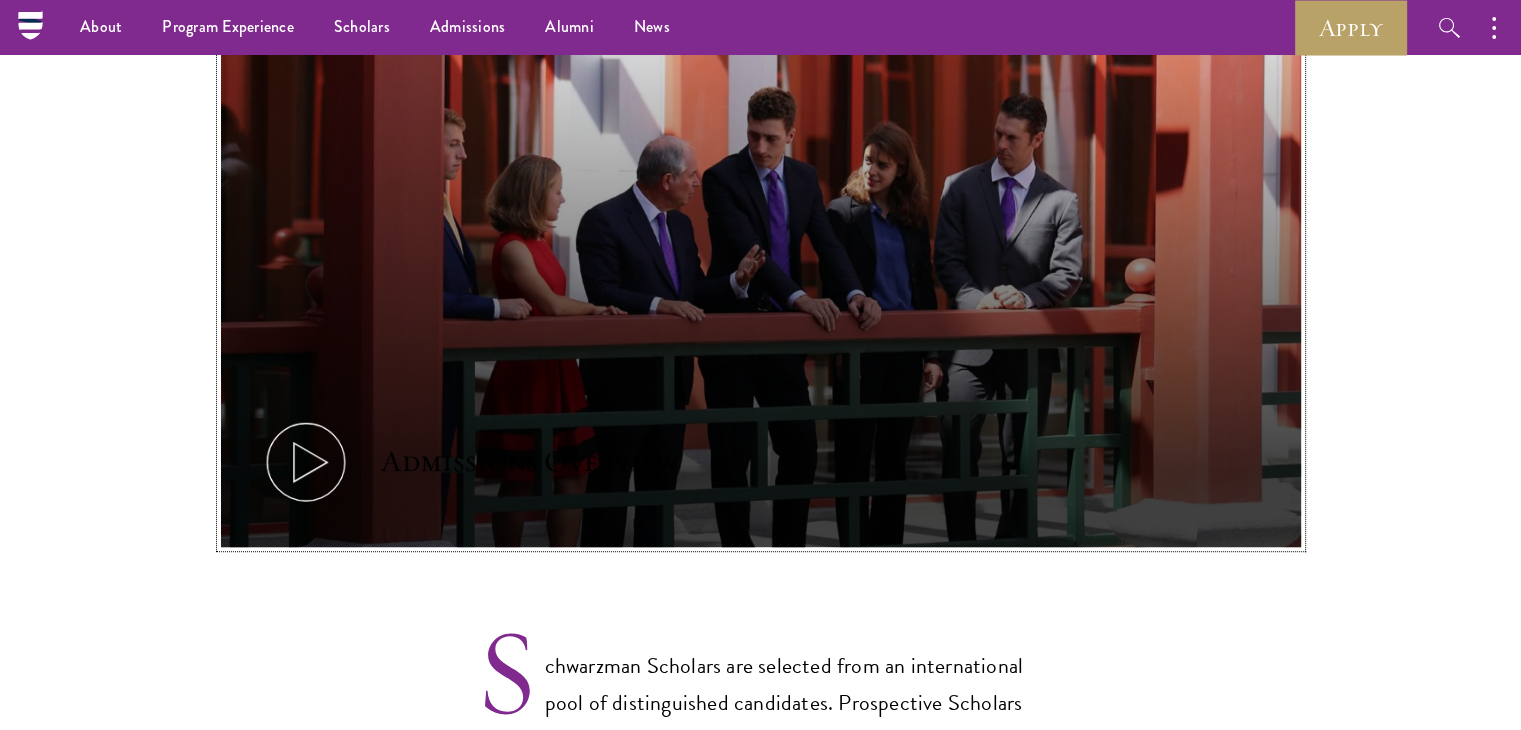 click 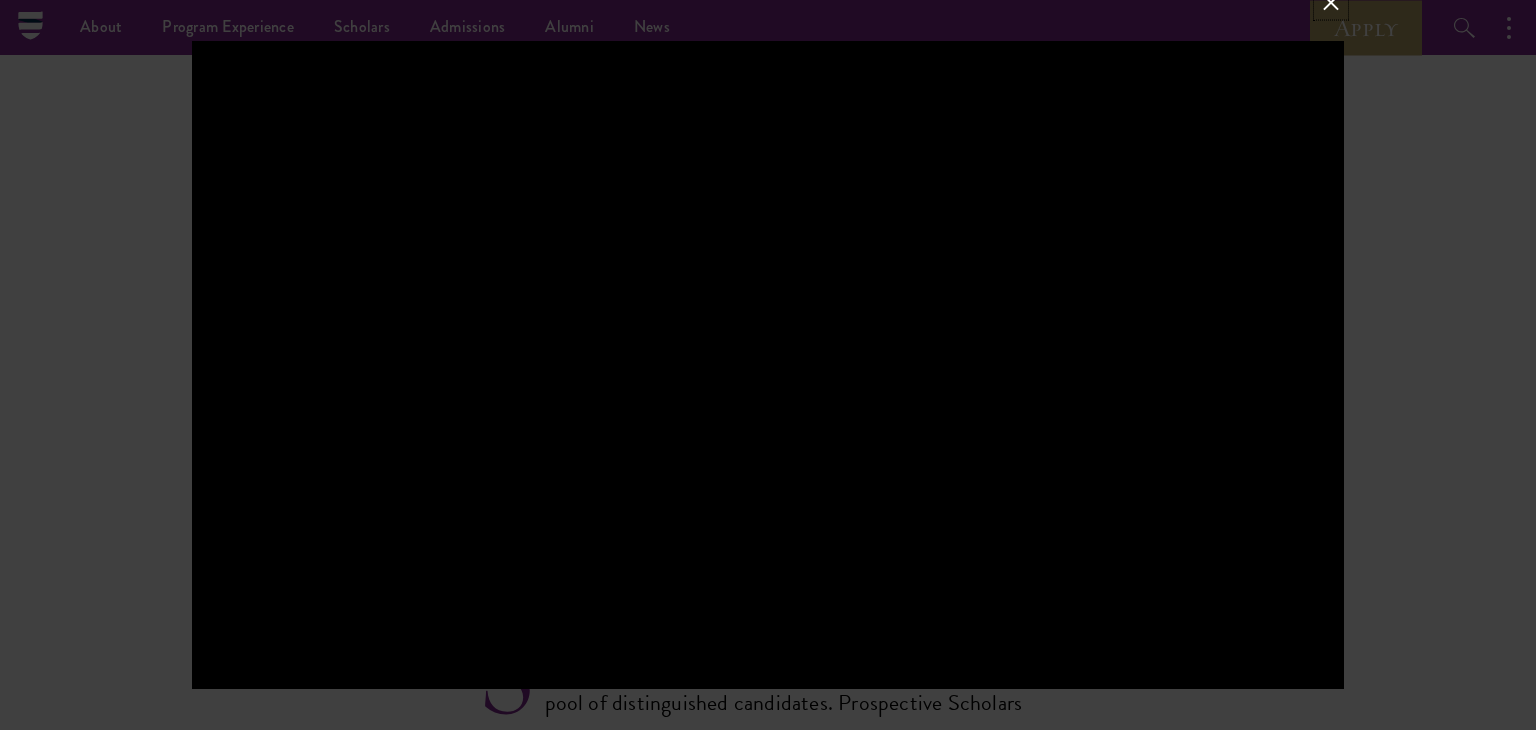 click at bounding box center (1331, 3) 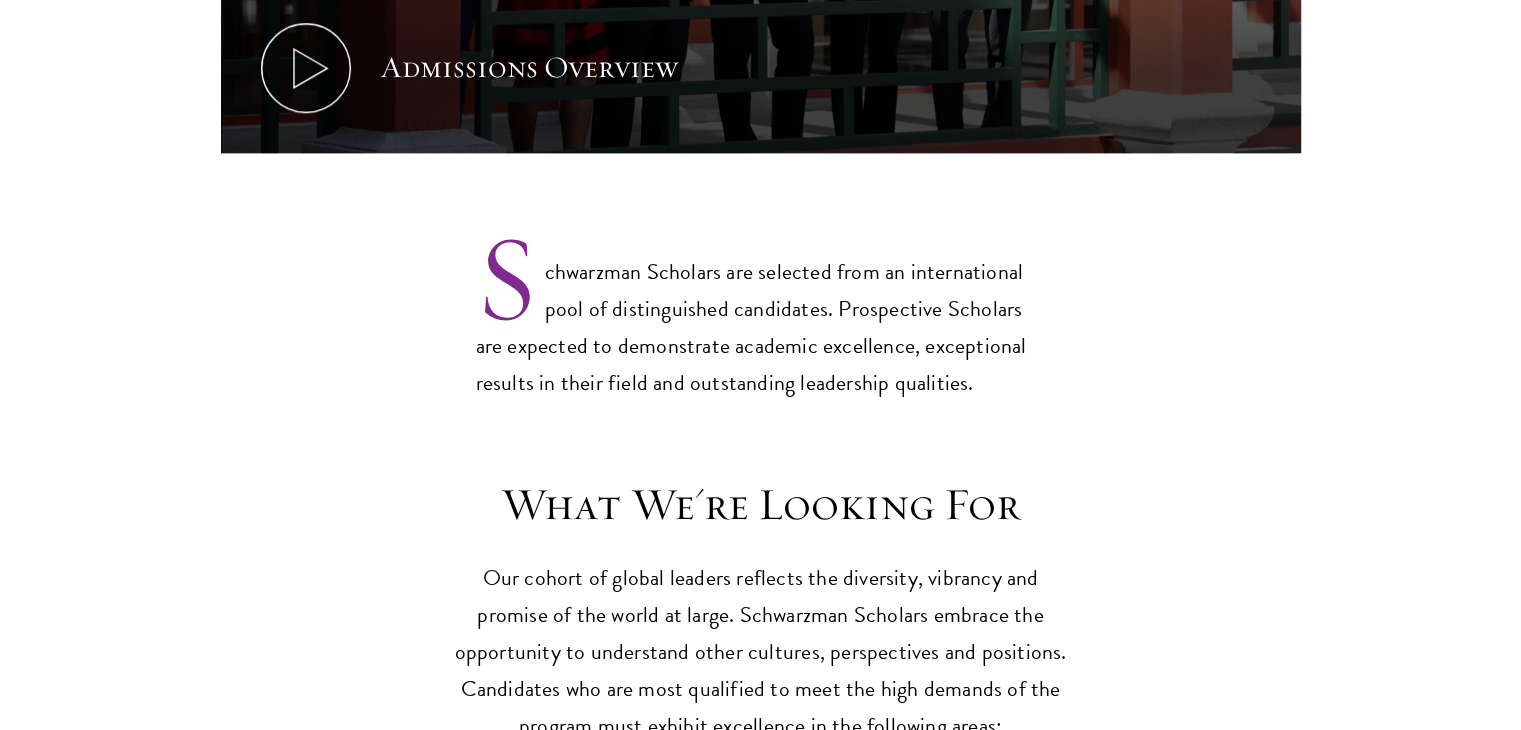 scroll, scrollTop: 1500, scrollLeft: 0, axis: vertical 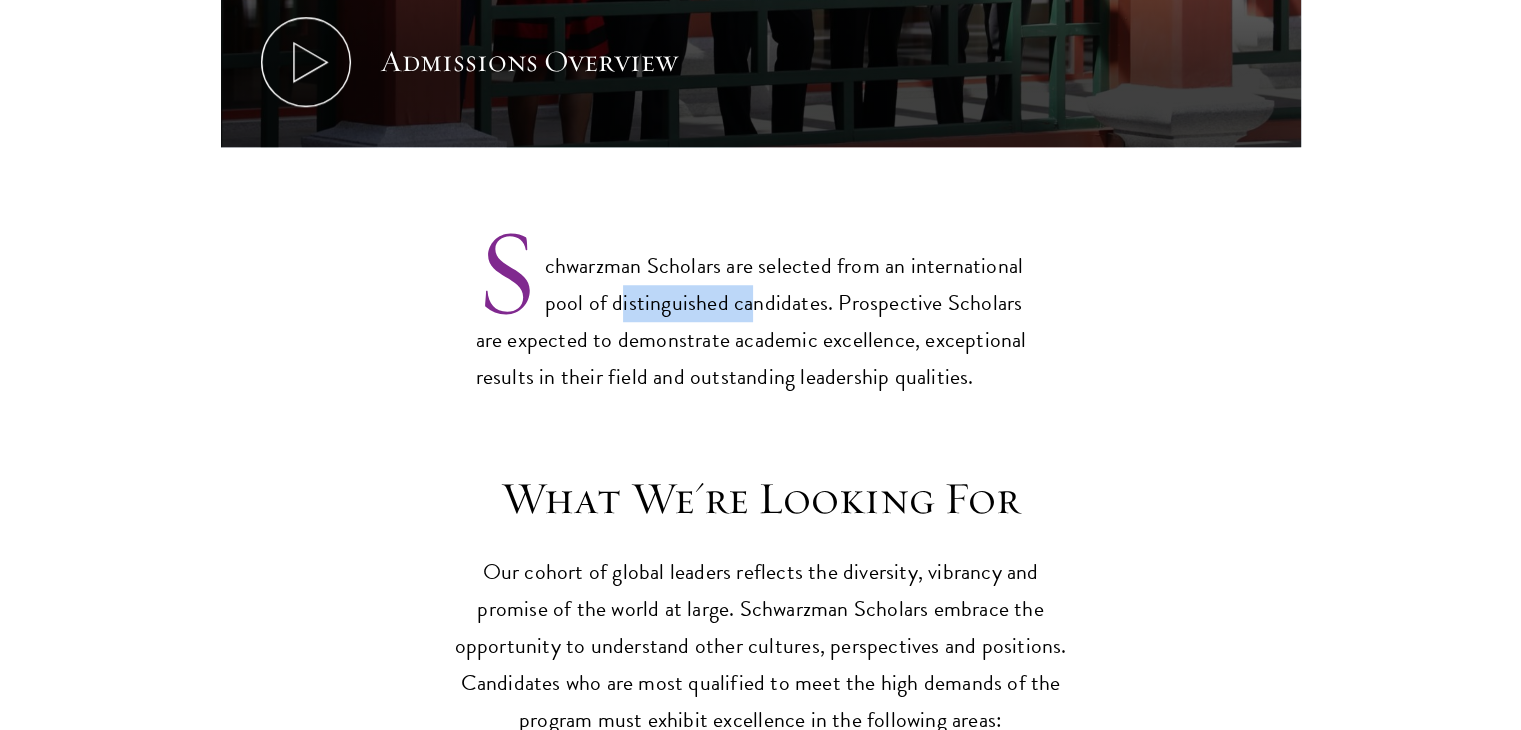 drag, startPoint x: 619, startPoint y: 258, endPoint x: 872, endPoint y: 253, distance: 253.04941 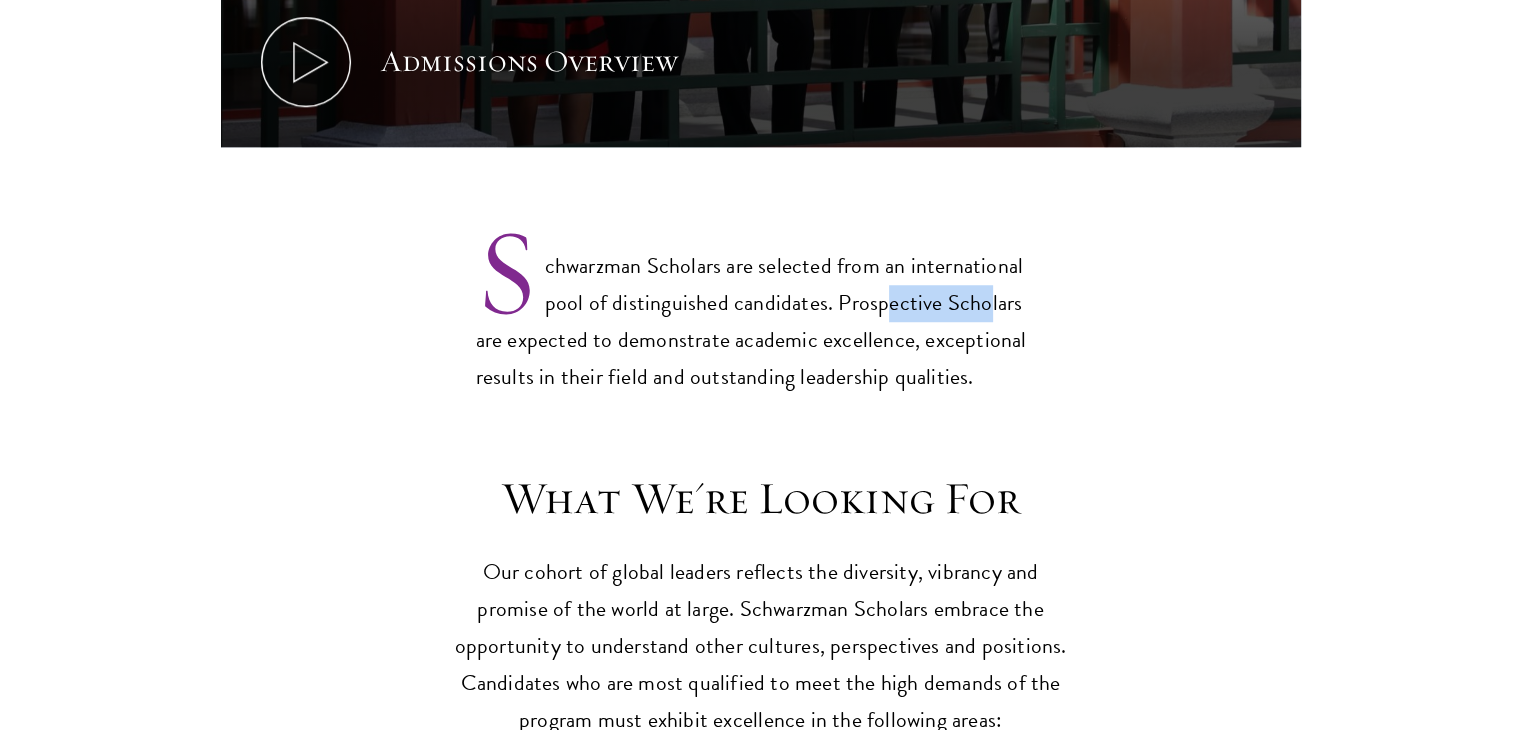 drag, startPoint x: 884, startPoint y: 253, endPoint x: 928, endPoint y: 272, distance: 47.92703 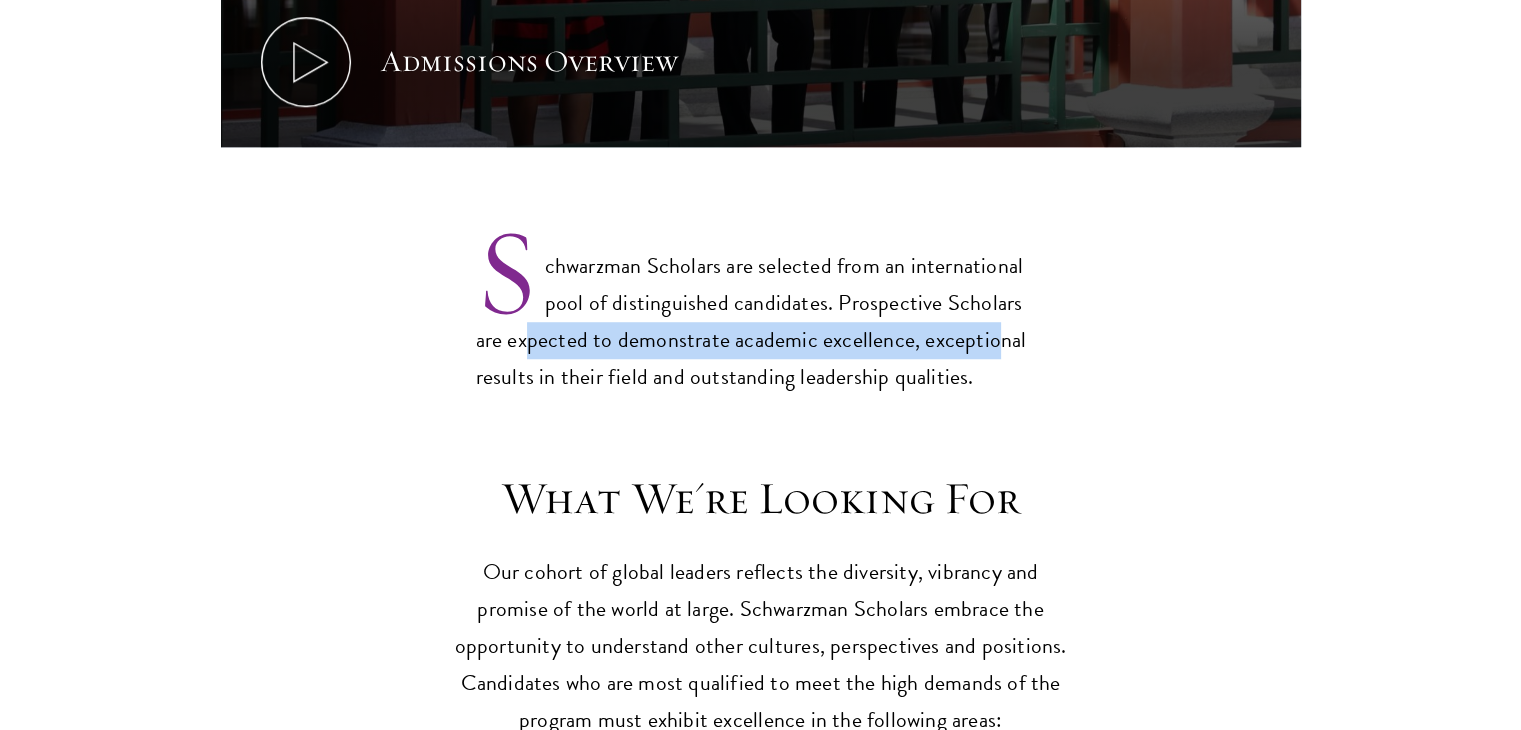 drag, startPoint x: 544, startPoint y: 303, endPoint x: 965, endPoint y: 297, distance: 421.04276 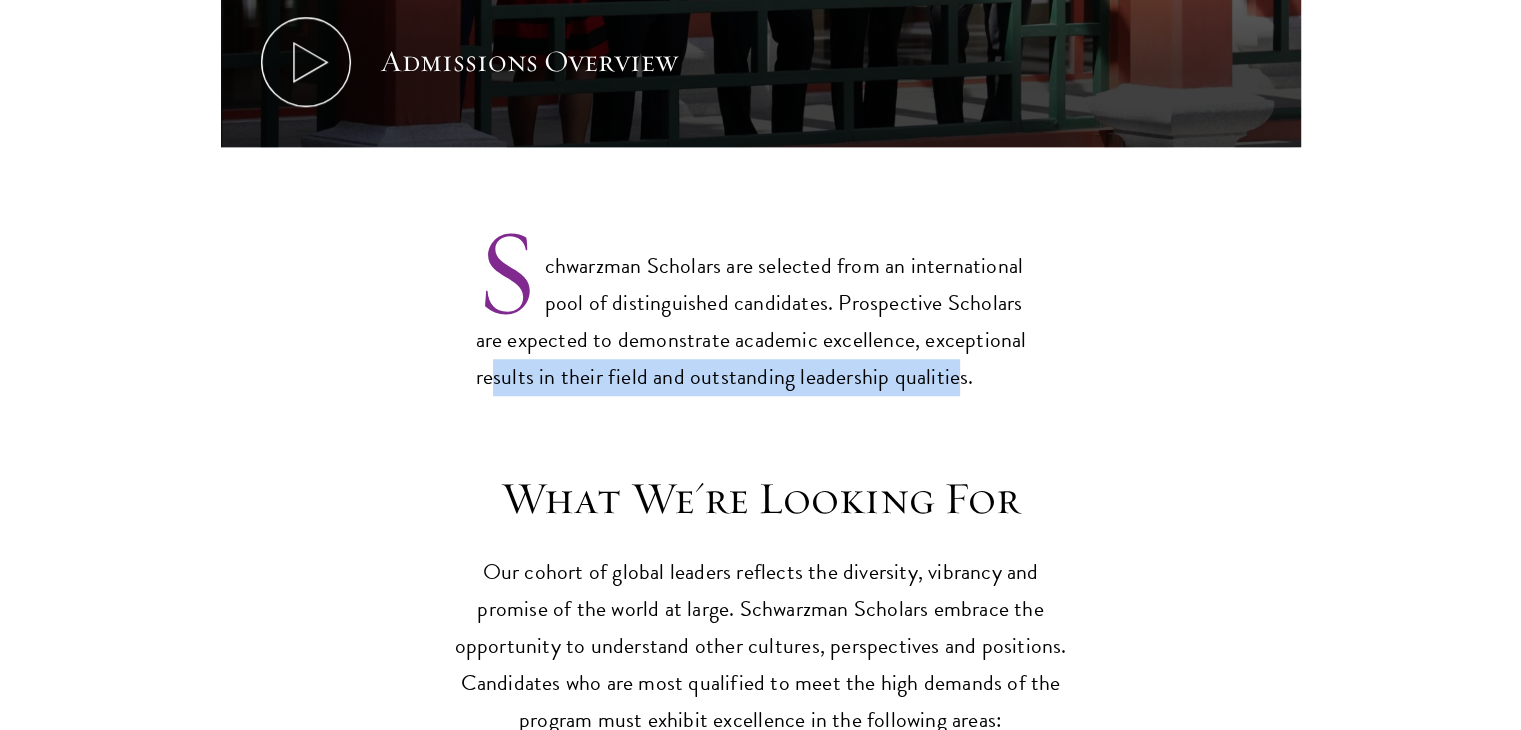 drag, startPoint x: 617, startPoint y: 345, endPoint x: 945, endPoint y: 351, distance: 328.05487 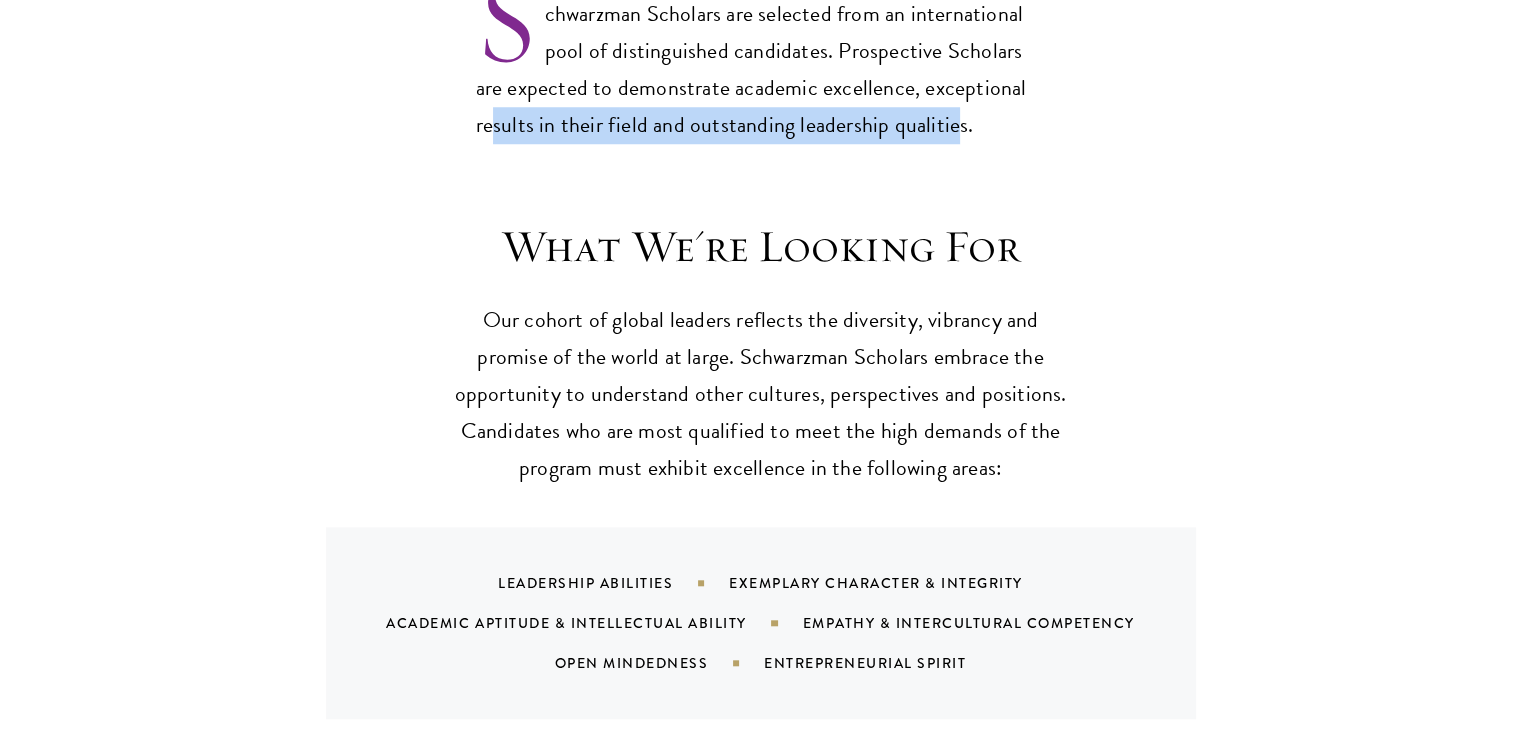 scroll, scrollTop: 1800, scrollLeft: 0, axis: vertical 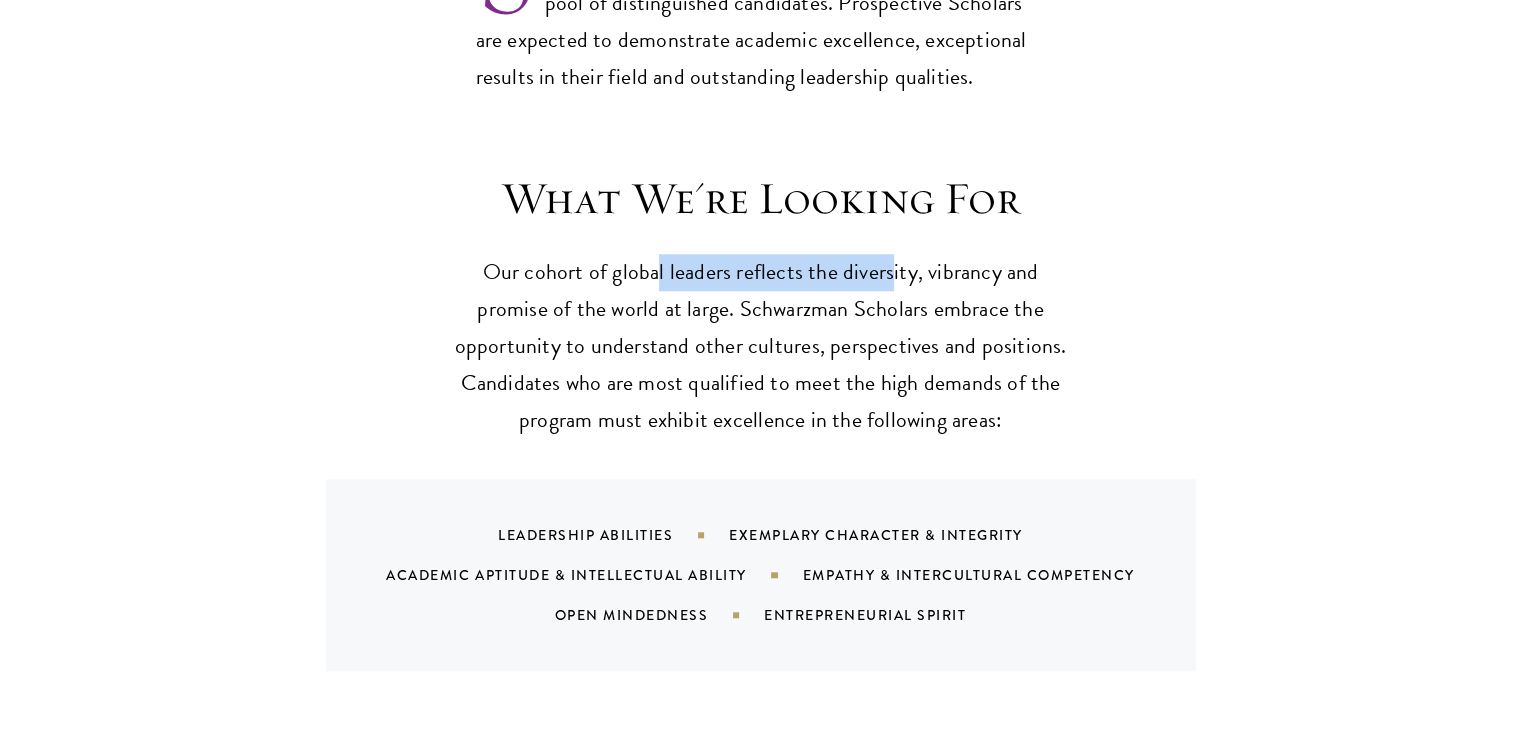 drag, startPoint x: 657, startPoint y: 229, endPoint x: 901, endPoint y: 234, distance: 244.05122 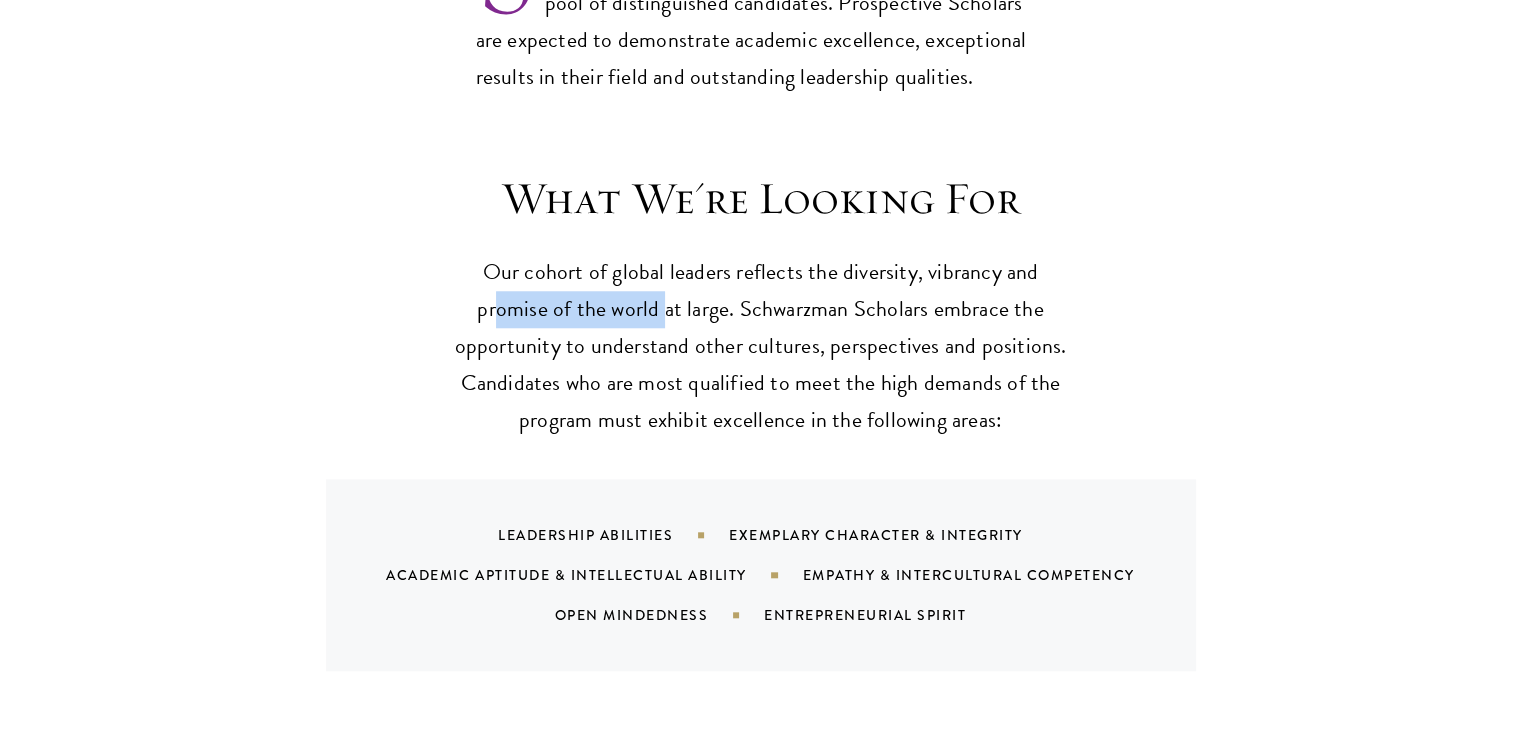 drag, startPoint x: 572, startPoint y: 281, endPoint x: 794, endPoint y: 273, distance: 222.1441 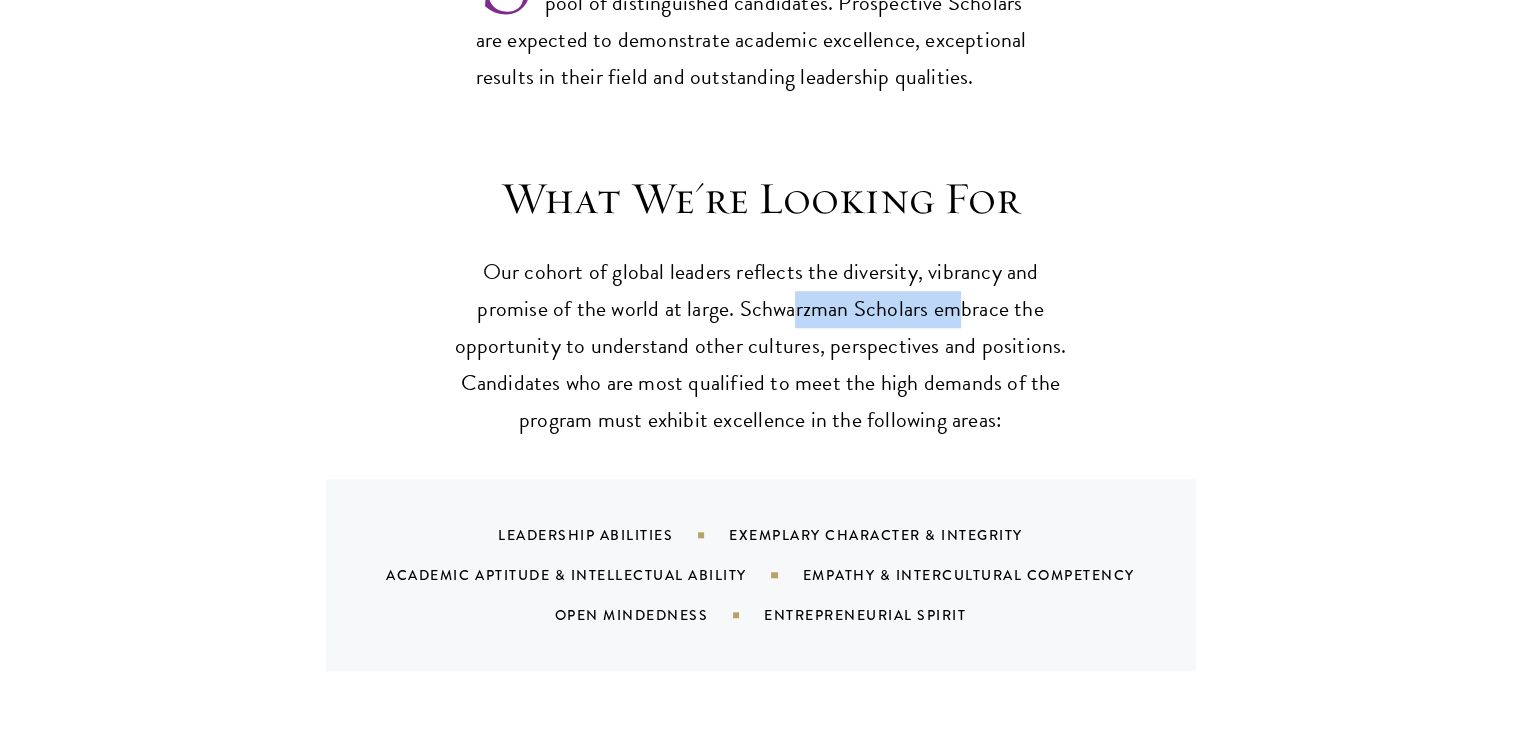 drag, startPoint x: 794, startPoint y: 273, endPoint x: 966, endPoint y: 273, distance: 172 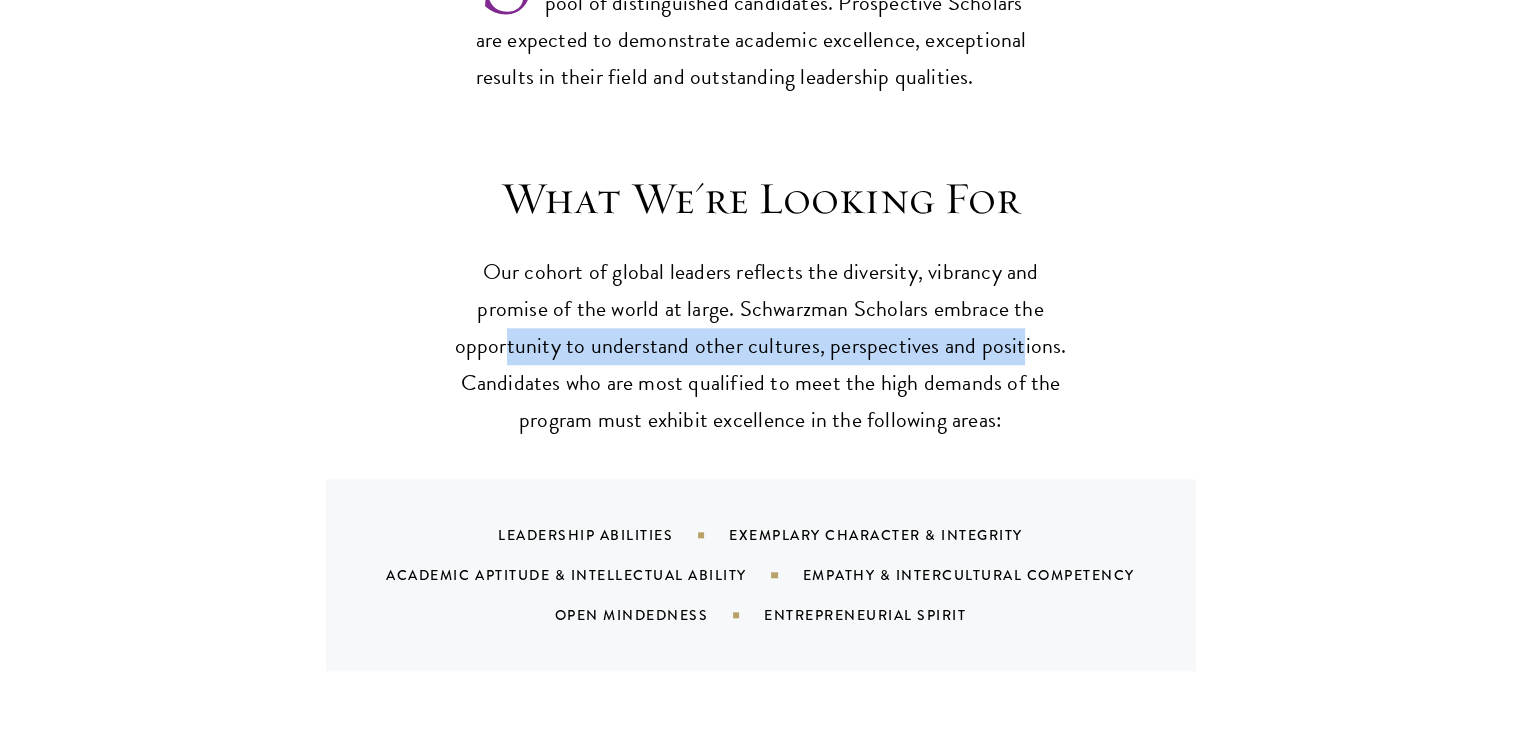 drag, startPoint x: 517, startPoint y: 313, endPoint x: 1017, endPoint y: 309, distance: 500.016 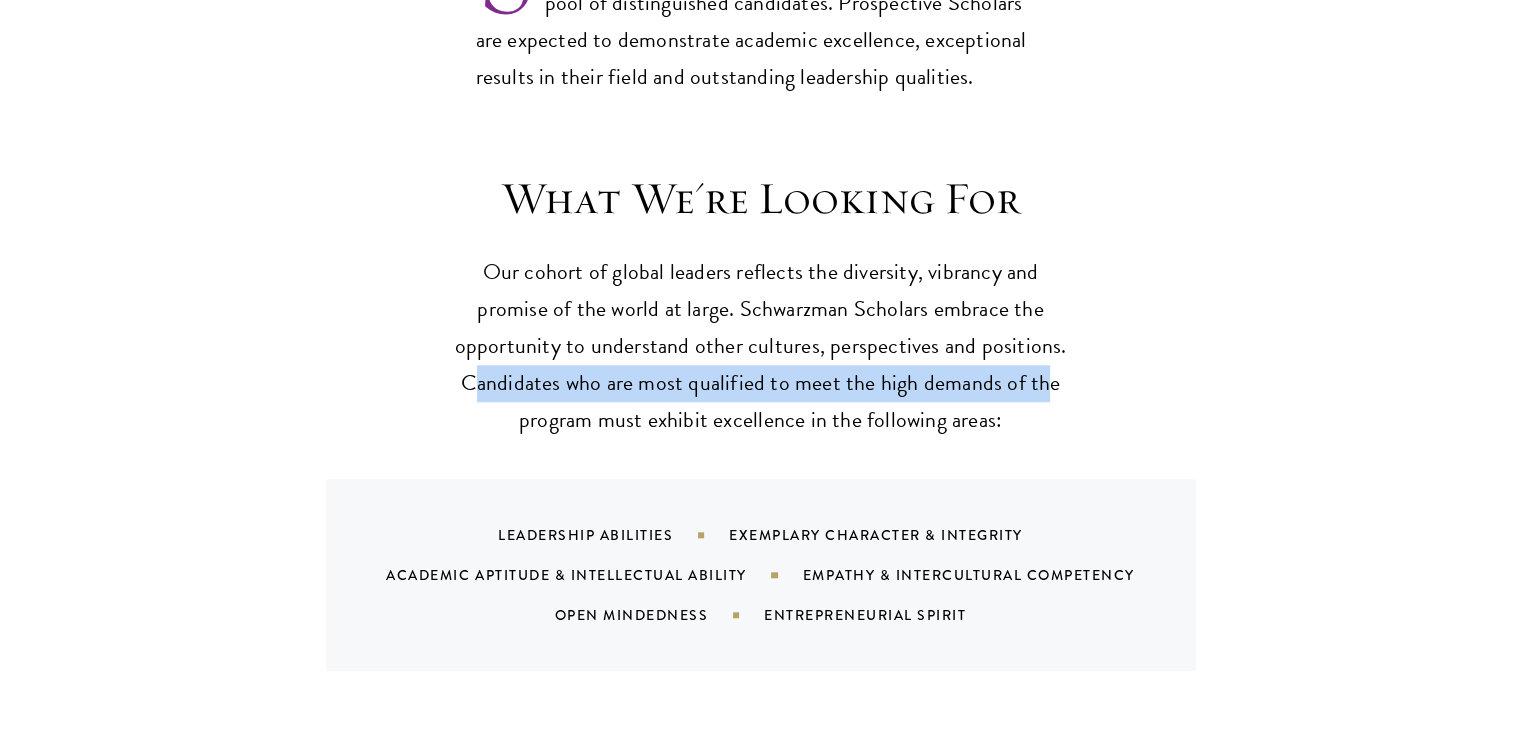 drag, startPoint x: 483, startPoint y: 342, endPoint x: 1040, endPoint y: 344, distance: 557.0036 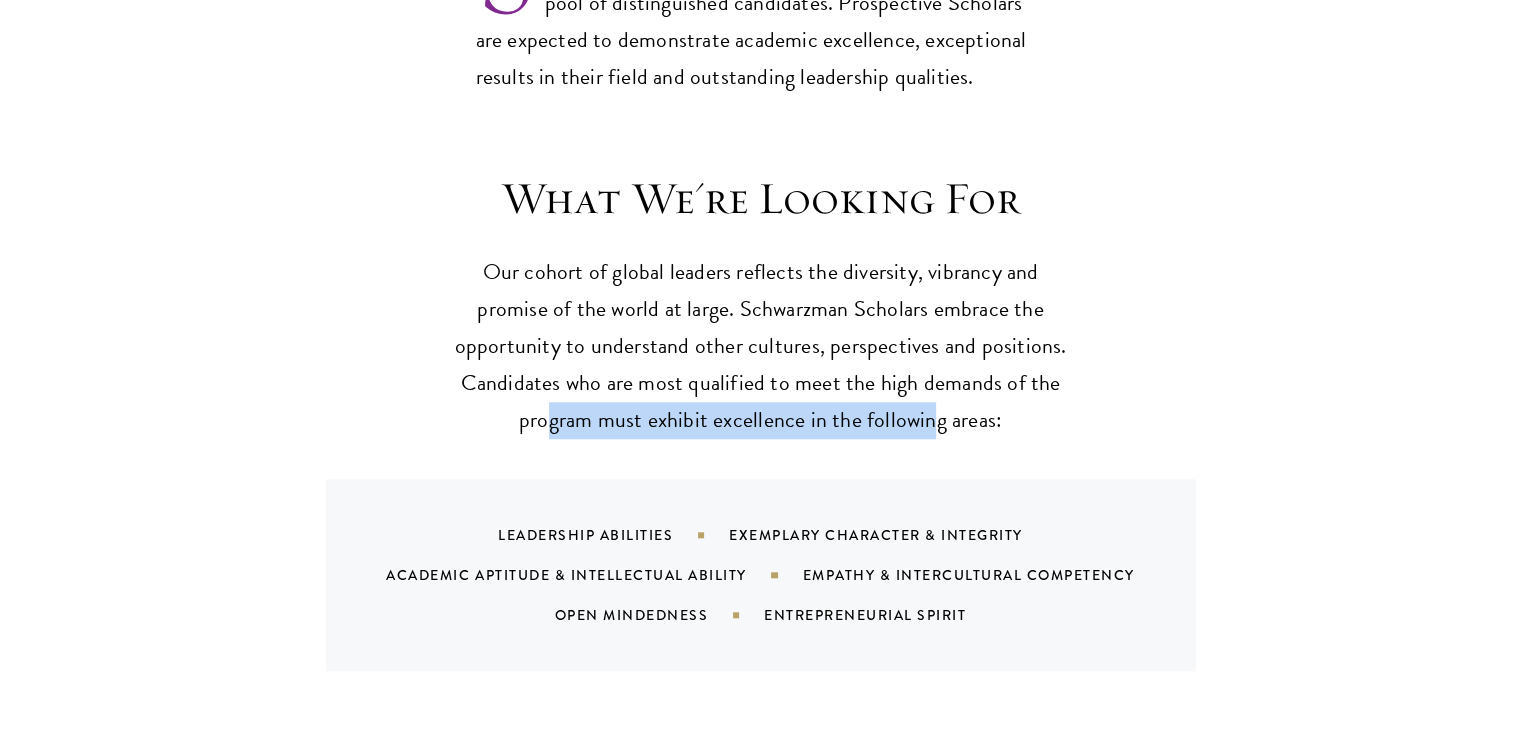 drag, startPoint x: 634, startPoint y: 390, endPoint x: 936, endPoint y: 388, distance: 302.00662 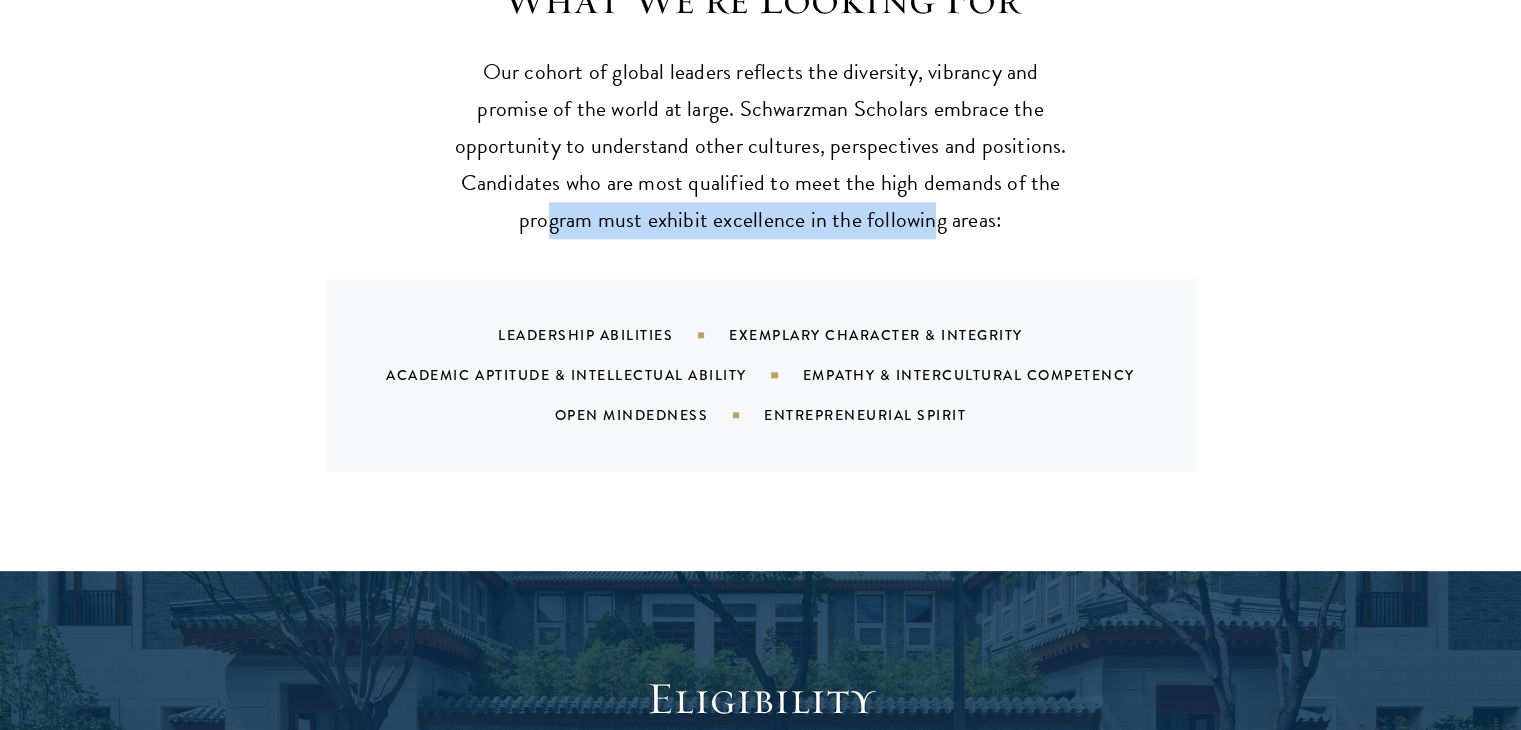 scroll, scrollTop: 2100, scrollLeft: 0, axis: vertical 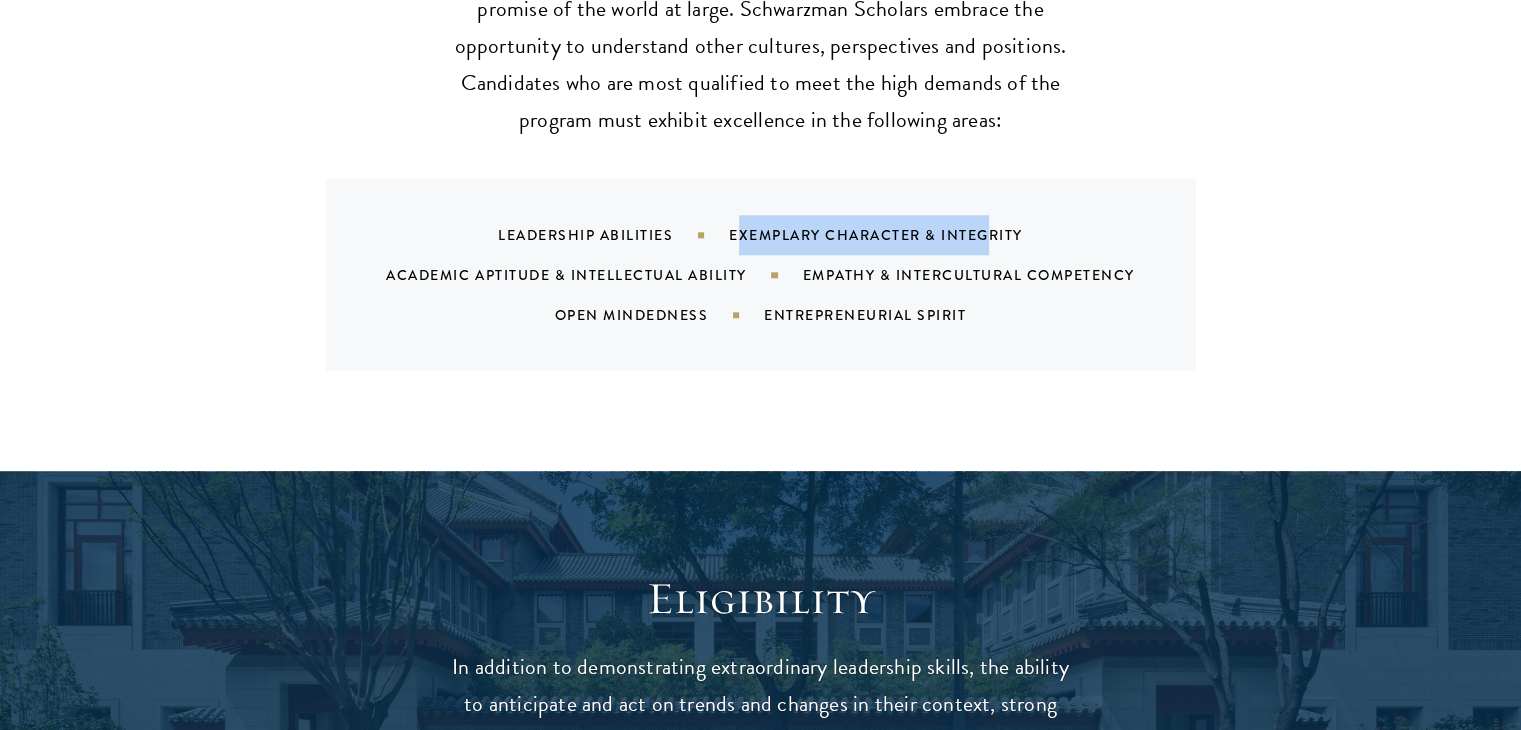 drag, startPoint x: 780, startPoint y: 188, endPoint x: 998, endPoint y: 187, distance: 218.00229 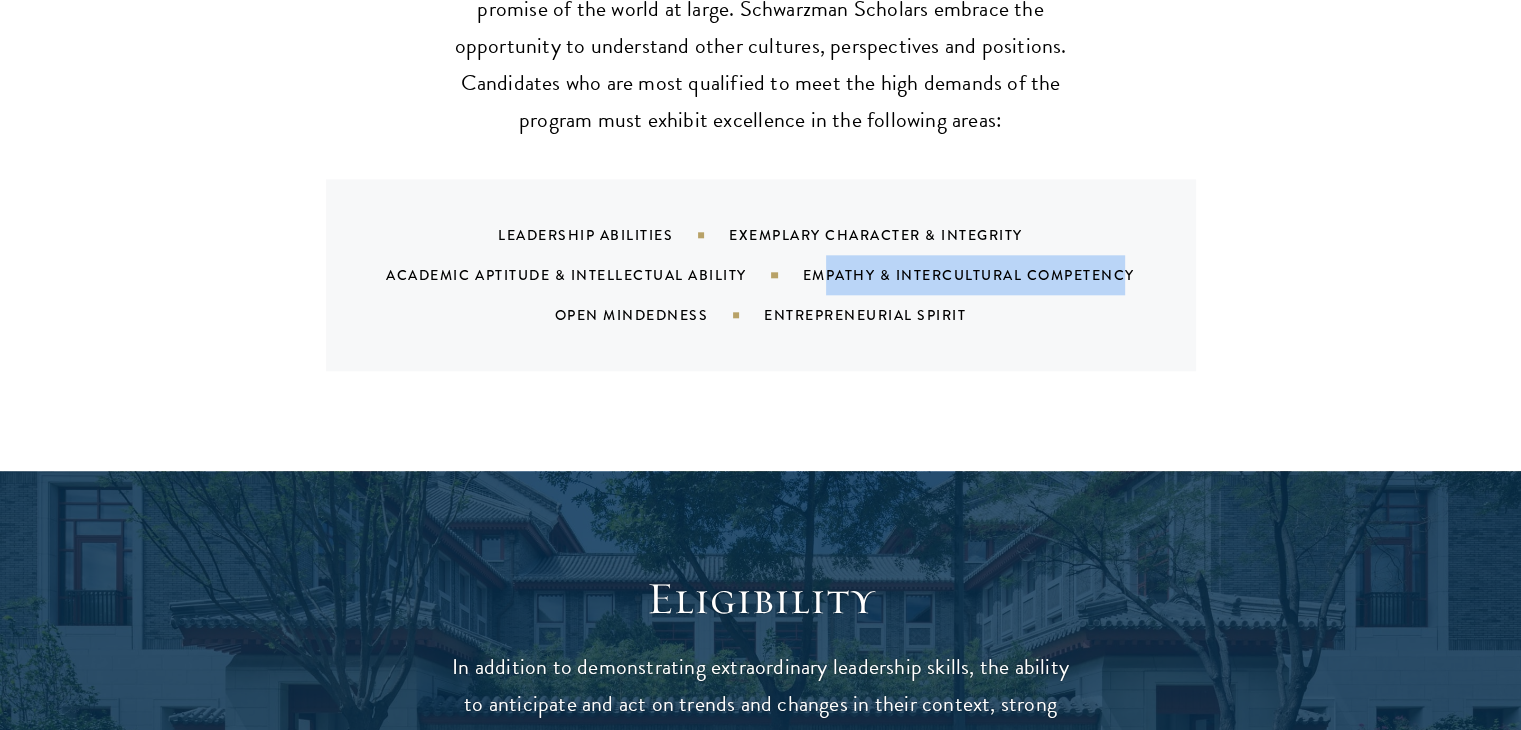 drag, startPoint x: 966, startPoint y: 225, endPoint x: 1124, endPoint y: 227, distance: 158.01266 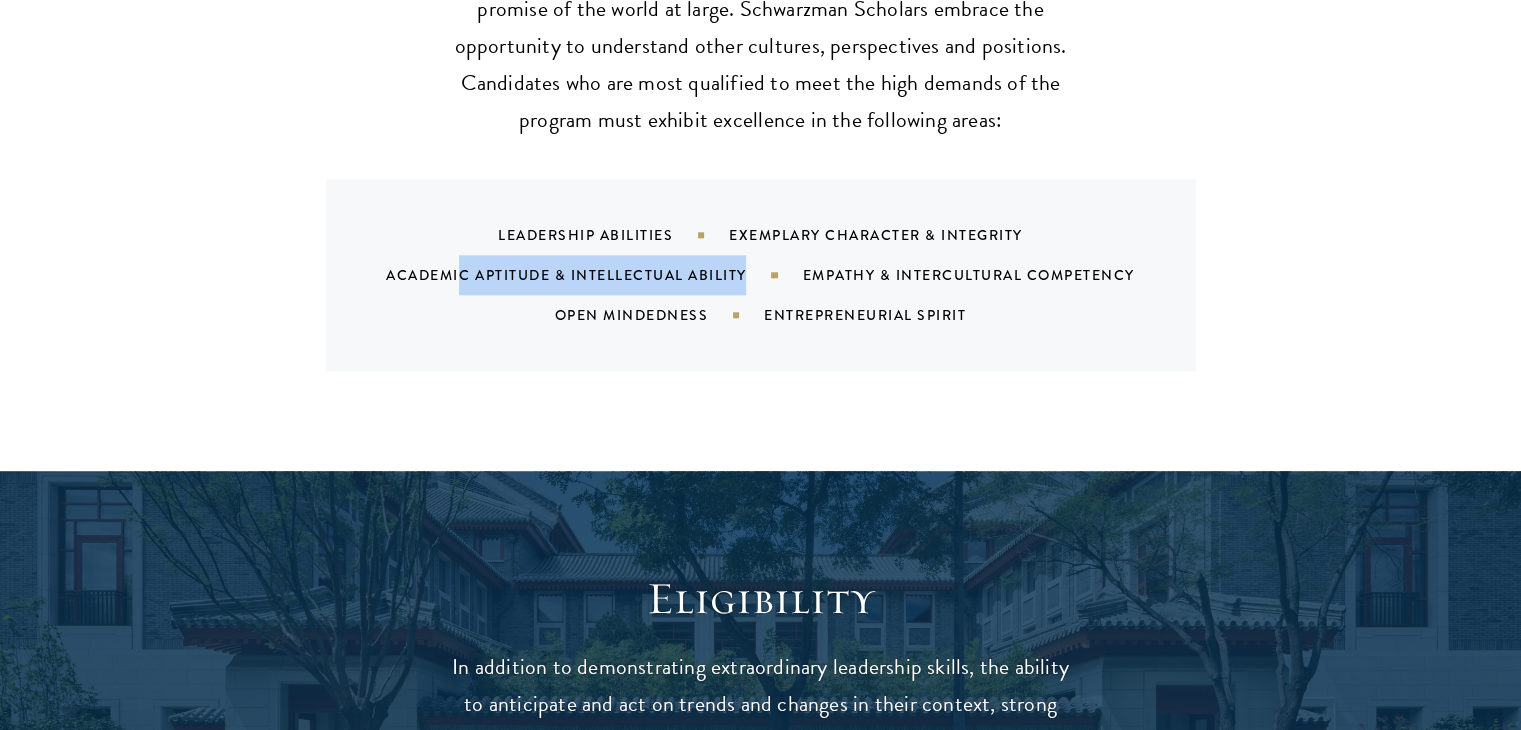drag, startPoint x: 514, startPoint y: 236, endPoint x: 757, endPoint y: 241, distance: 243.05144 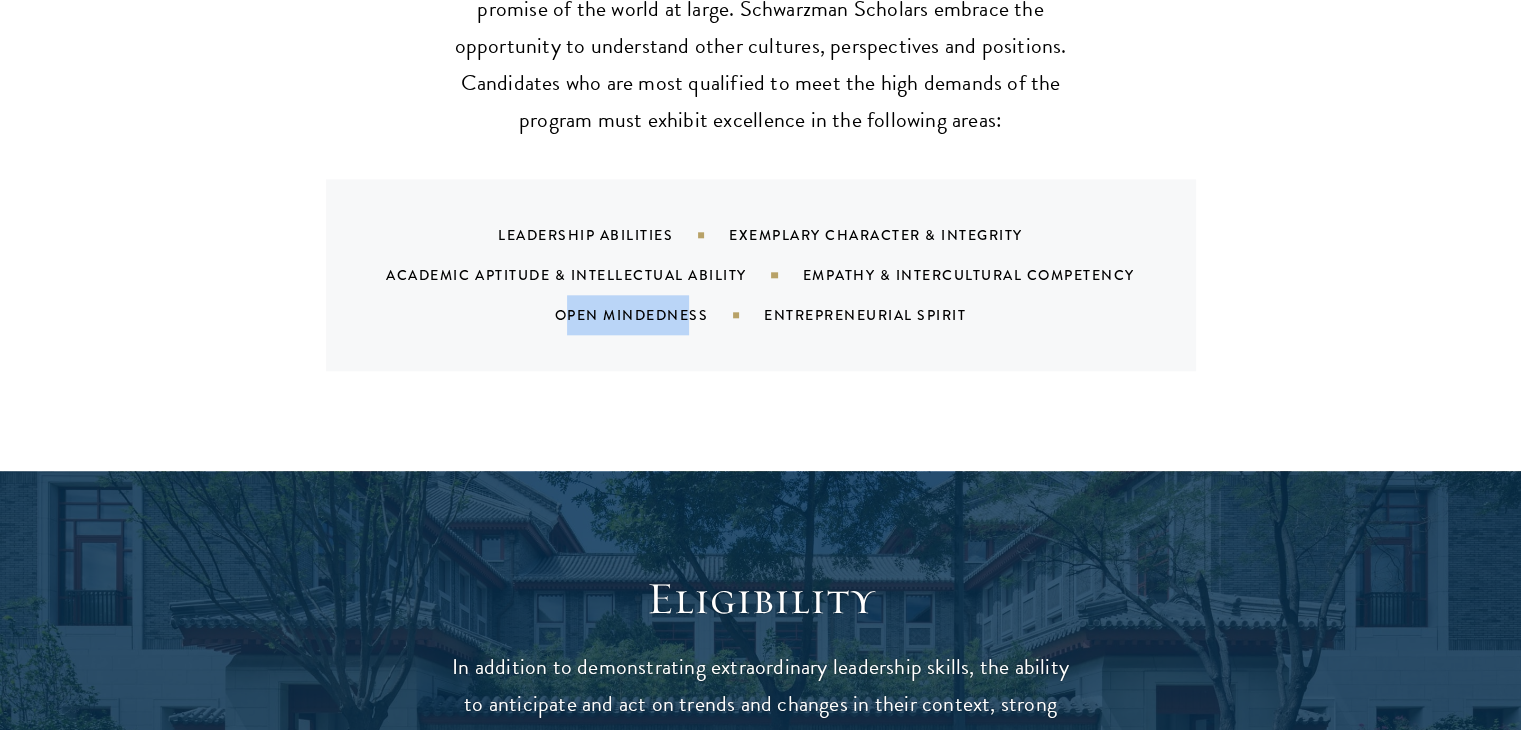 drag, startPoint x: 607, startPoint y: 275, endPoint x: 724, endPoint y: 278, distance: 117.03845 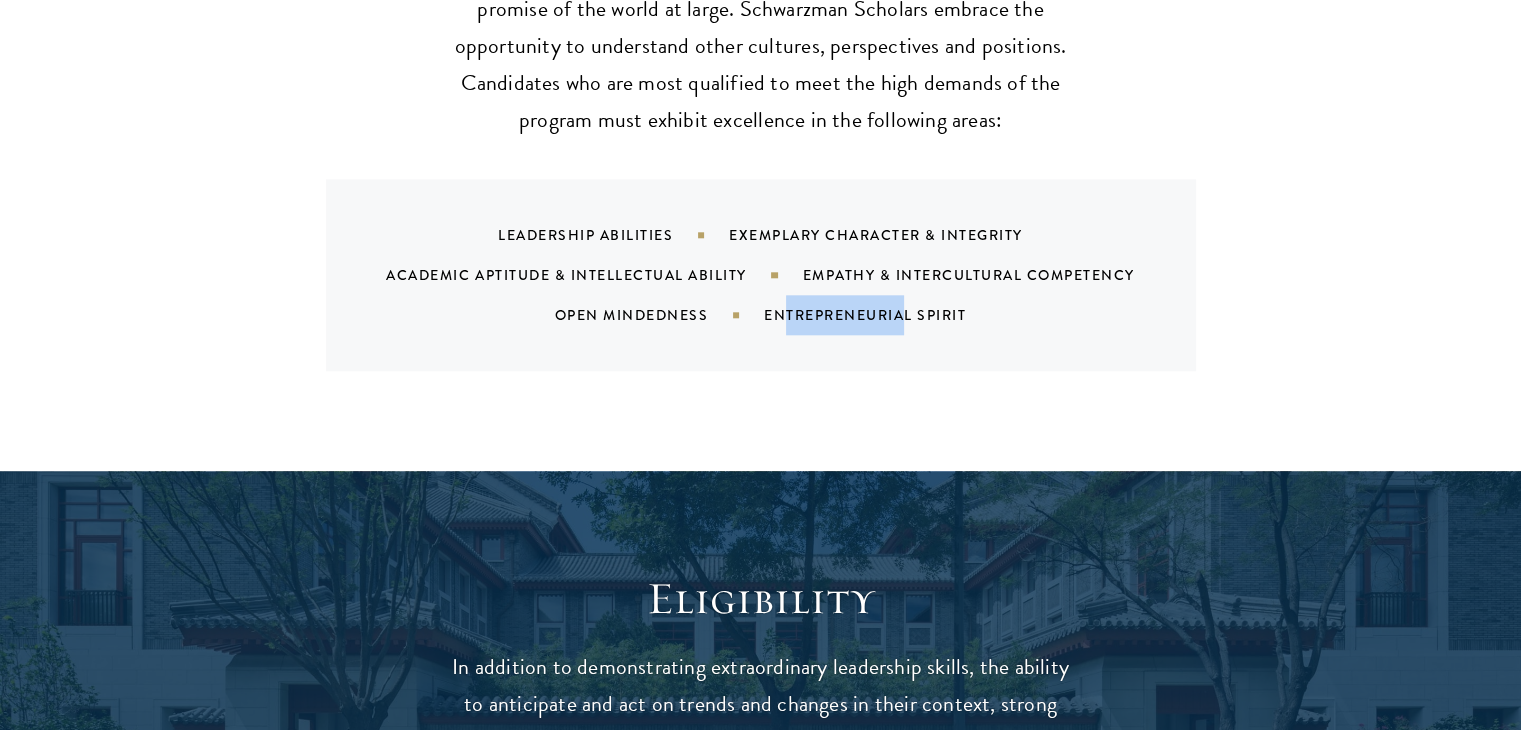 drag, startPoint x: 782, startPoint y: 271, endPoint x: 962, endPoint y: 266, distance: 180.06943 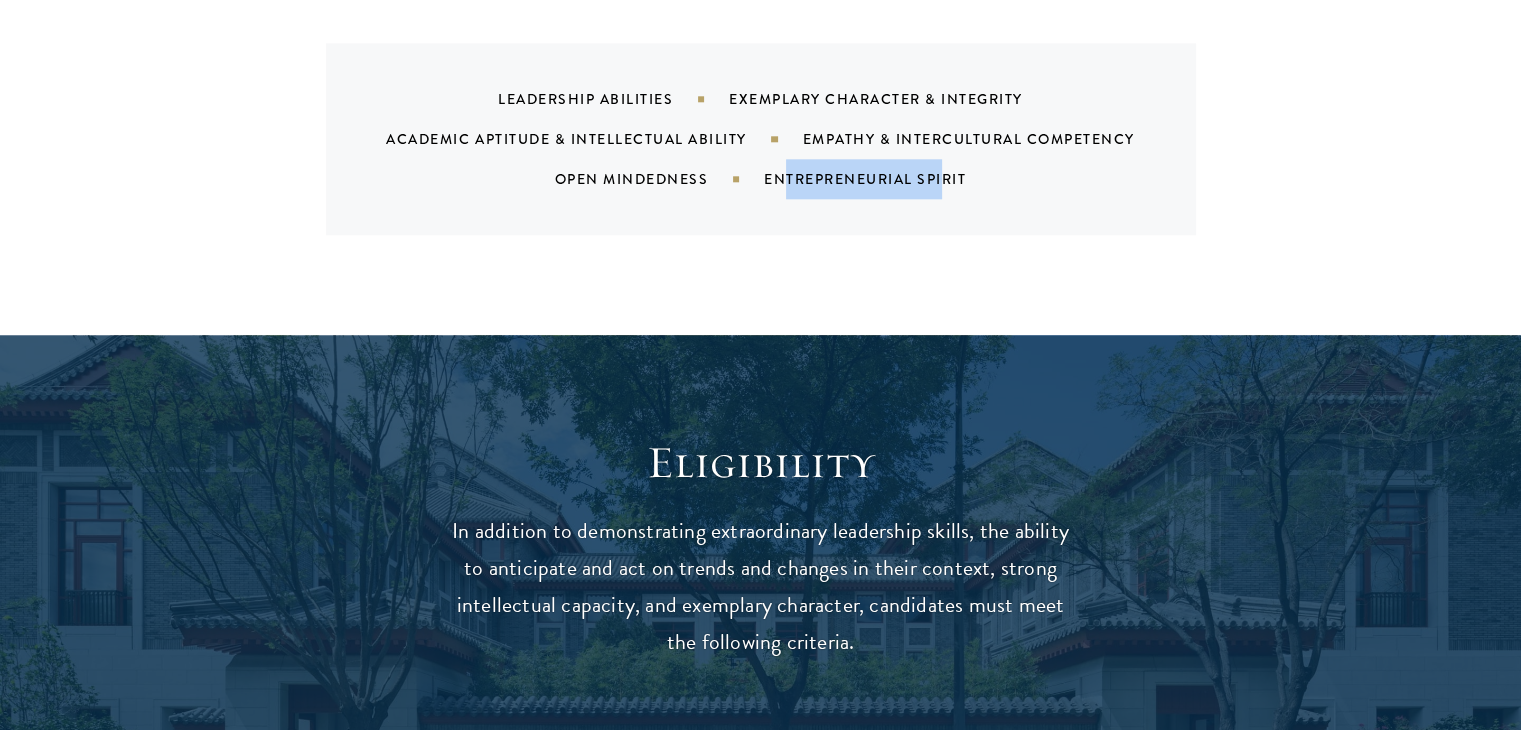 scroll, scrollTop: 2600, scrollLeft: 0, axis: vertical 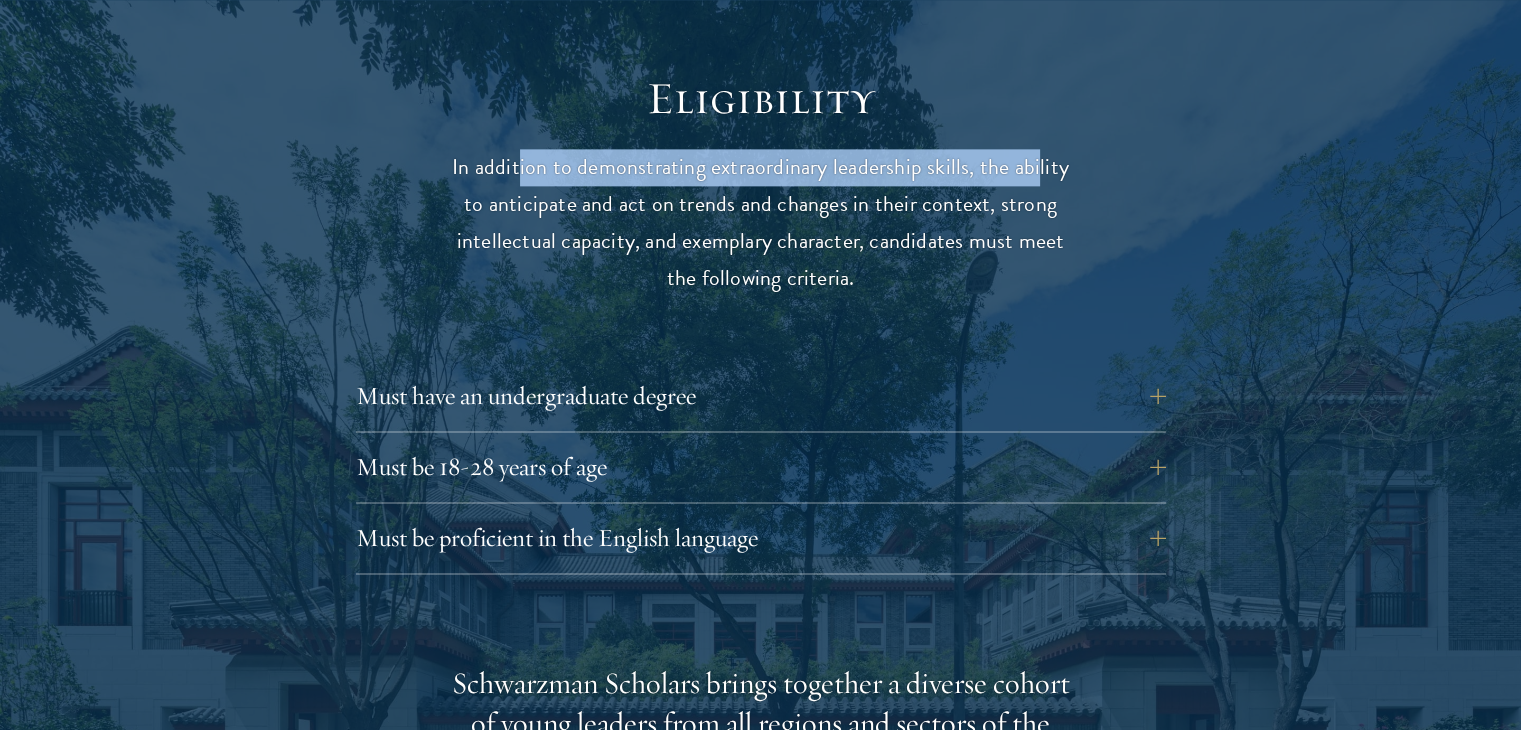 drag, startPoint x: 565, startPoint y: 133, endPoint x: 1036, endPoint y: 133, distance: 471 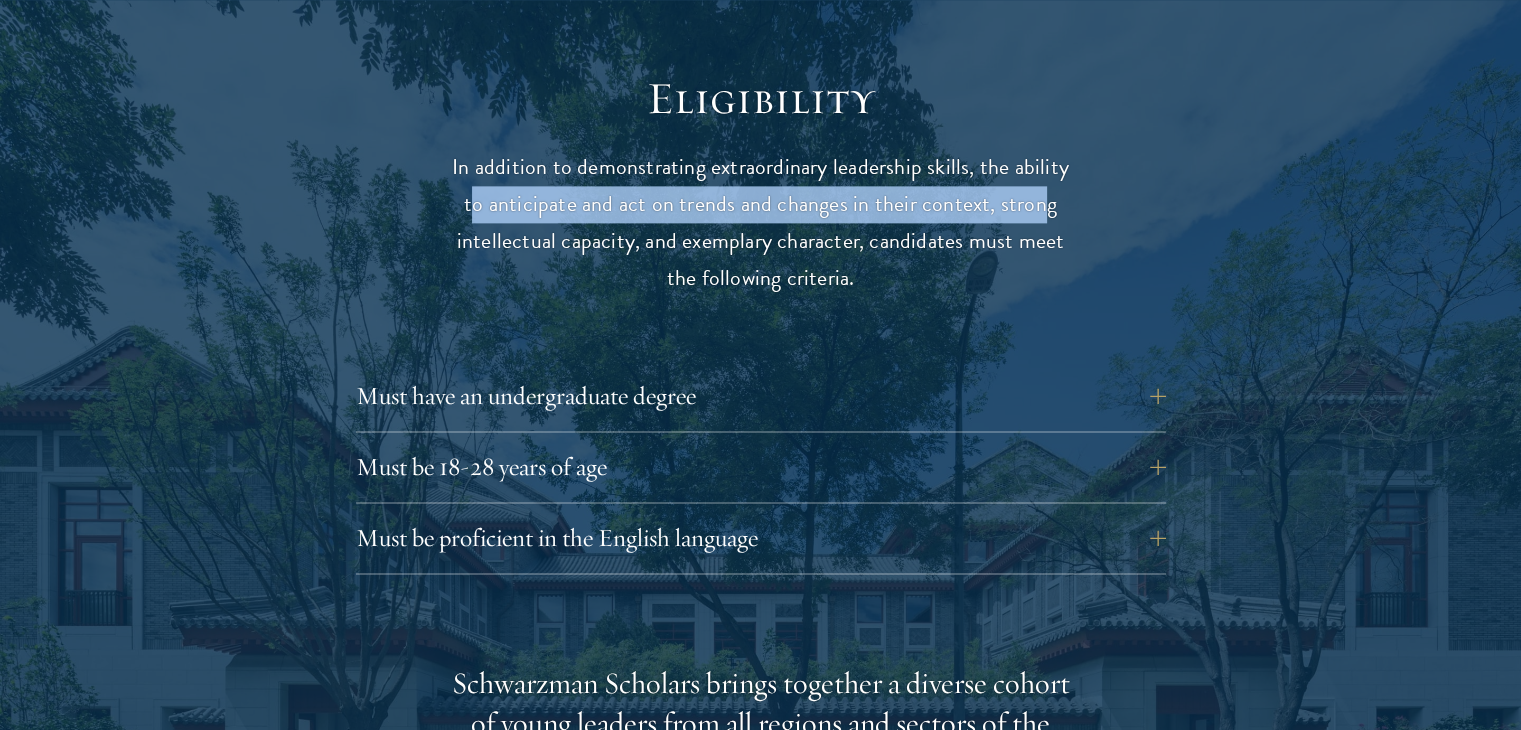 drag, startPoint x: 512, startPoint y: 168, endPoint x: 1037, endPoint y: 166, distance: 525.0038 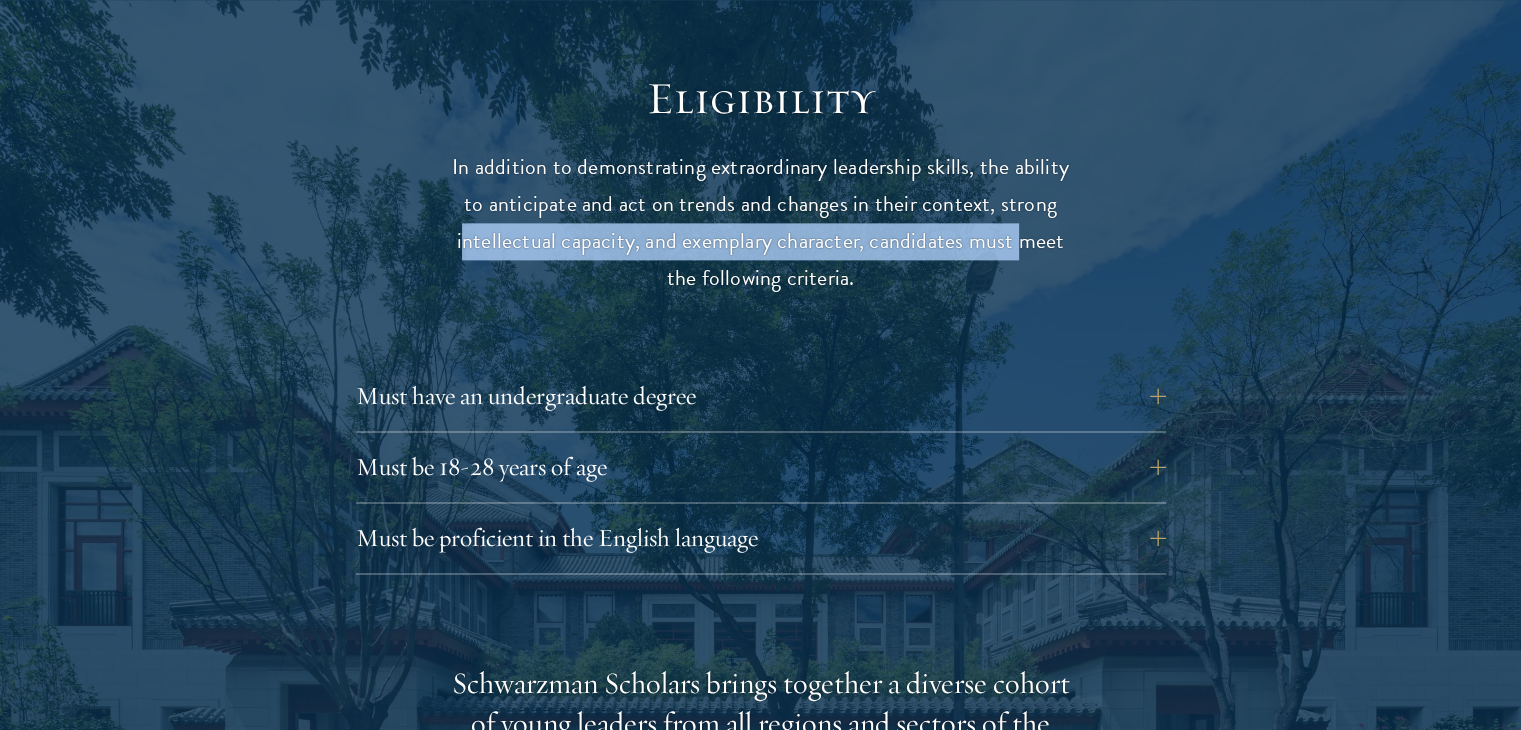 drag, startPoint x: 528, startPoint y: 208, endPoint x: 1014, endPoint y: 207, distance: 486.00104 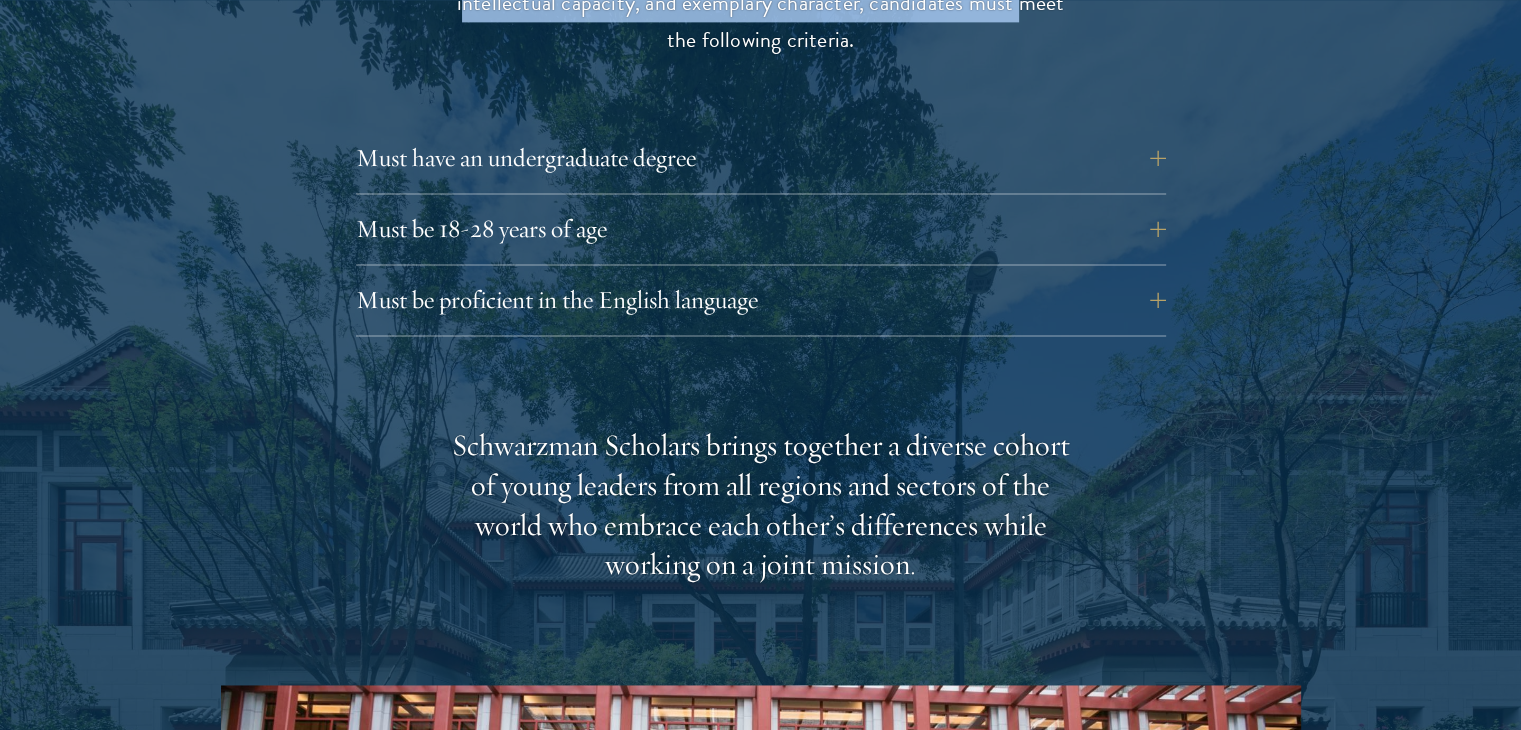 scroll, scrollTop: 2900, scrollLeft: 0, axis: vertical 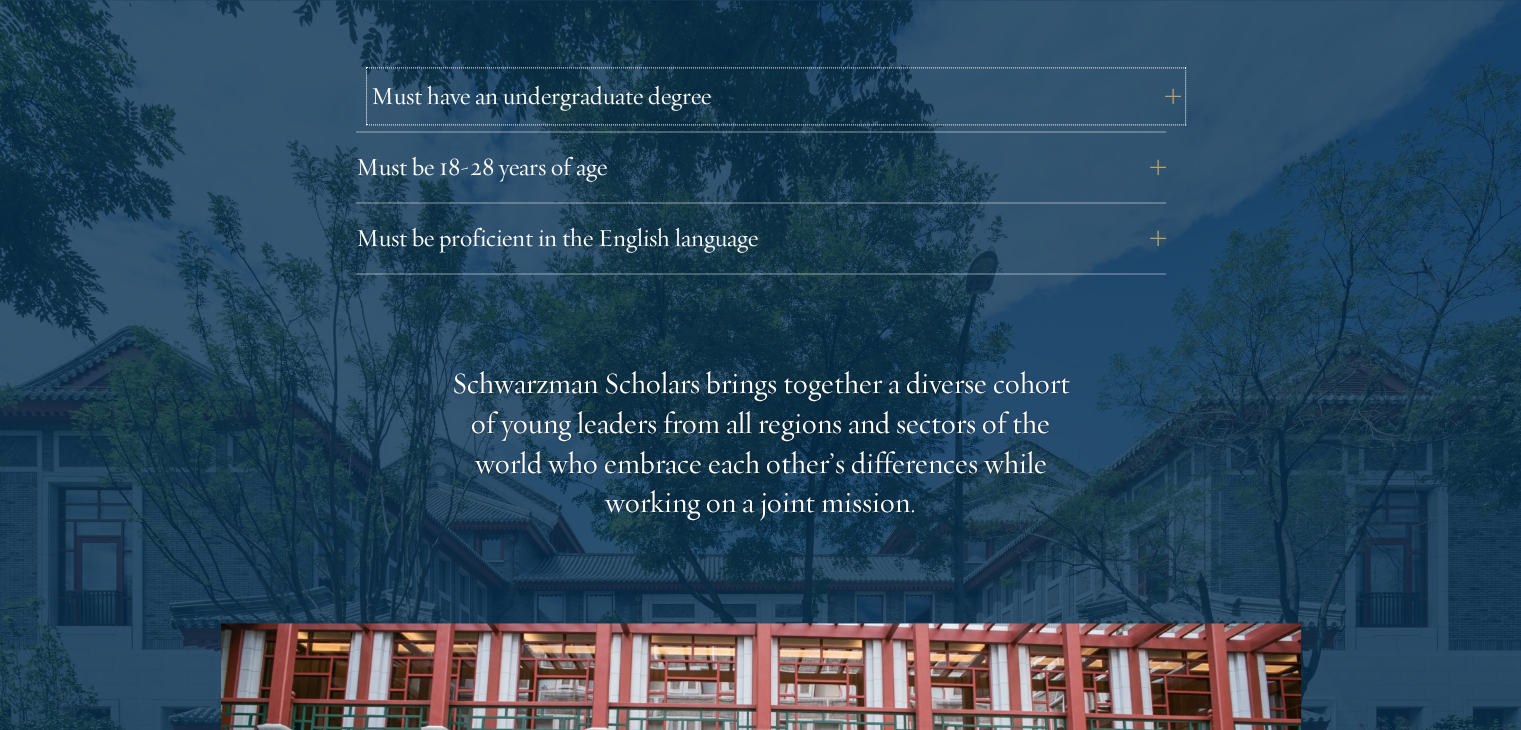 click on "Must have an undergraduate degree" at bounding box center [776, 96] 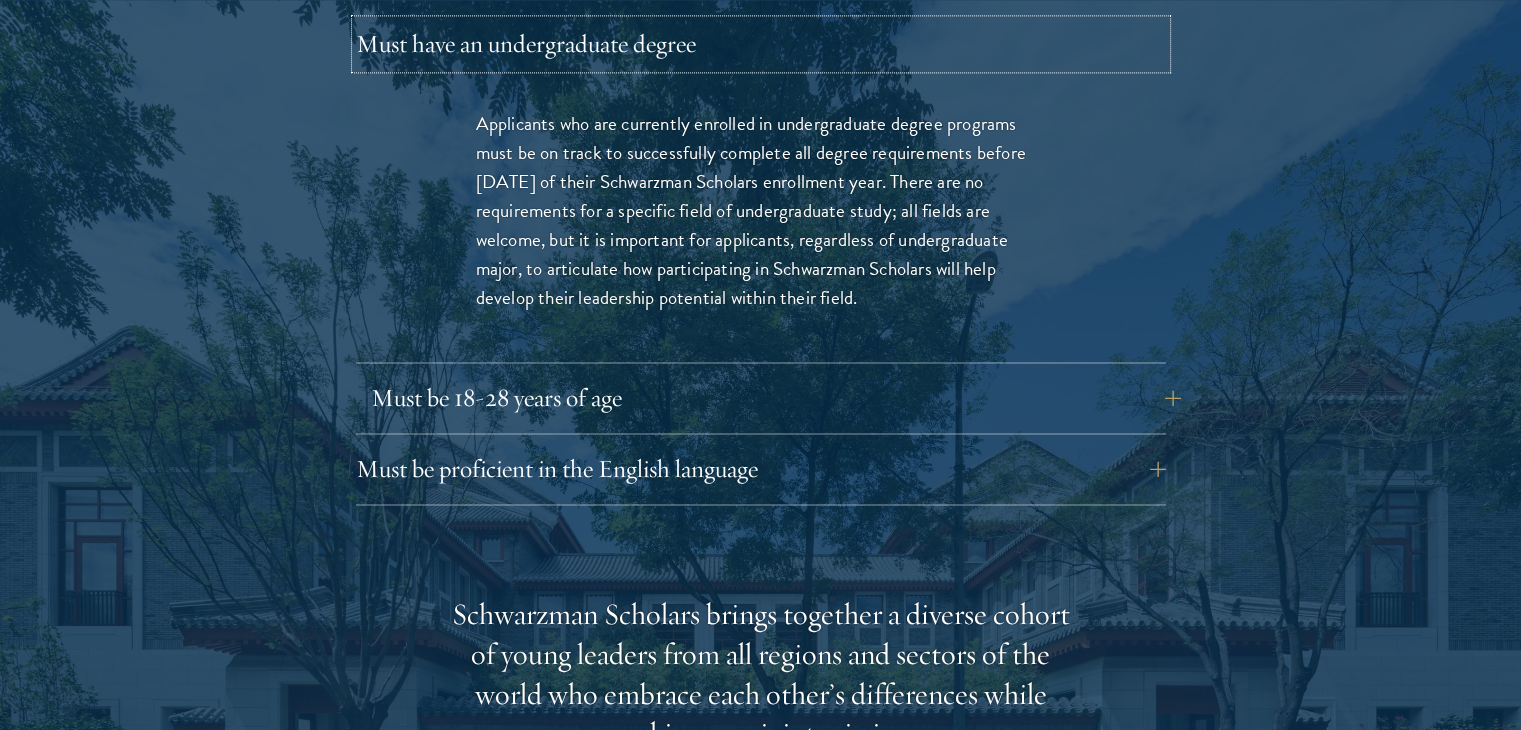 scroll, scrollTop: 3000, scrollLeft: 0, axis: vertical 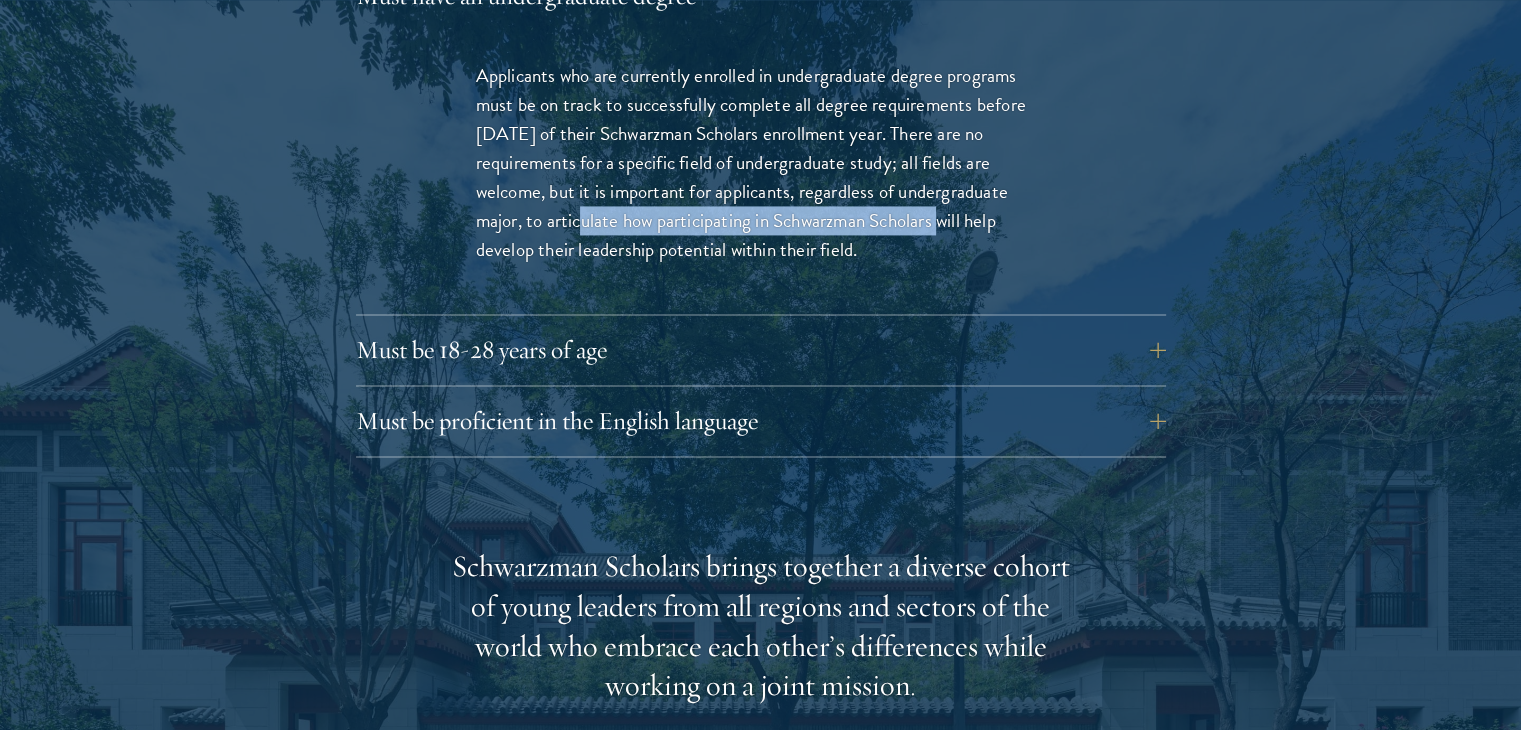 drag, startPoint x: 569, startPoint y: 179, endPoint x: 932, endPoint y: 188, distance: 363.11154 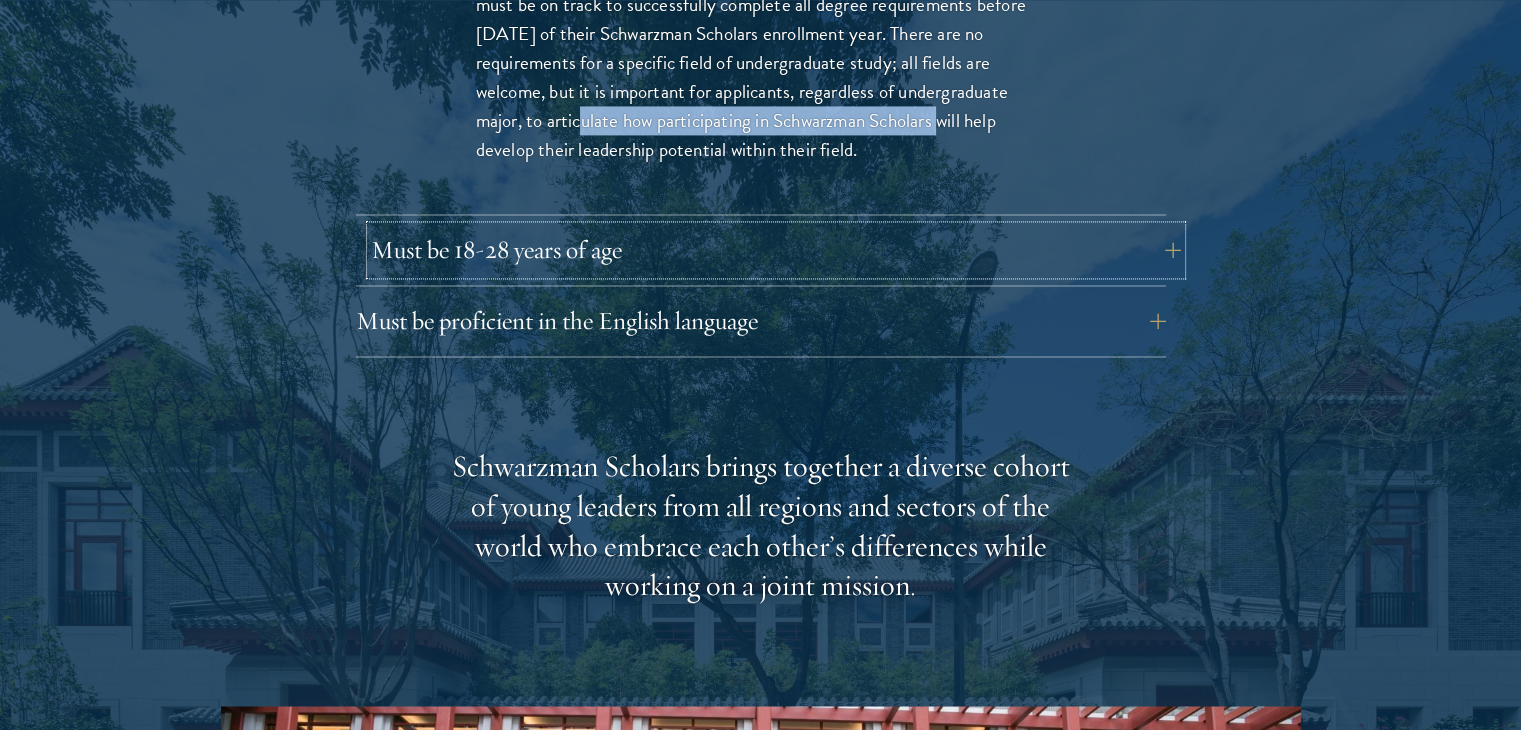 click on "Must be 18-28 years of age" at bounding box center (776, 250) 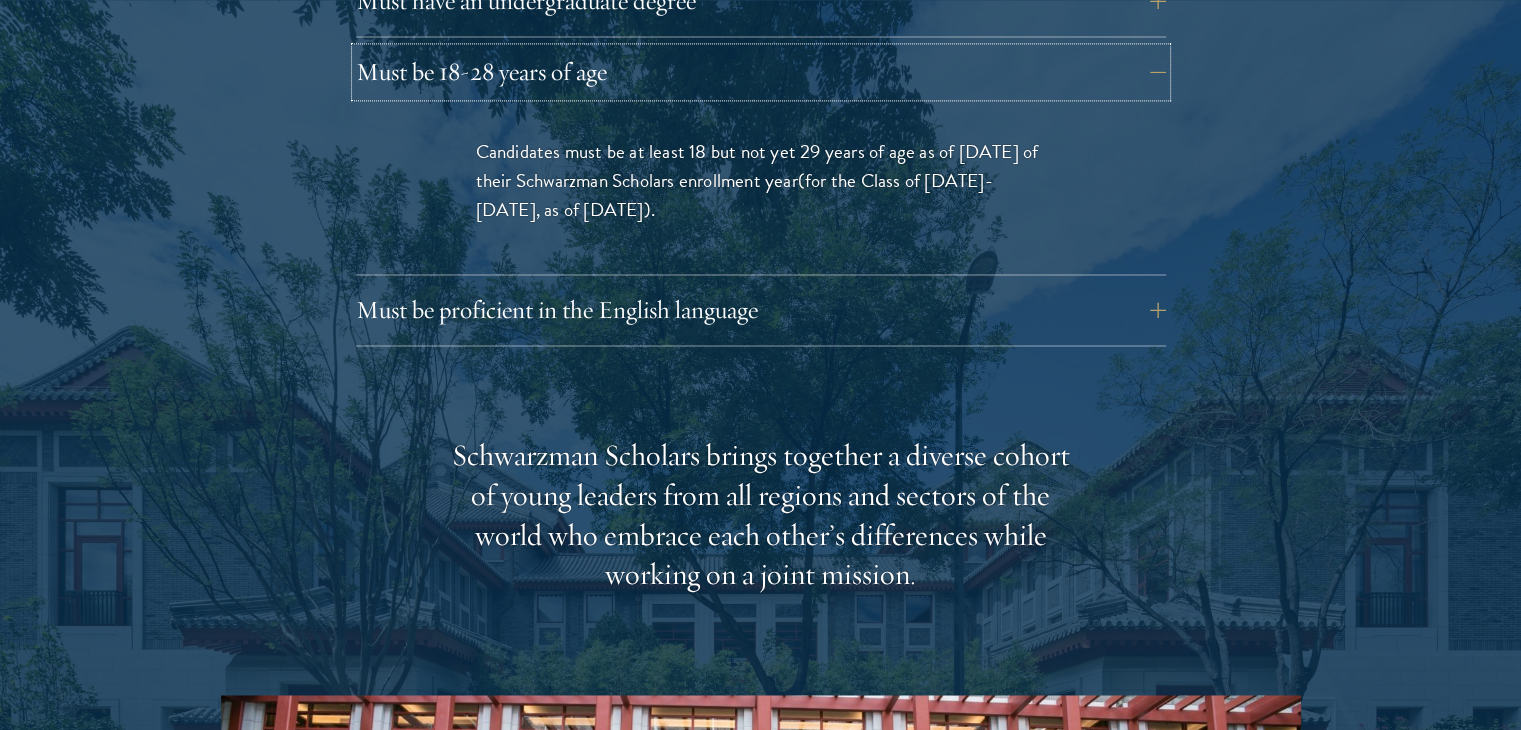 scroll, scrollTop: 3000, scrollLeft: 0, axis: vertical 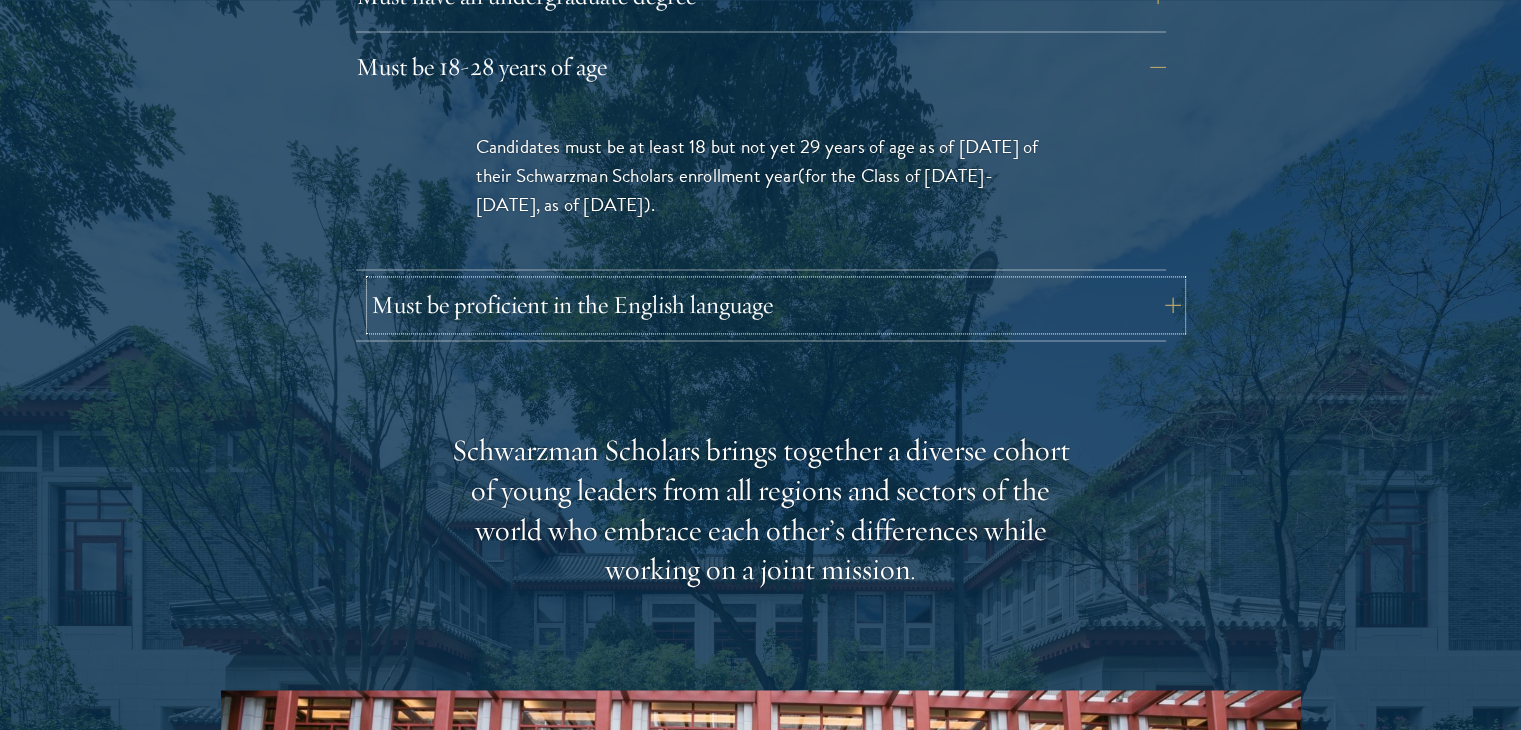 click on "Must be proficient in the English language" at bounding box center [776, 305] 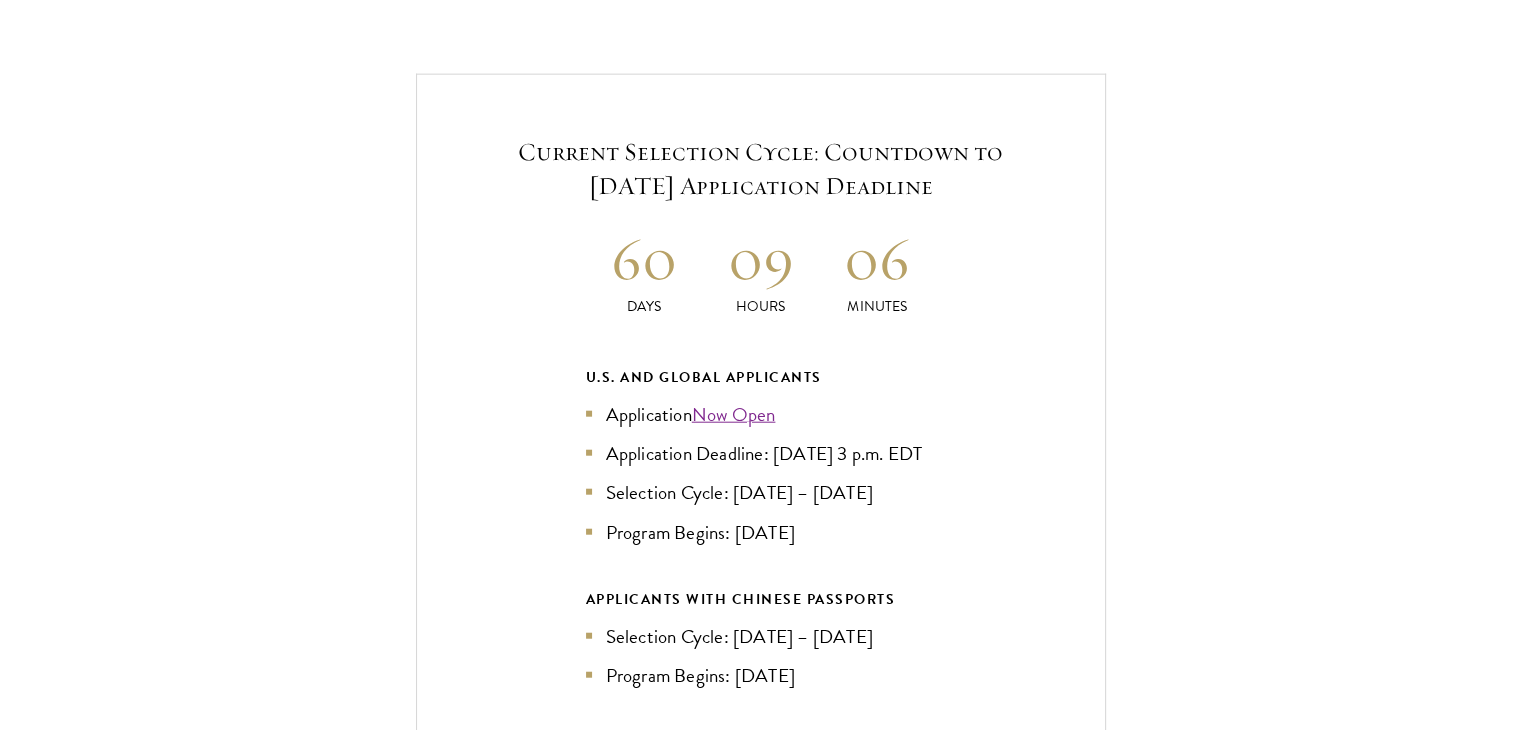 scroll, scrollTop: 5000, scrollLeft: 0, axis: vertical 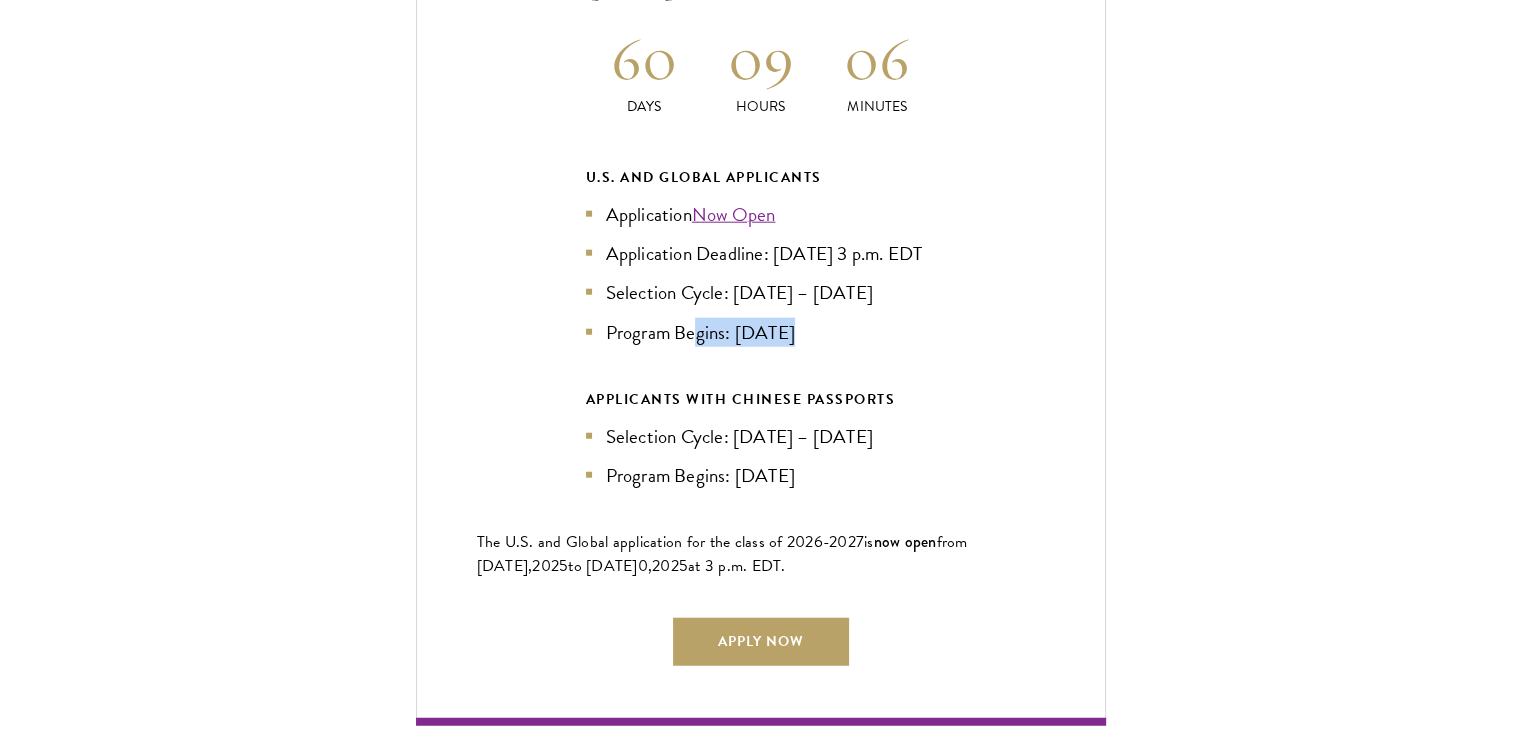 drag, startPoint x: 697, startPoint y: 325, endPoint x: 795, endPoint y: 319, distance: 98.1835 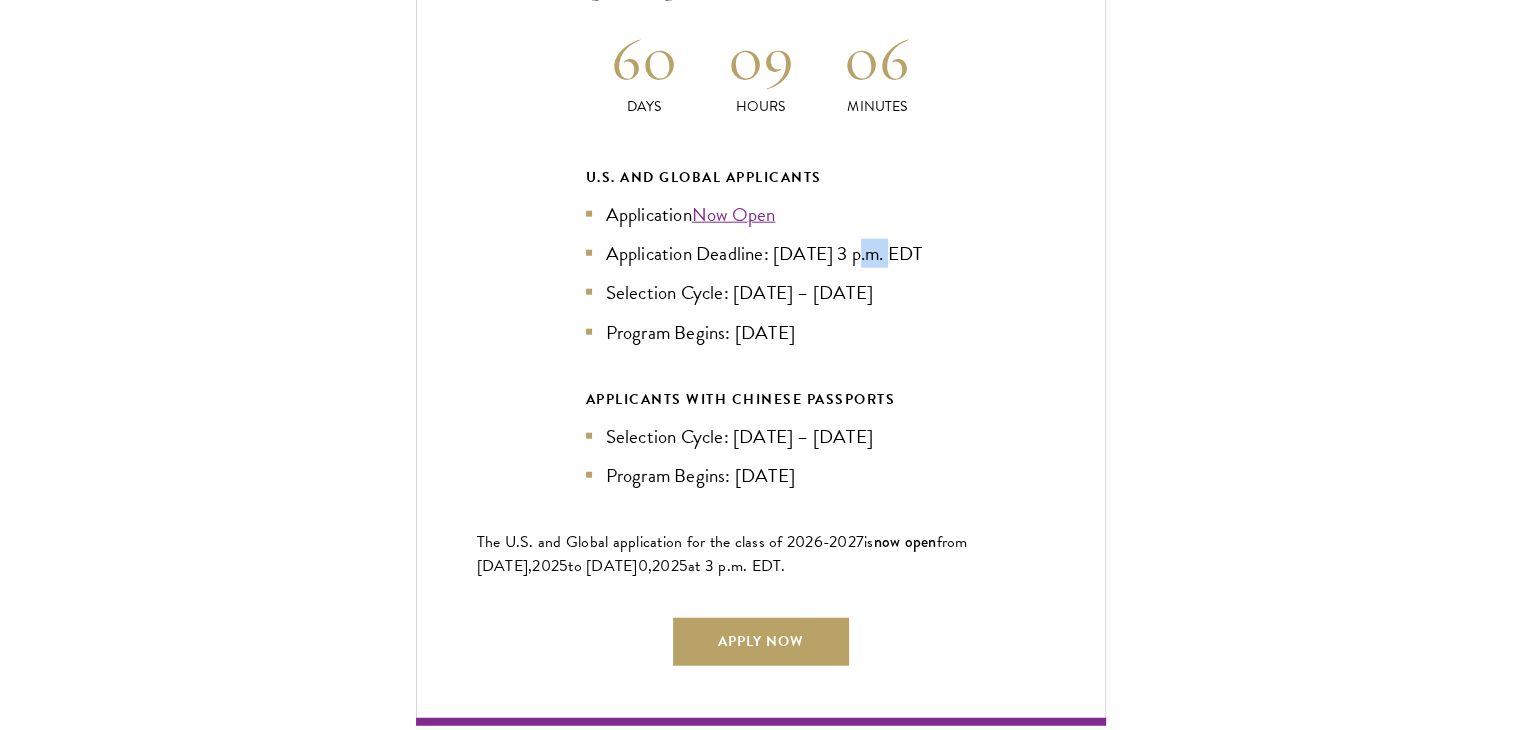 drag, startPoint x: 848, startPoint y: 212, endPoint x: 895, endPoint y: 213, distance: 47.010635 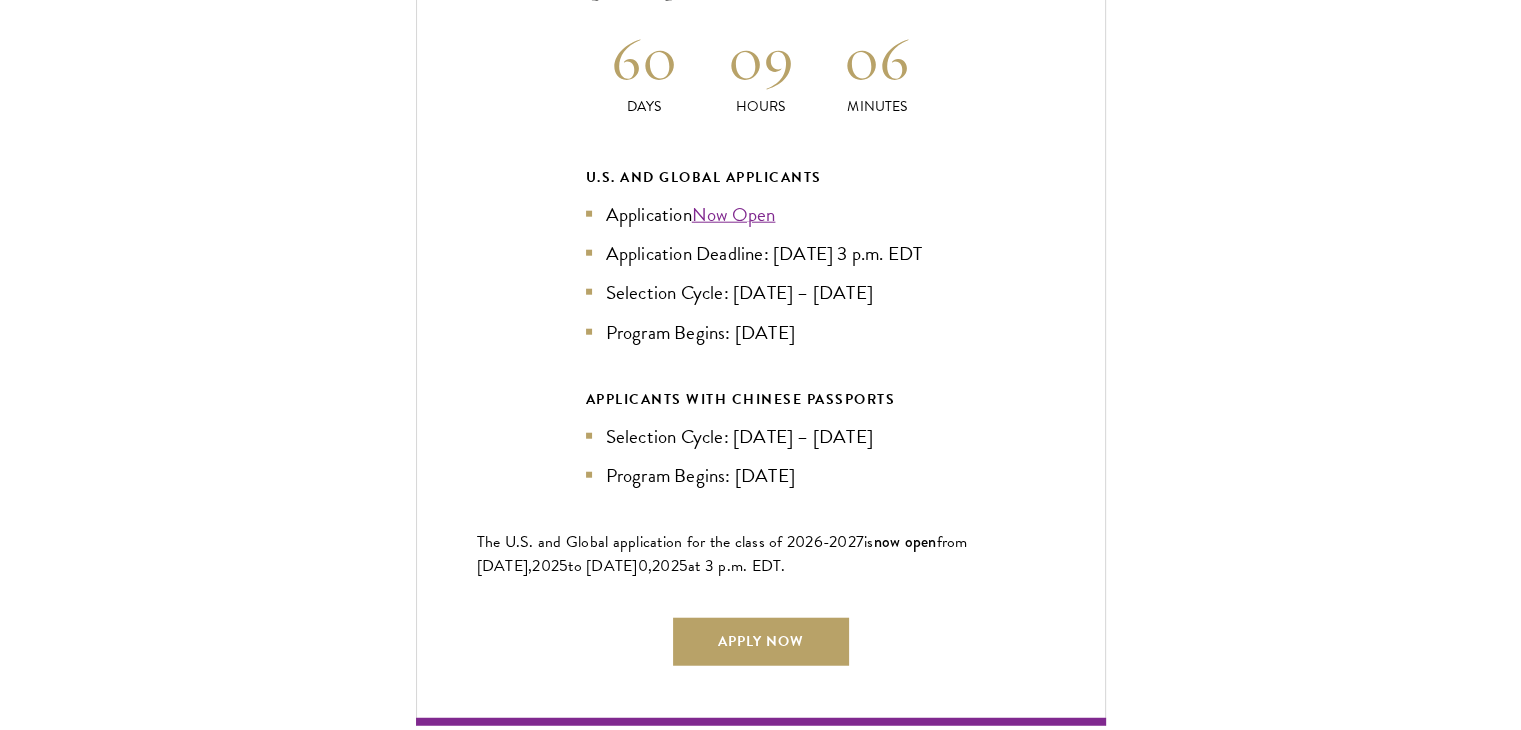 click on "Application Deadline: [DATE] 3 p.m. EDT" at bounding box center [761, 253] 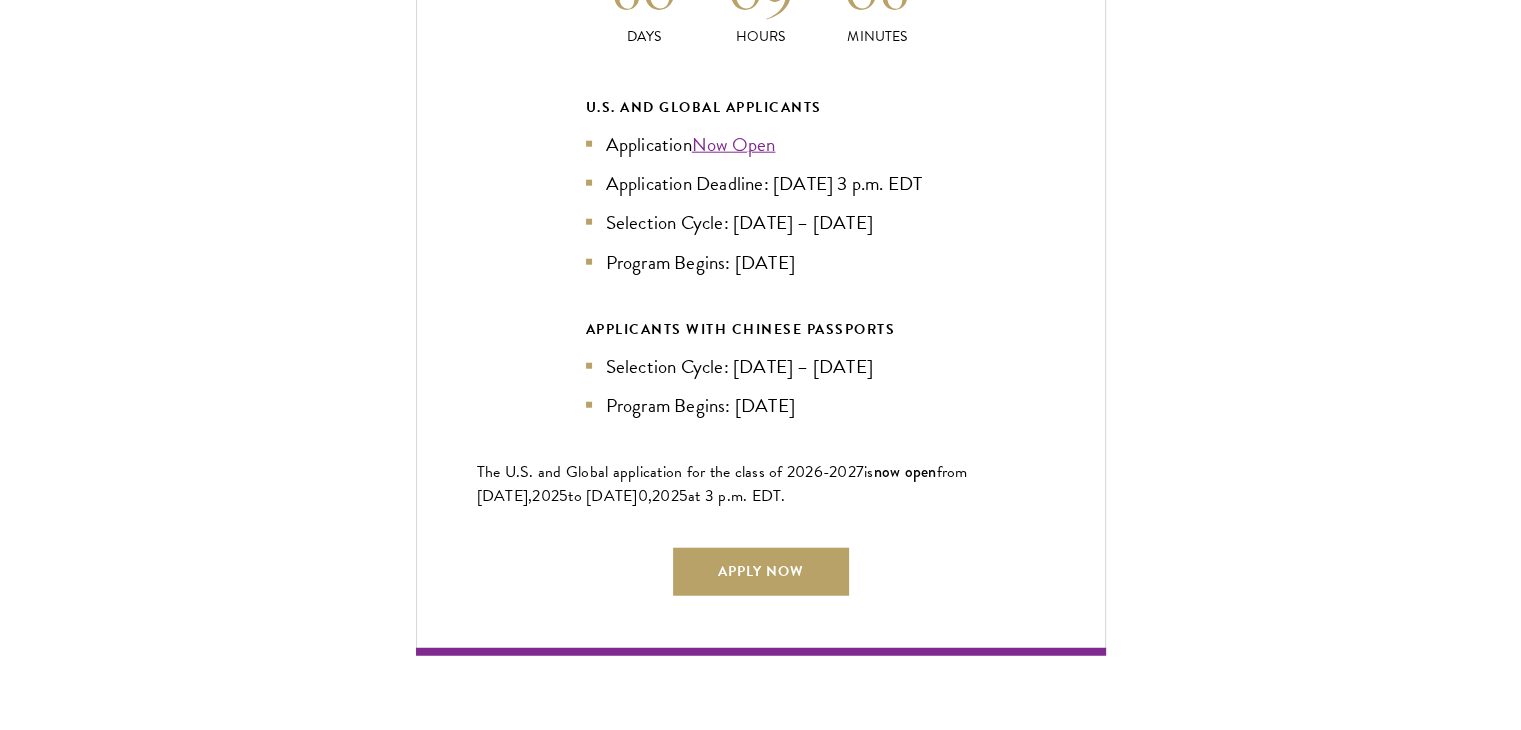 scroll, scrollTop: 5200, scrollLeft: 0, axis: vertical 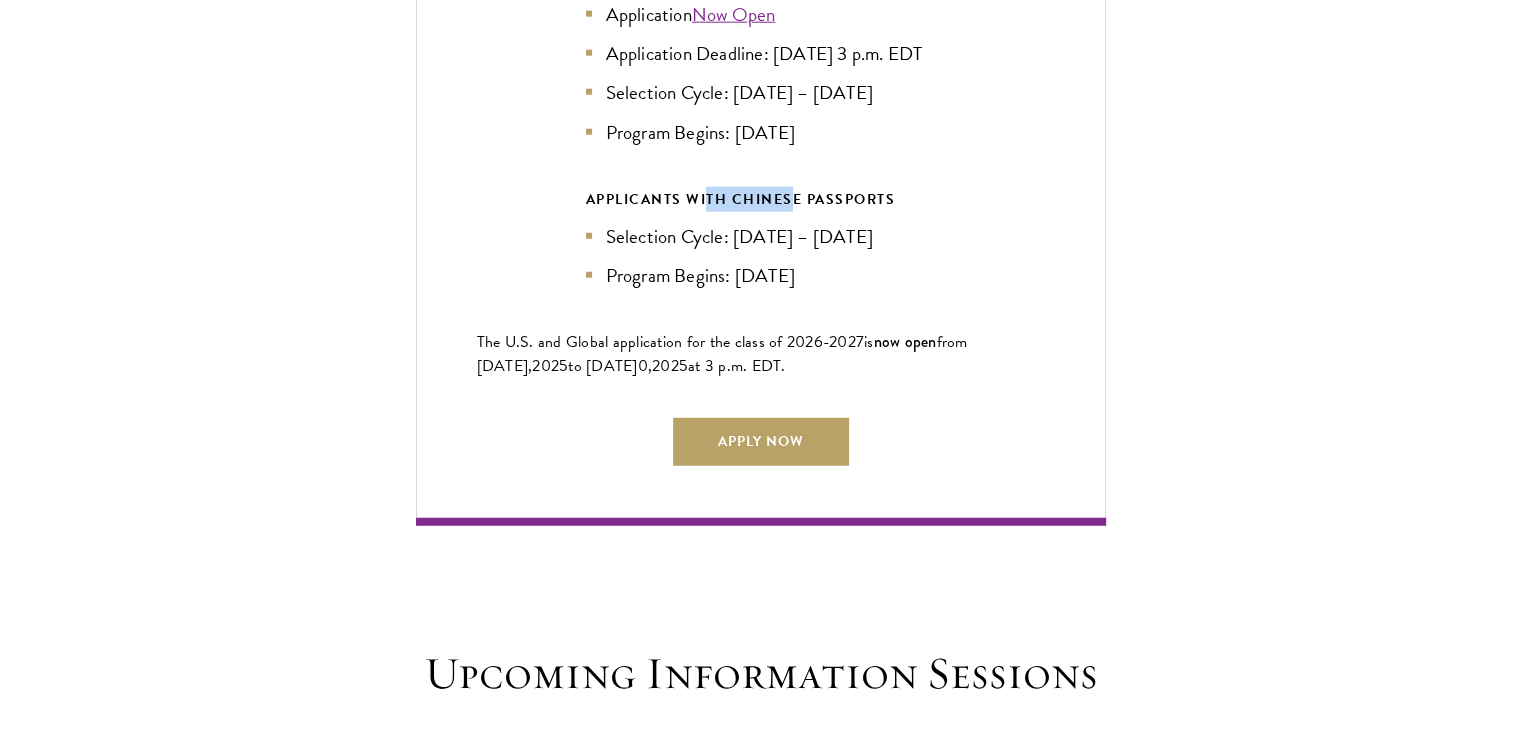 drag, startPoint x: 709, startPoint y: 197, endPoint x: 806, endPoint y: 193, distance: 97.082436 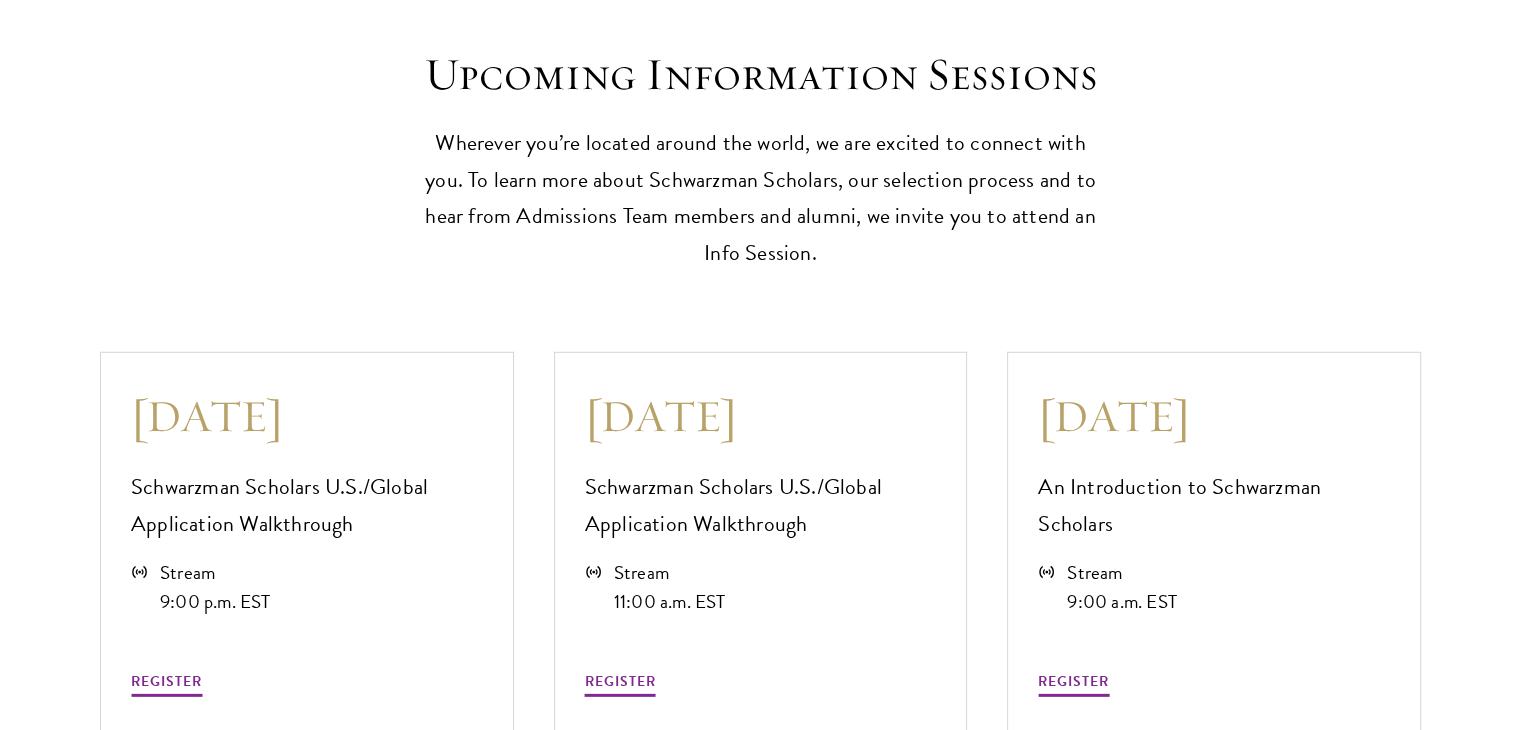 scroll, scrollTop: 5800, scrollLeft: 0, axis: vertical 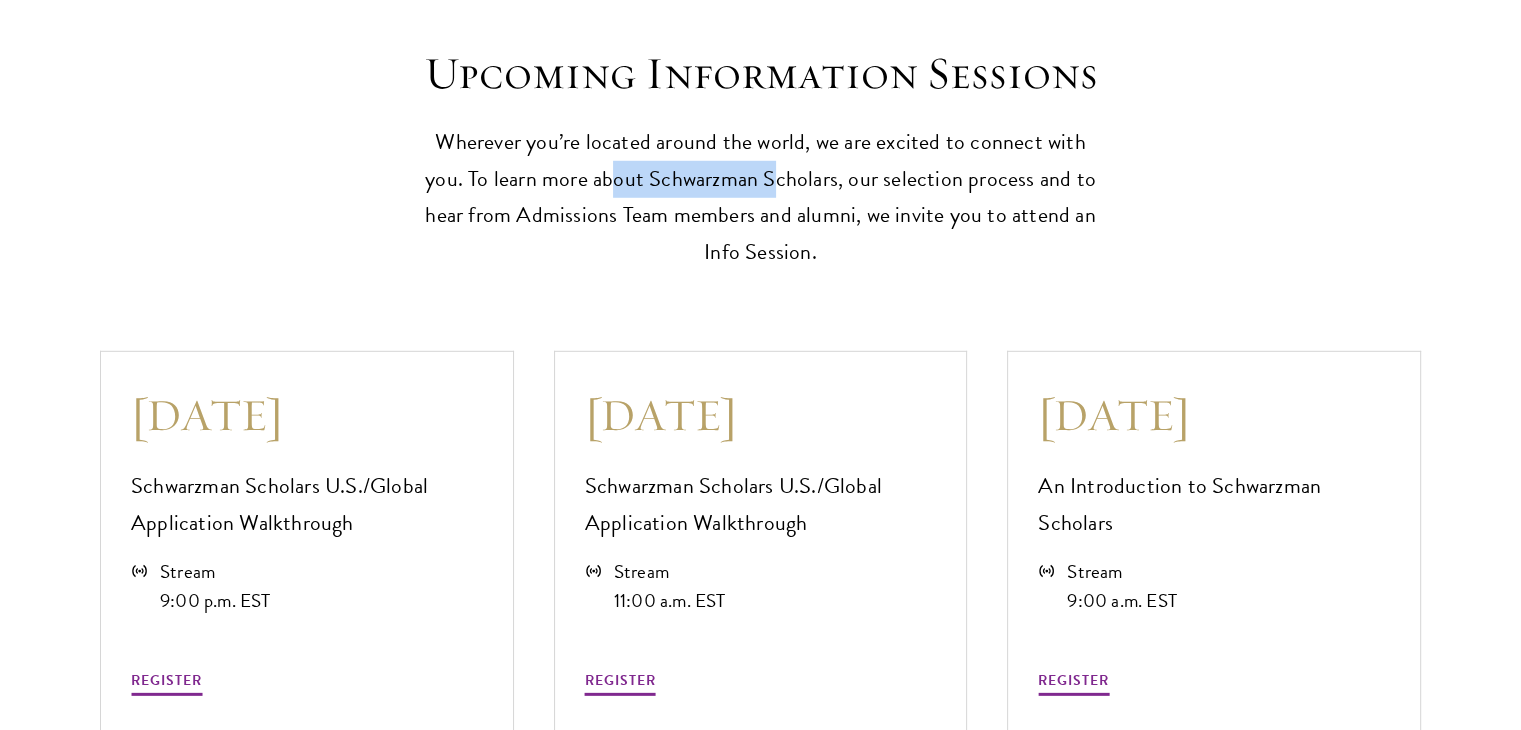 drag, startPoint x: 602, startPoint y: 150, endPoint x: 820, endPoint y: 149, distance: 218.00229 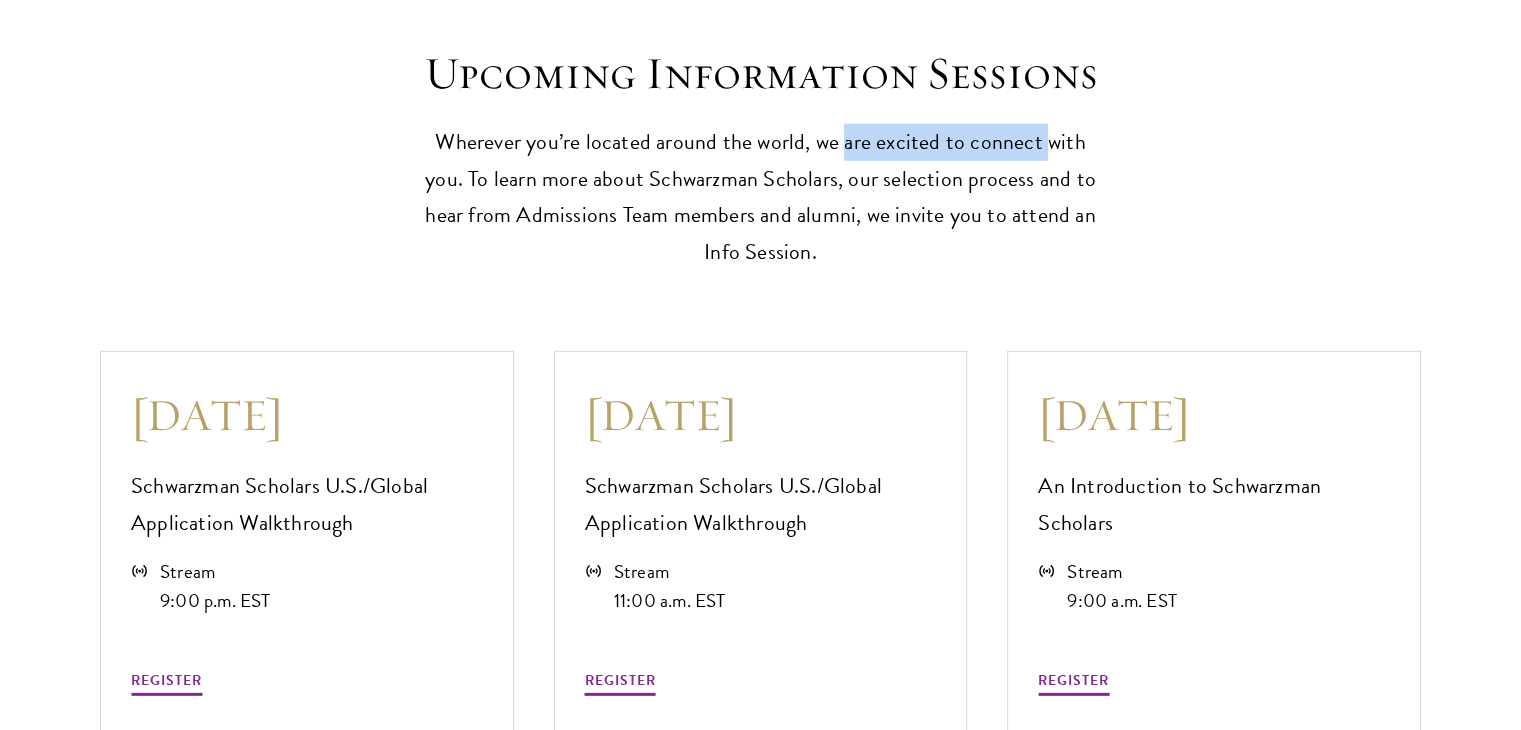 drag, startPoint x: 827, startPoint y: 135, endPoint x: 1028, endPoint y: 133, distance: 201.00995 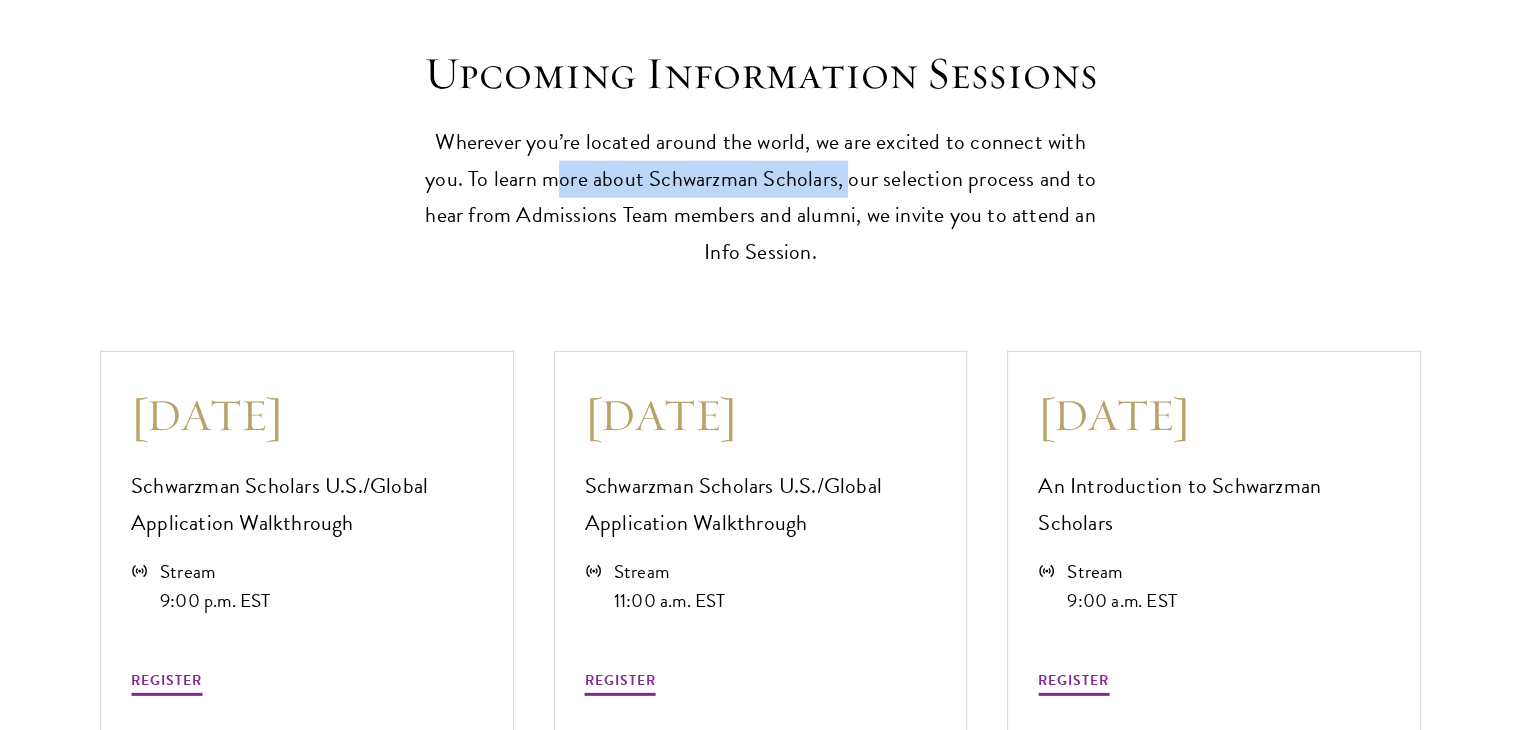 drag, startPoint x: 580, startPoint y: 163, endPoint x: 811, endPoint y: 163, distance: 231 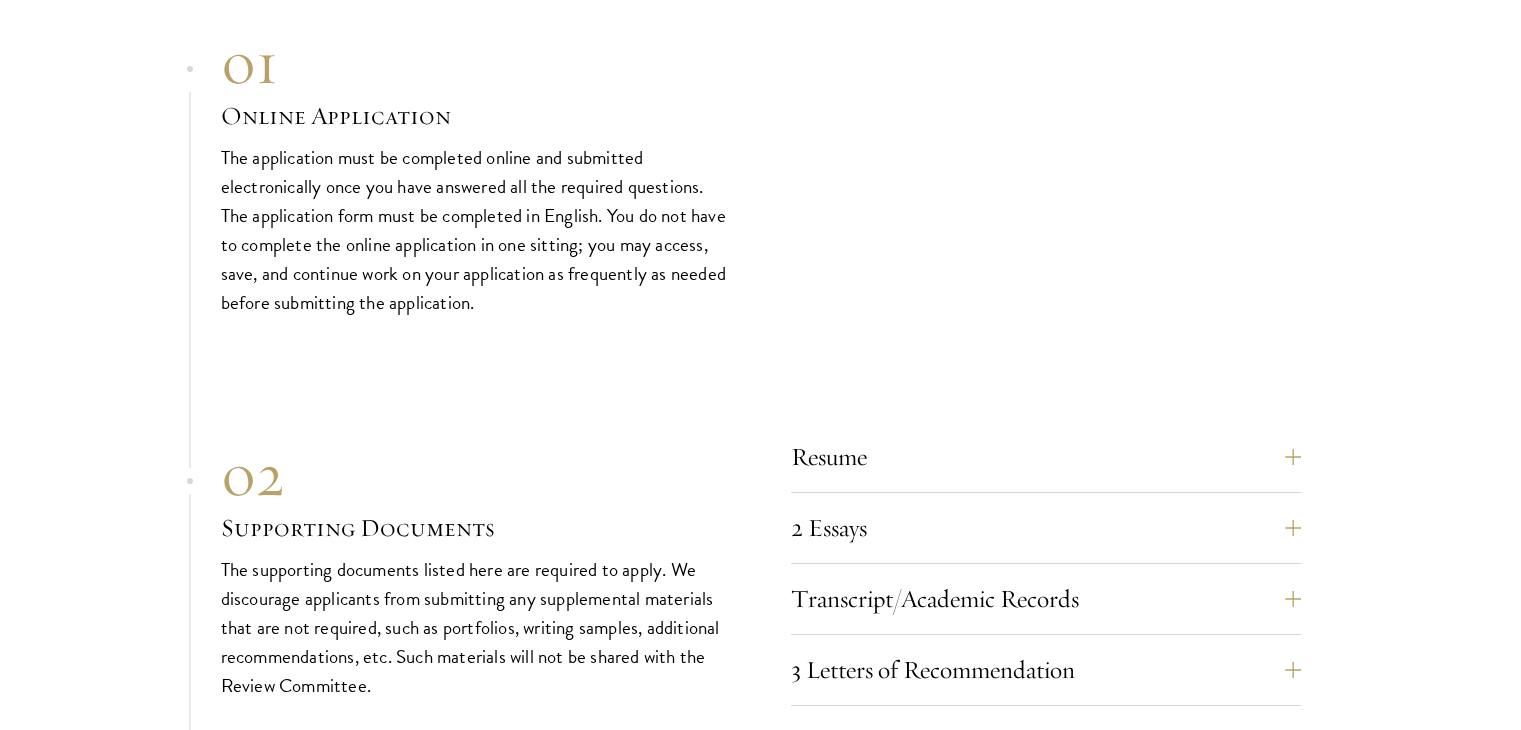 scroll, scrollTop: 7100, scrollLeft: 0, axis: vertical 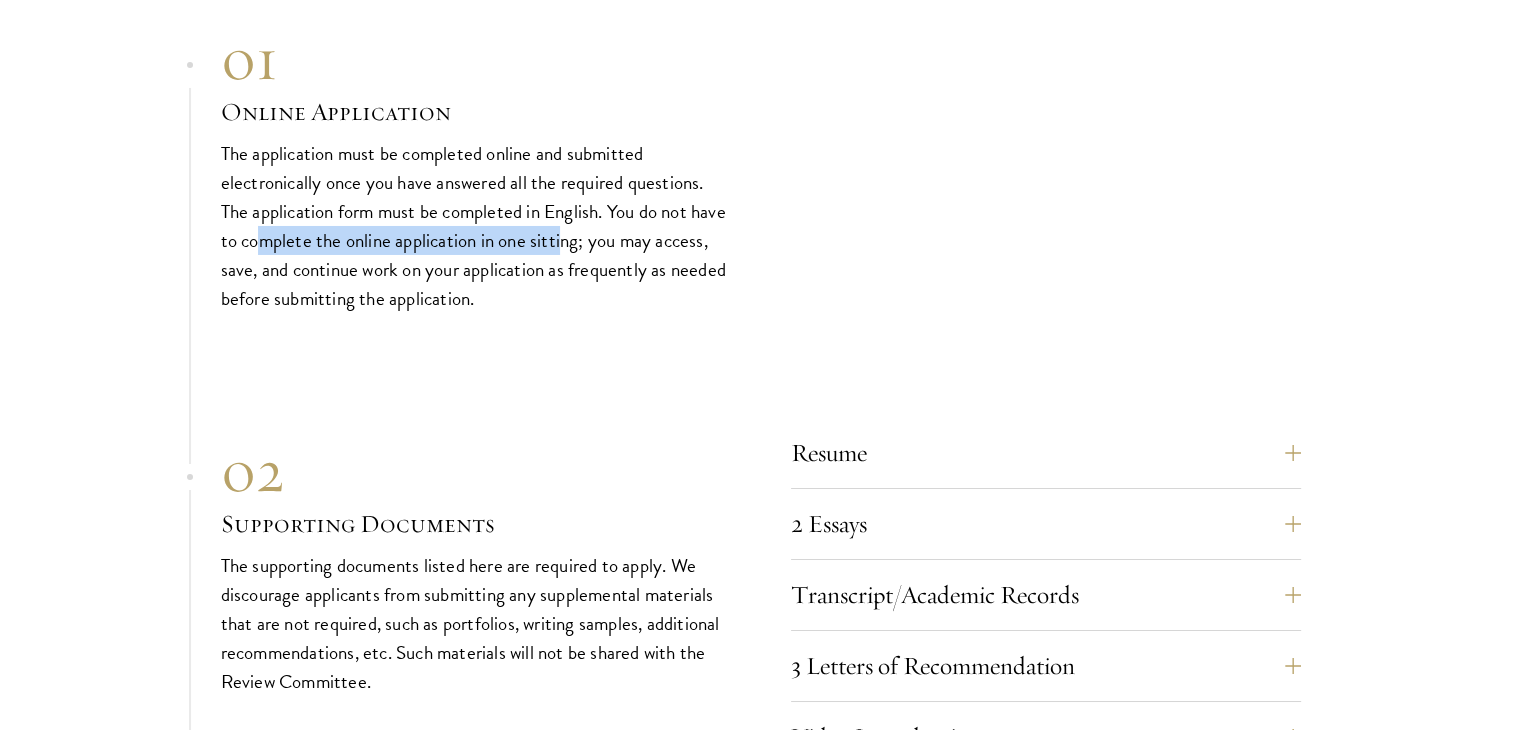 drag, startPoint x: 326, startPoint y: 233, endPoint x: 602, endPoint y: 232, distance: 276.0018 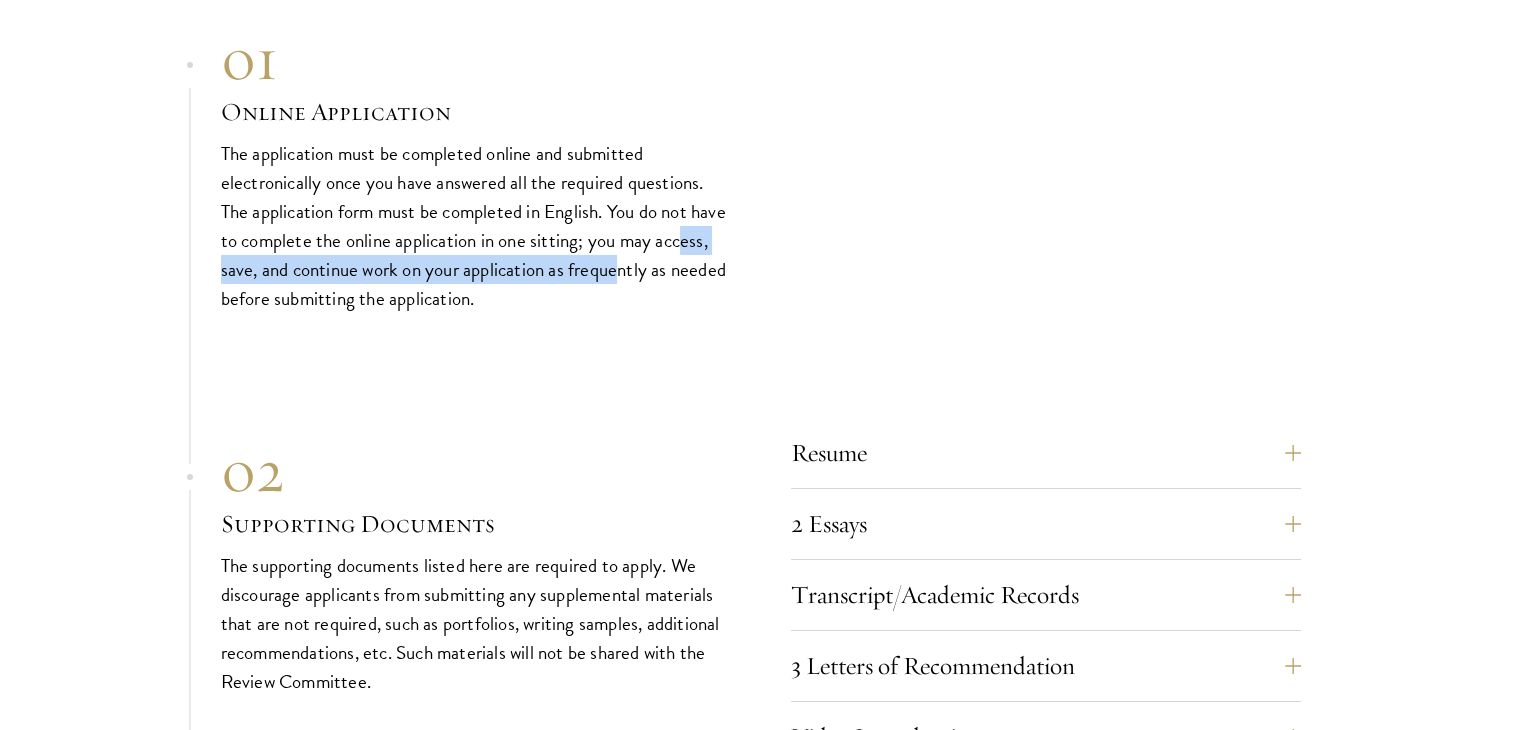 drag, startPoint x: 245, startPoint y: 265, endPoint x: 684, endPoint y: 253, distance: 439.16397 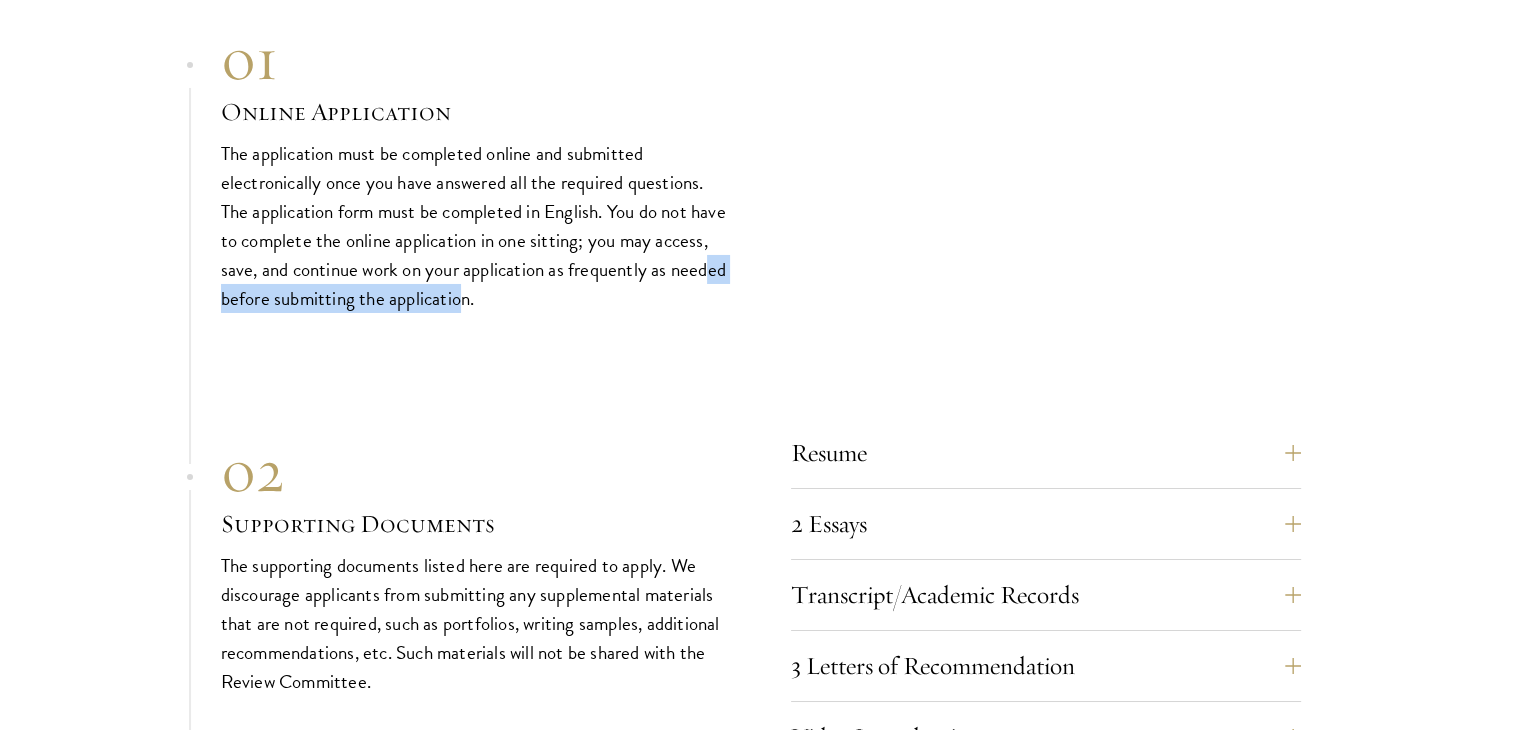 drag, startPoint x: 255, startPoint y: 285, endPoint x: 524, endPoint y: 294, distance: 269.1505 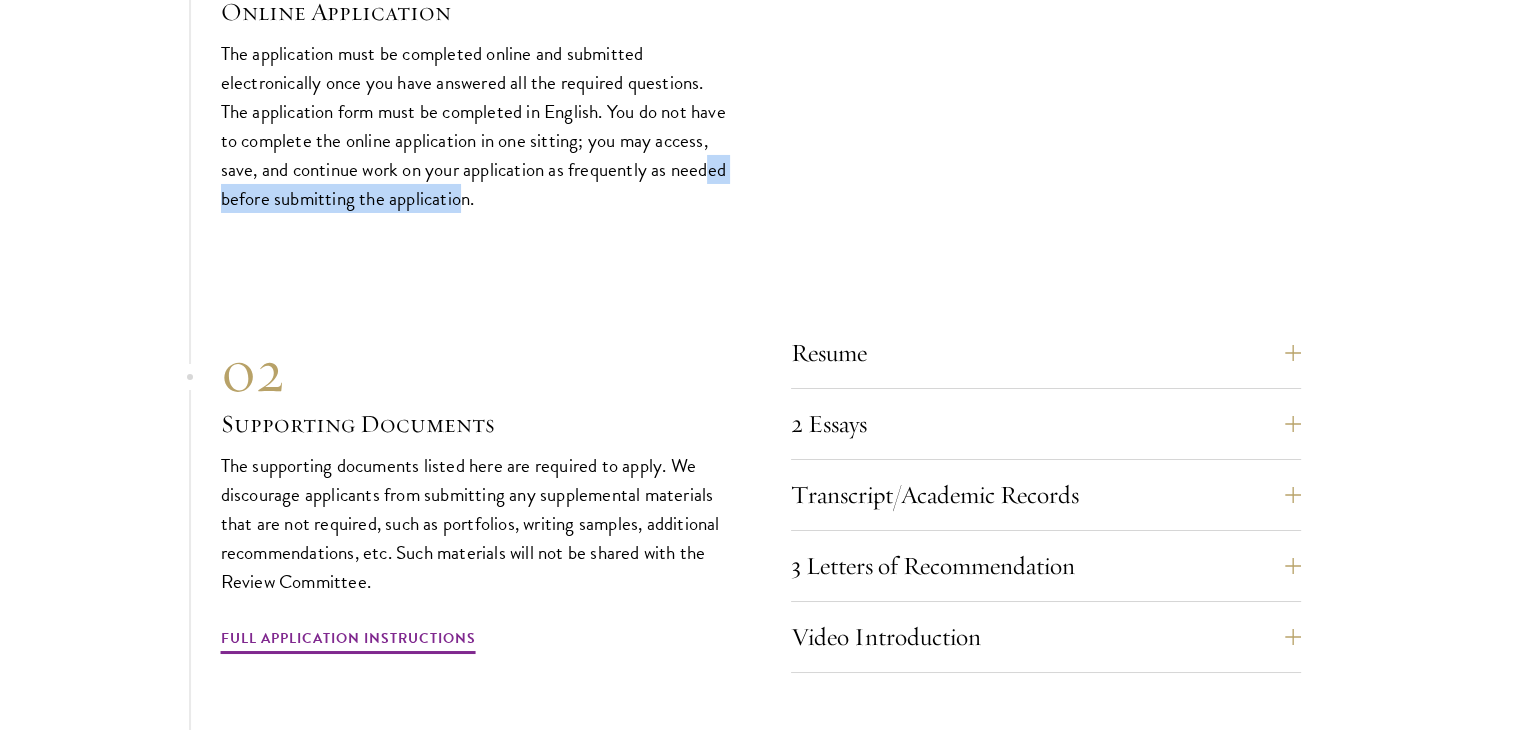 scroll, scrollTop: 7400, scrollLeft: 0, axis: vertical 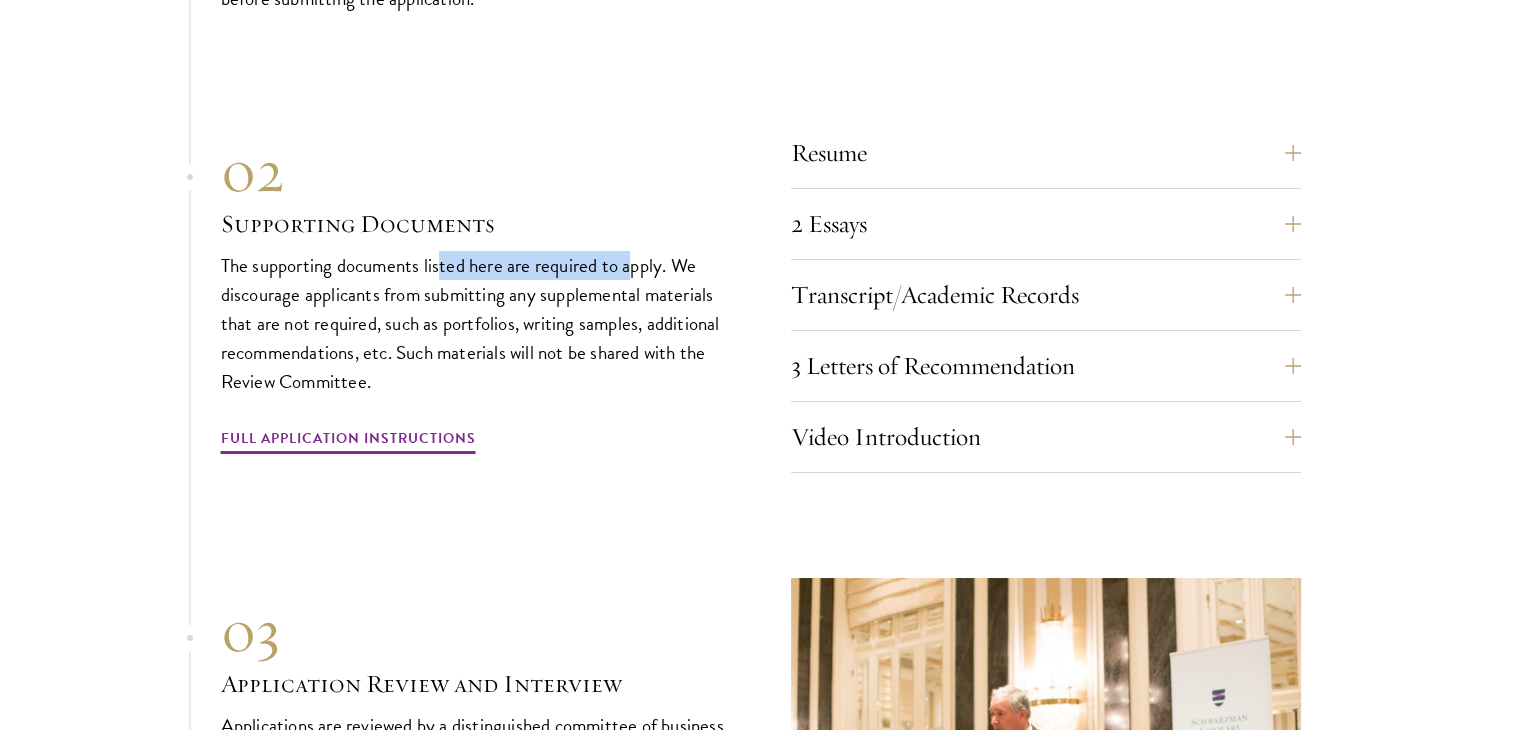 drag, startPoint x: 473, startPoint y: 247, endPoint x: 632, endPoint y: 248, distance: 159.00314 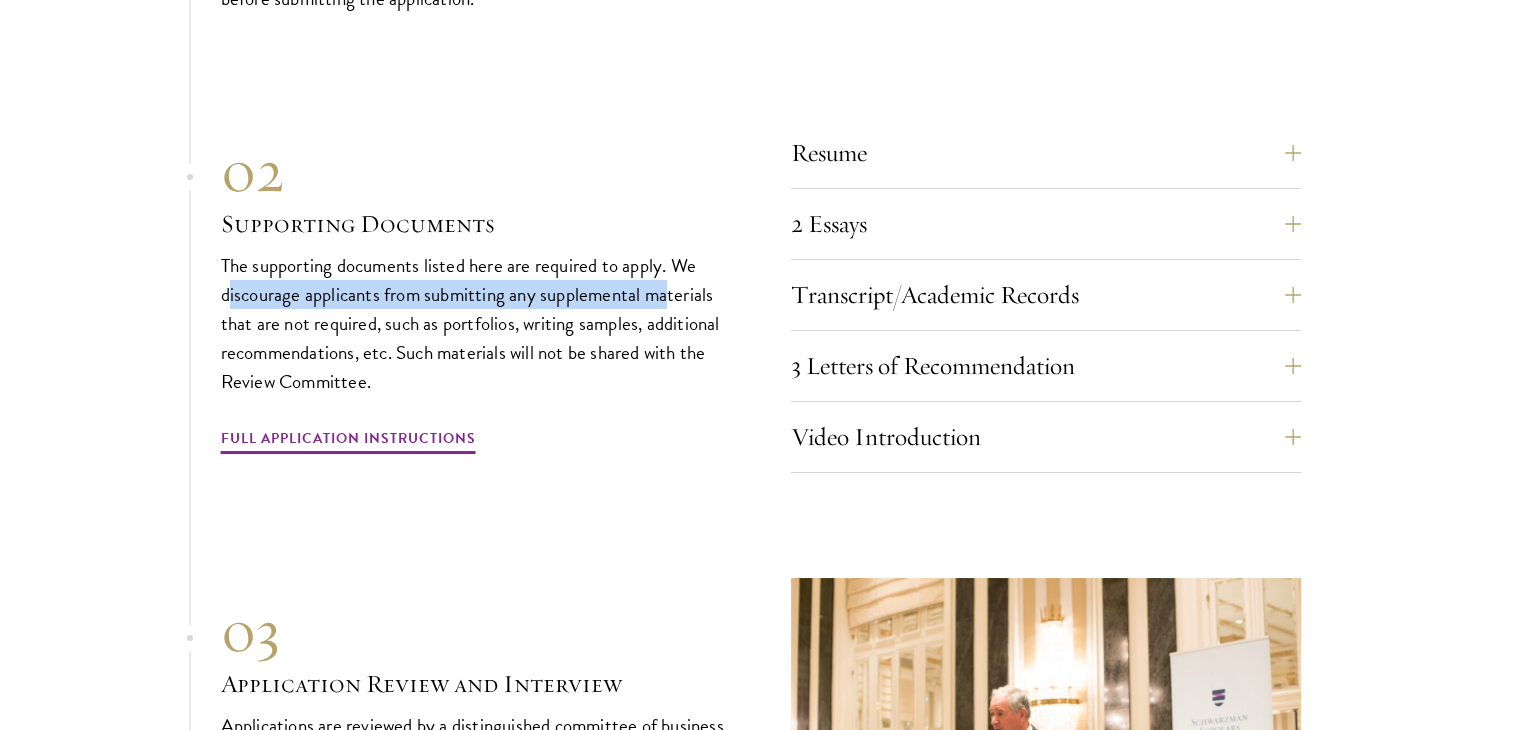 drag, startPoint x: 226, startPoint y: 285, endPoint x: 672, endPoint y: 289, distance: 446.01794 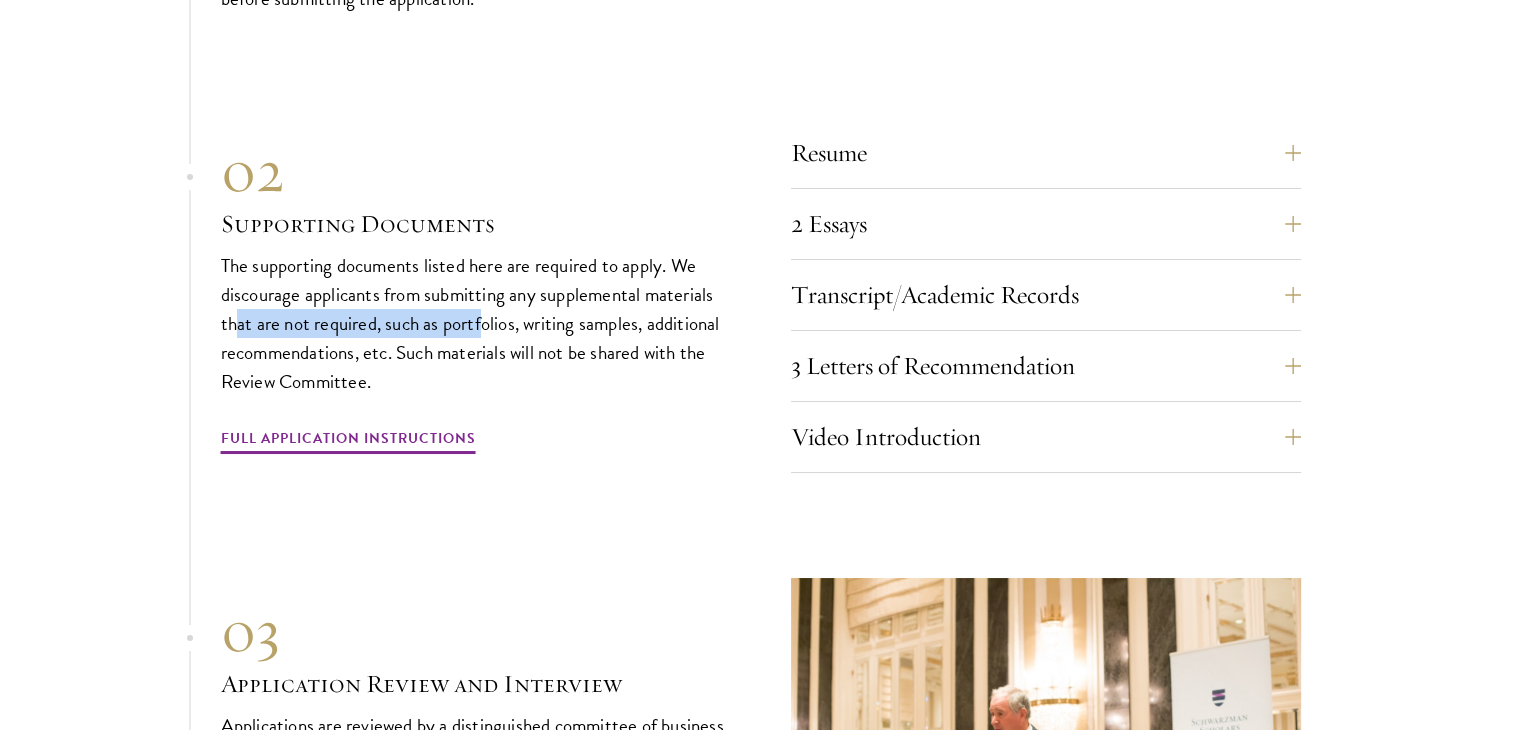 drag, startPoint x: 236, startPoint y: 311, endPoint x: 505, endPoint y: 319, distance: 269.11893 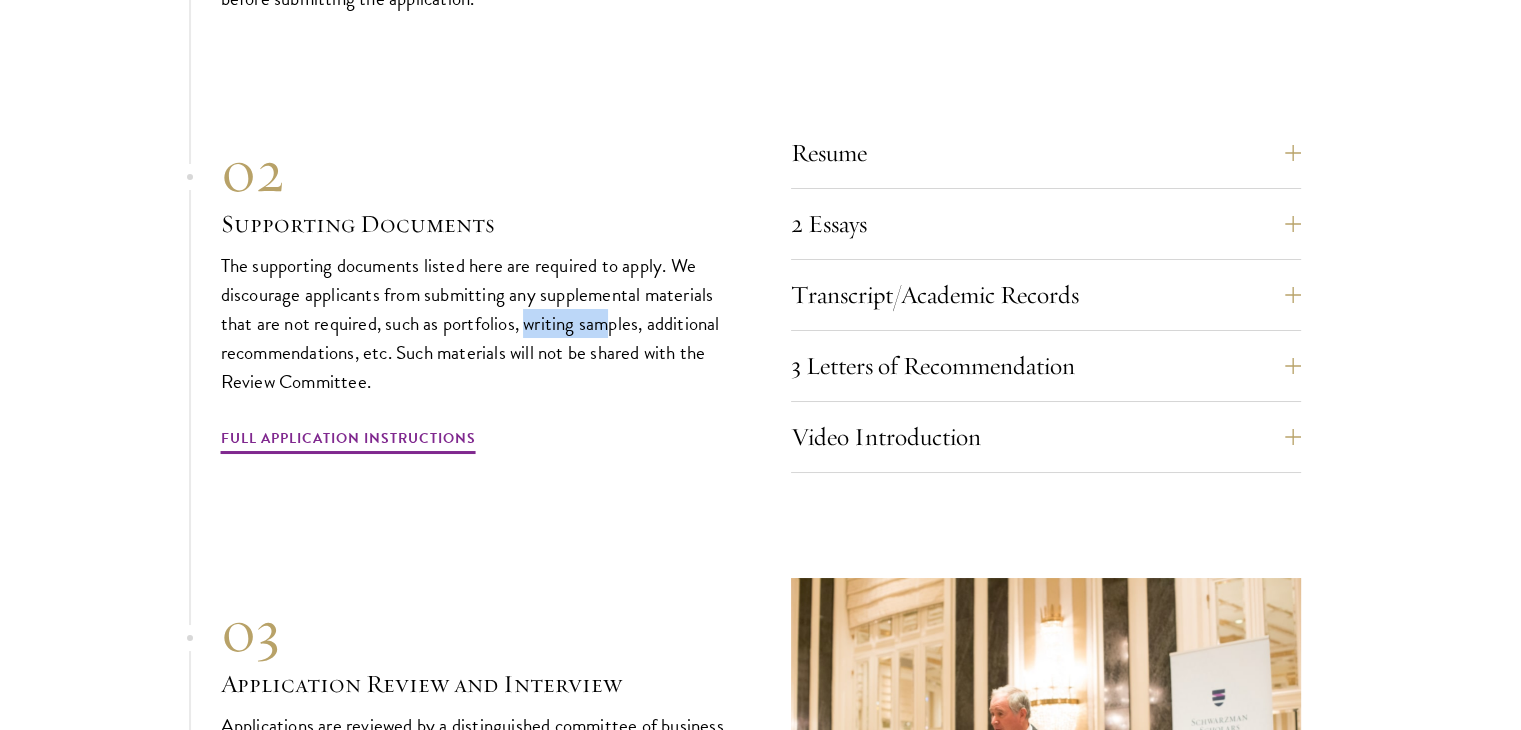 drag, startPoint x: 532, startPoint y: 315, endPoint x: 644, endPoint y: 315, distance: 112 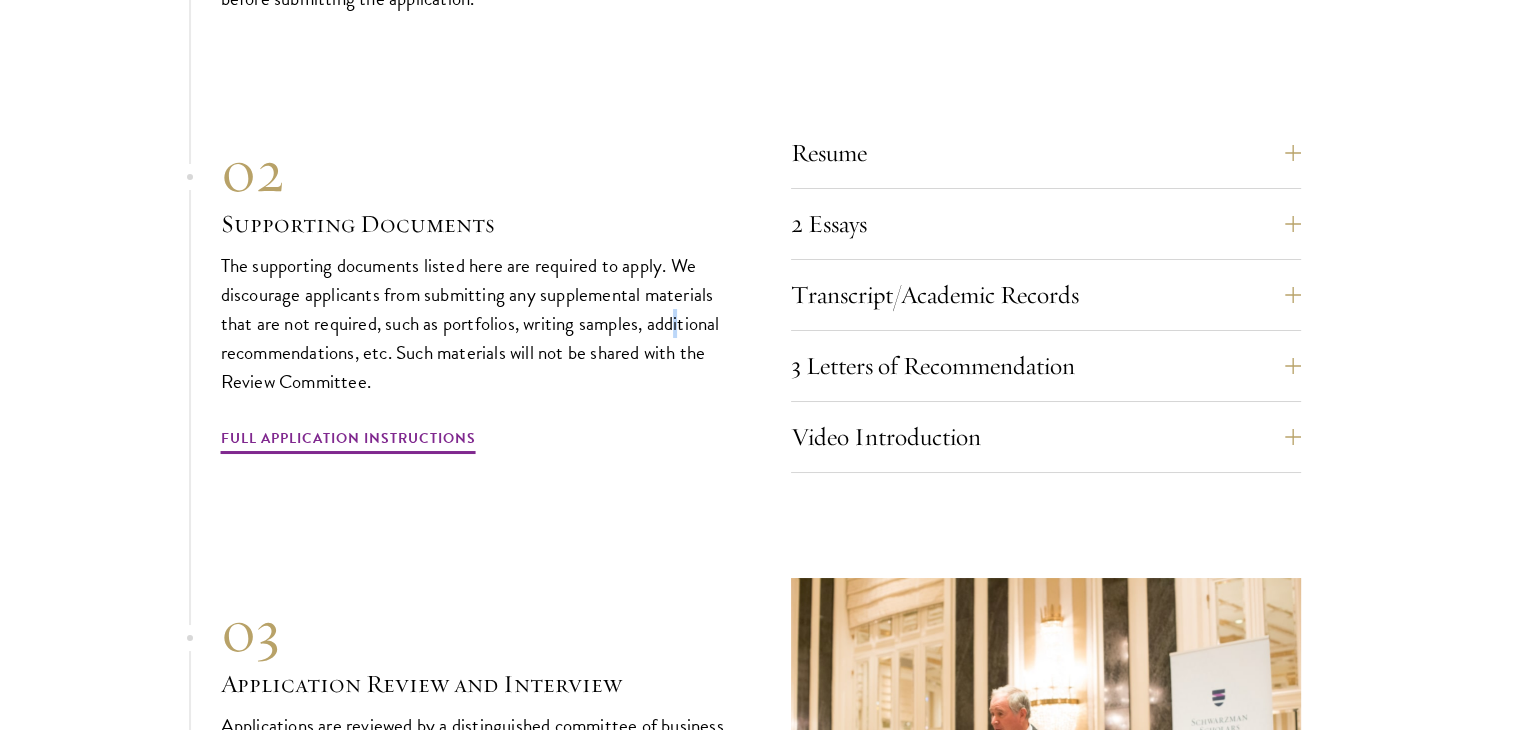 click on "The supporting documents listed here are required to apply. We discourage applicants from submitting any supplemental materials that are not required, such as portfolios, writing samples, additional recommendations, etc. Such materials will not be shared with the Review Committee." at bounding box center (476, 323) 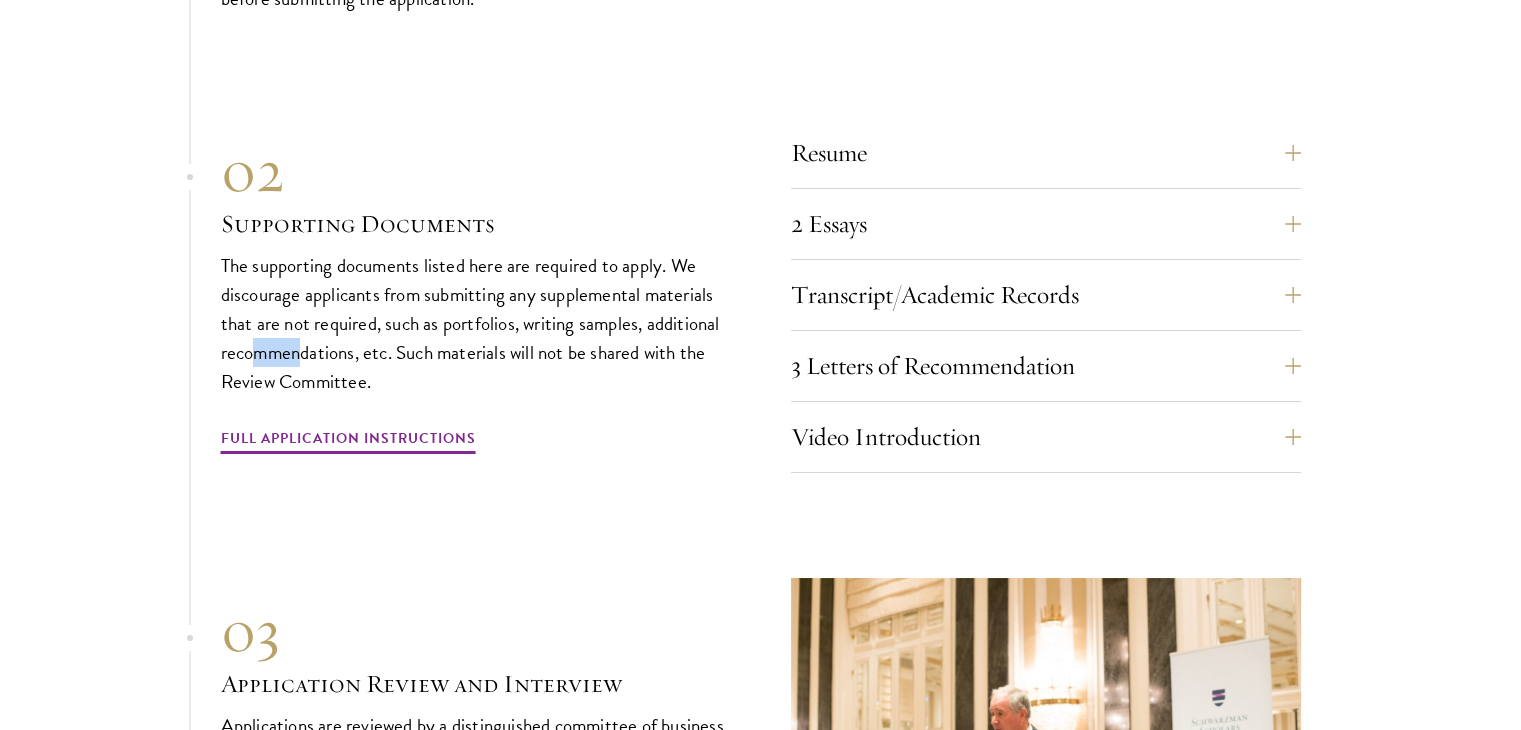 drag, startPoint x: 260, startPoint y: 341, endPoint x: 307, endPoint y: 341, distance: 47 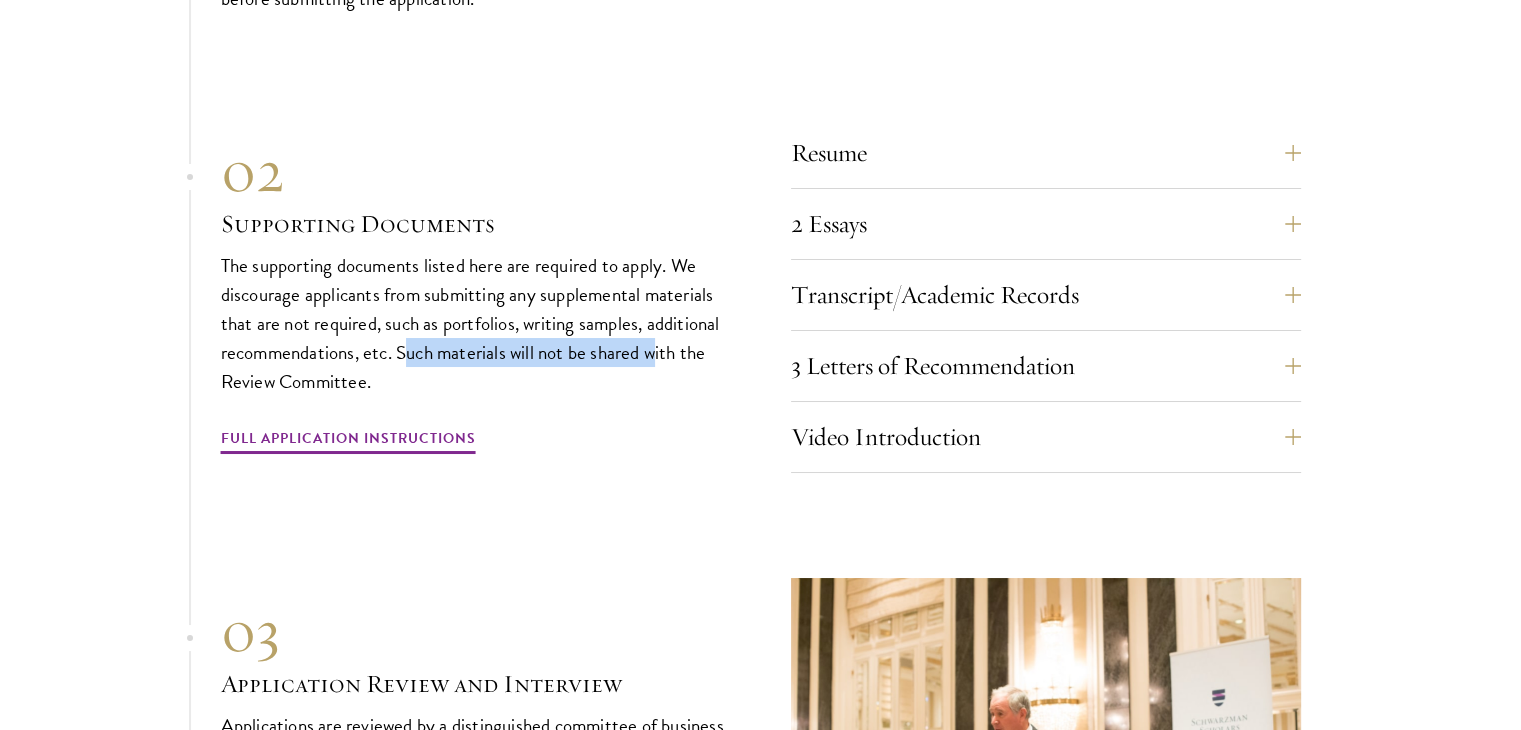 drag, startPoint x: 422, startPoint y: 340, endPoint x: 662, endPoint y: 337, distance: 240.01875 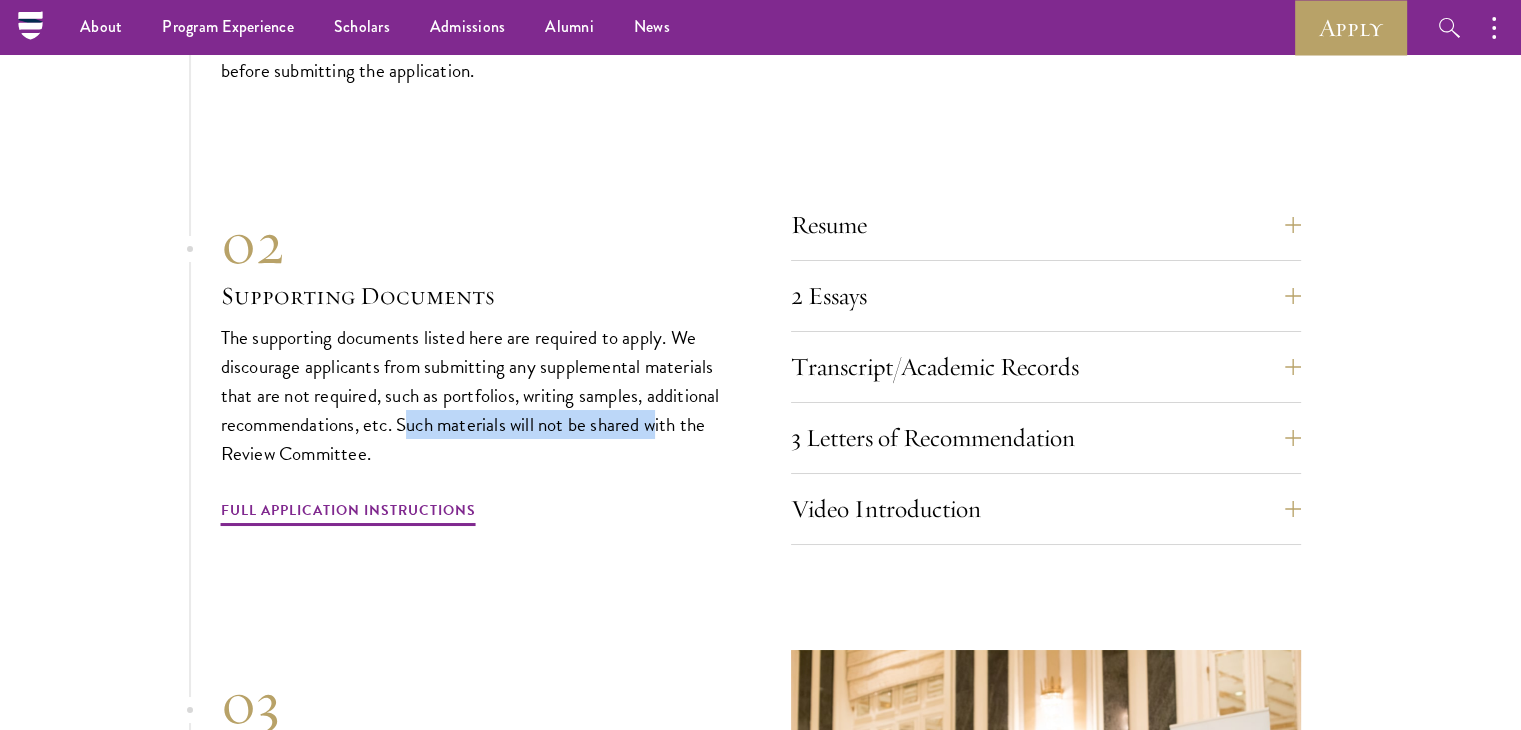 scroll, scrollTop: 7300, scrollLeft: 0, axis: vertical 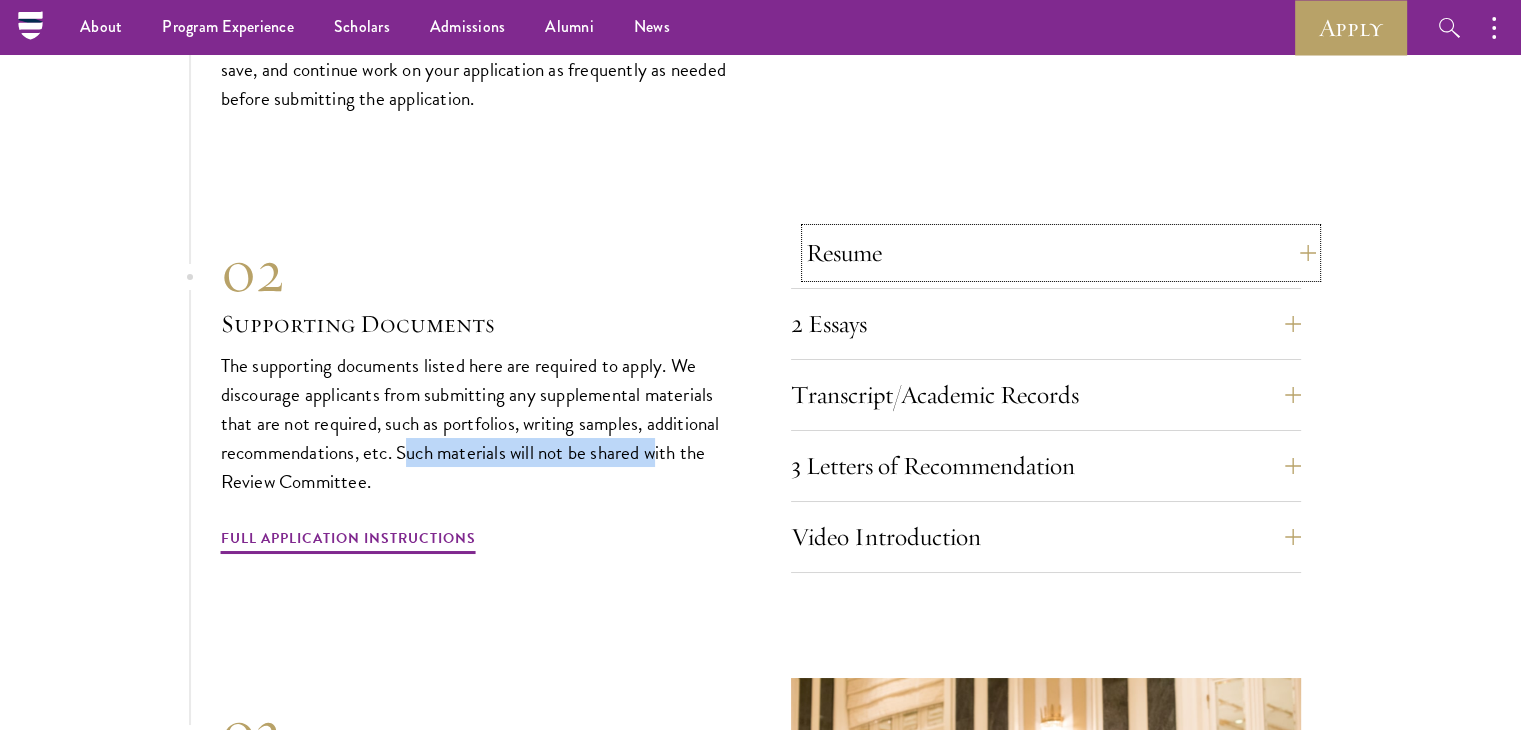 click on "Resume" at bounding box center (1061, 253) 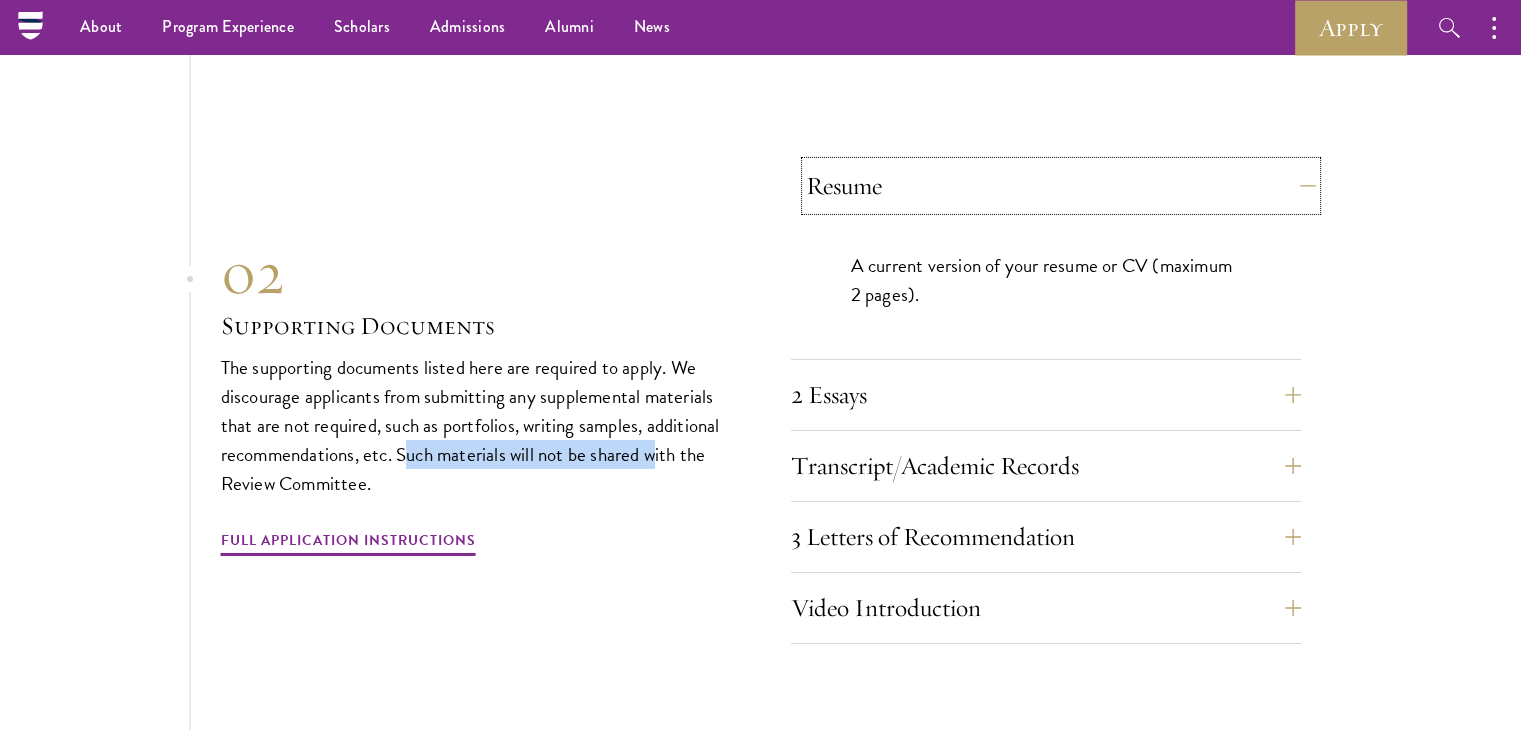 scroll, scrollTop: 6765, scrollLeft: 0, axis: vertical 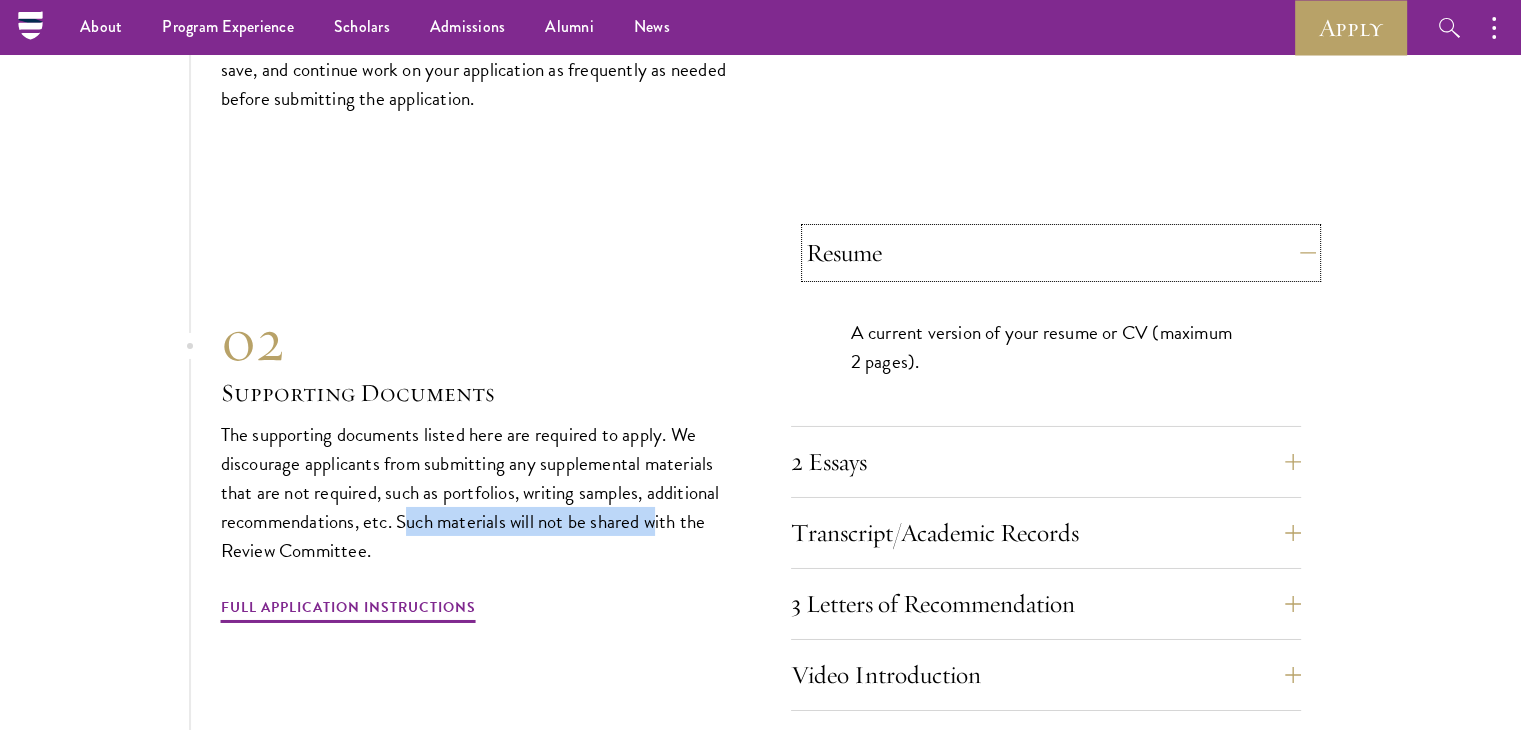 click on "Resume" at bounding box center [1061, 253] 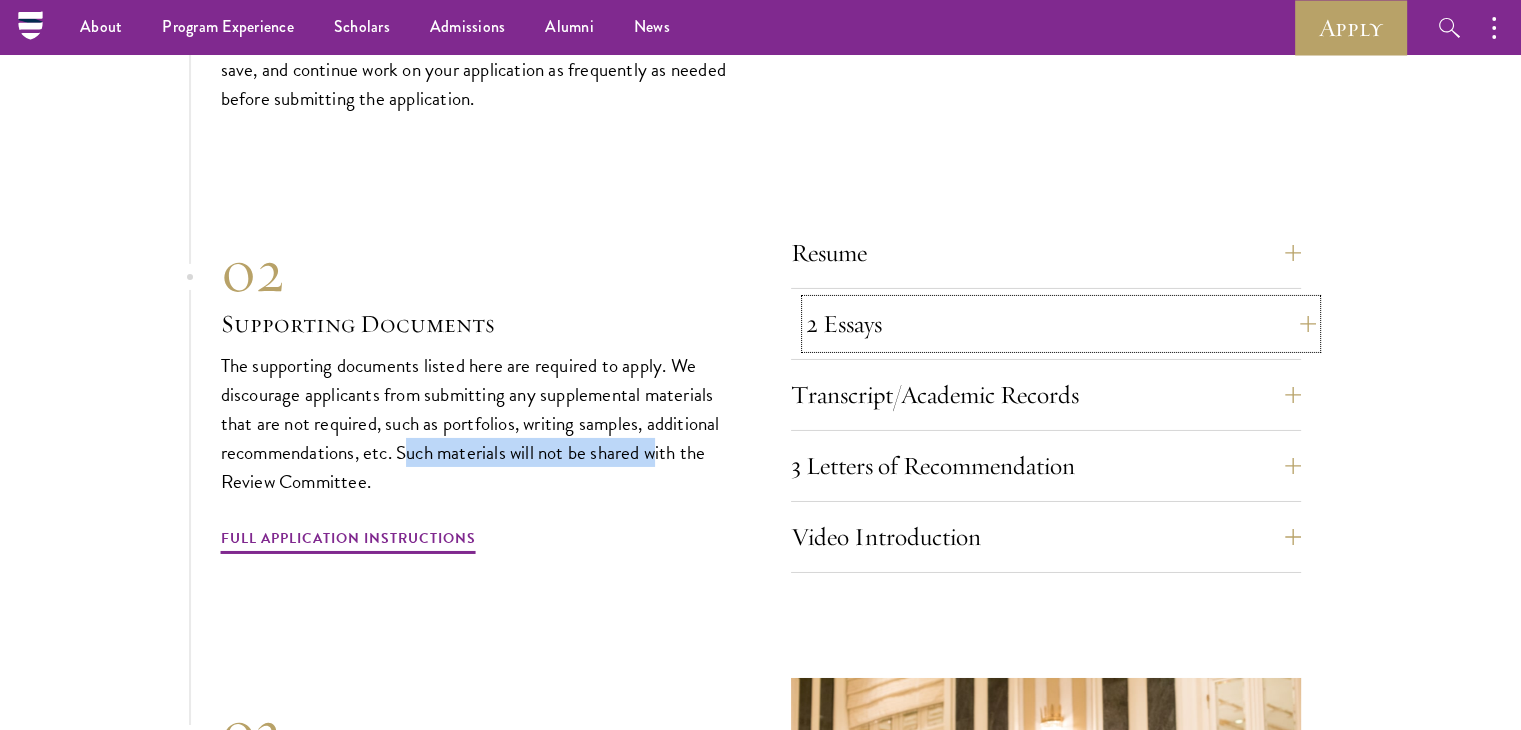 click on "2 Essays" at bounding box center [1061, 324] 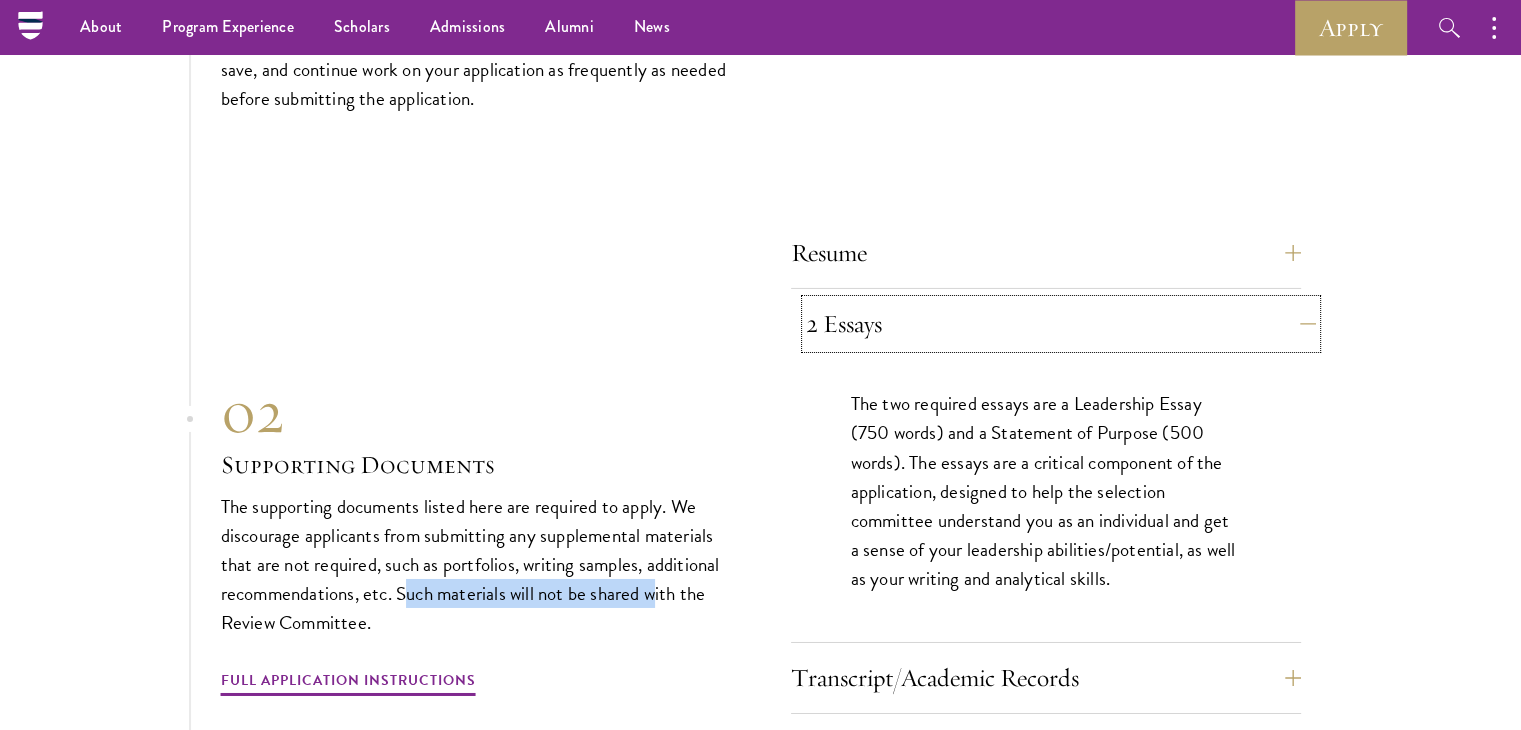 click on "2 Essays" at bounding box center [1061, 324] 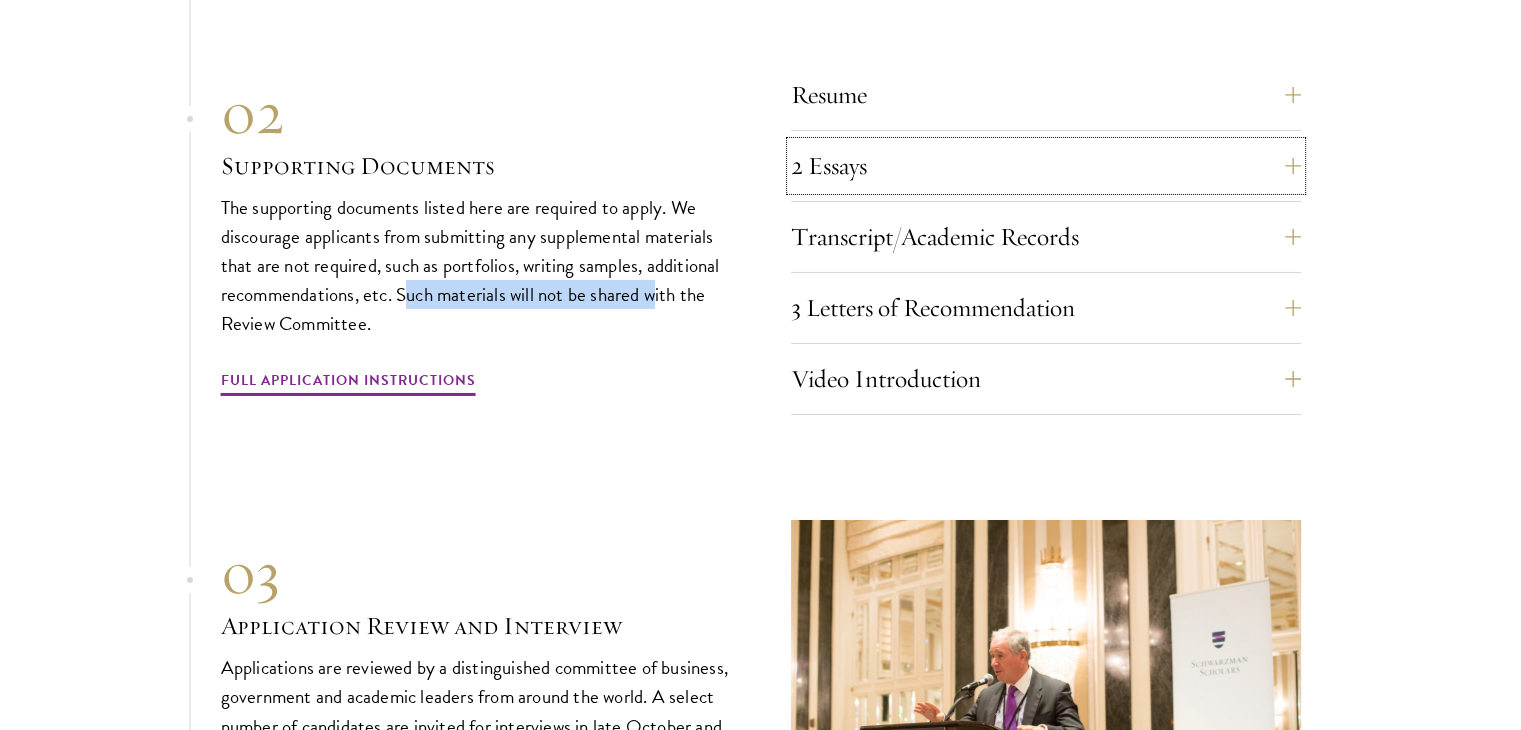 scroll, scrollTop: 6965, scrollLeft: 0, axis: vertical 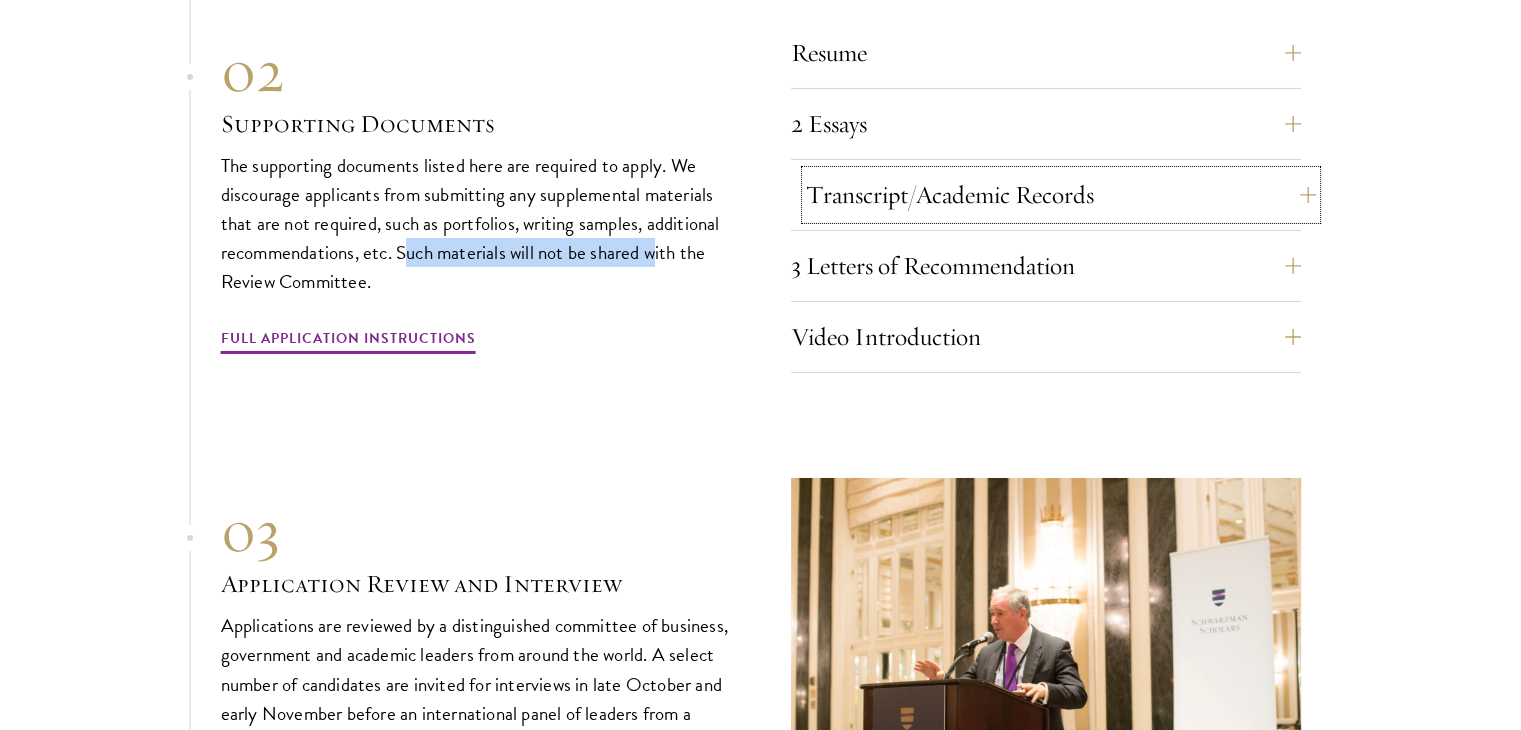 click on "Transcript/Academic Records" at bounding box center (1061, 195) 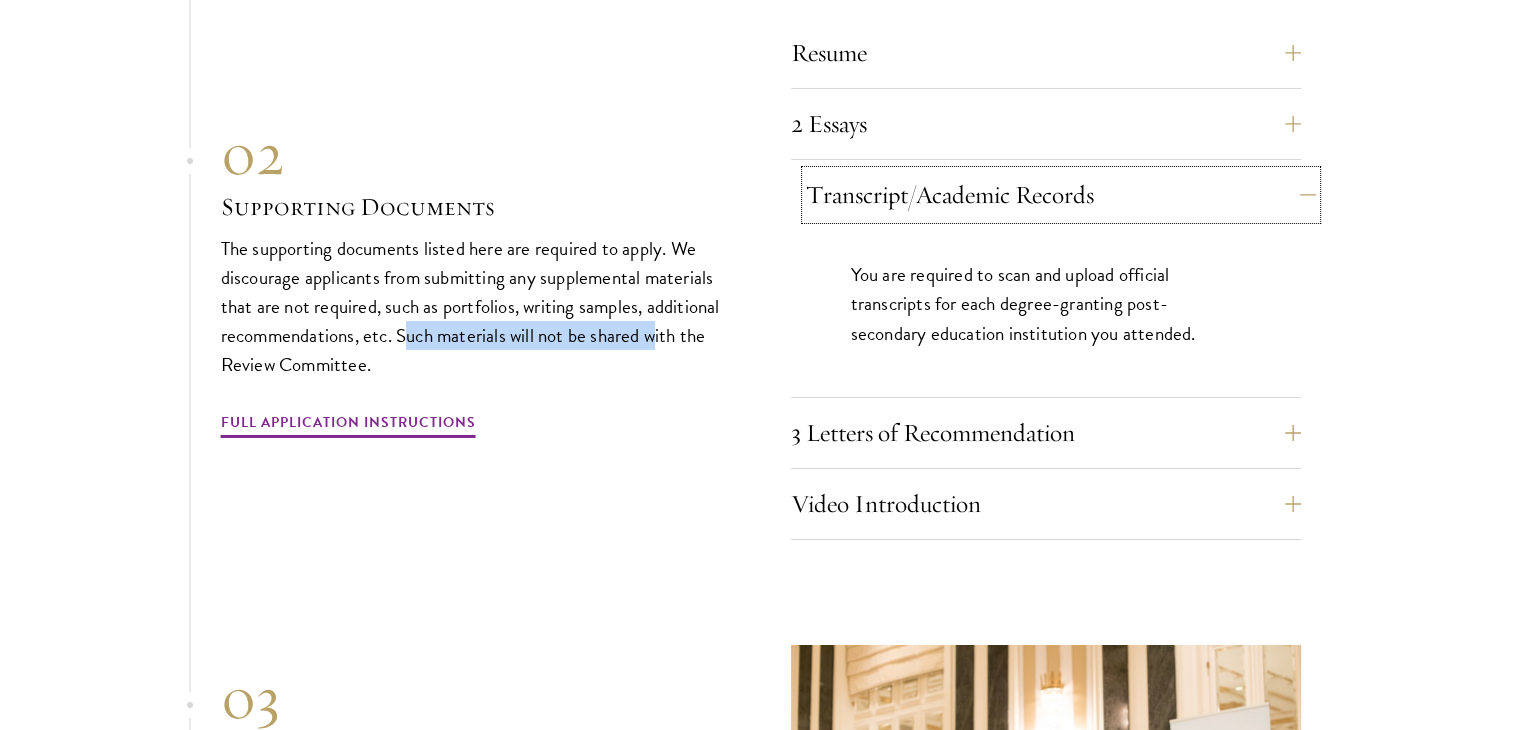click on "Transcript/Academic Records" at bounding box center [1061, 195] 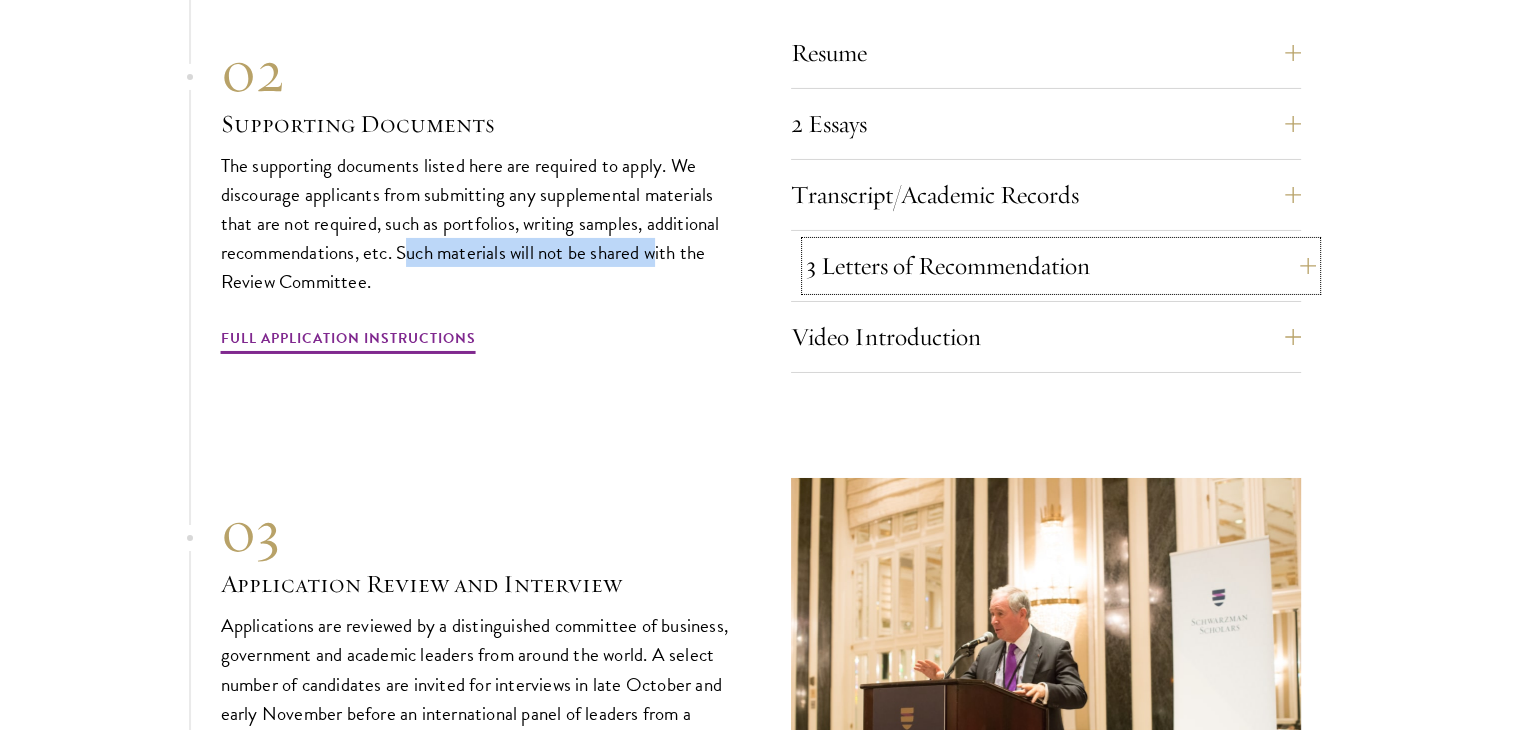 click on "3 Letters of Recommendation" at bounding box center (1061, 266) 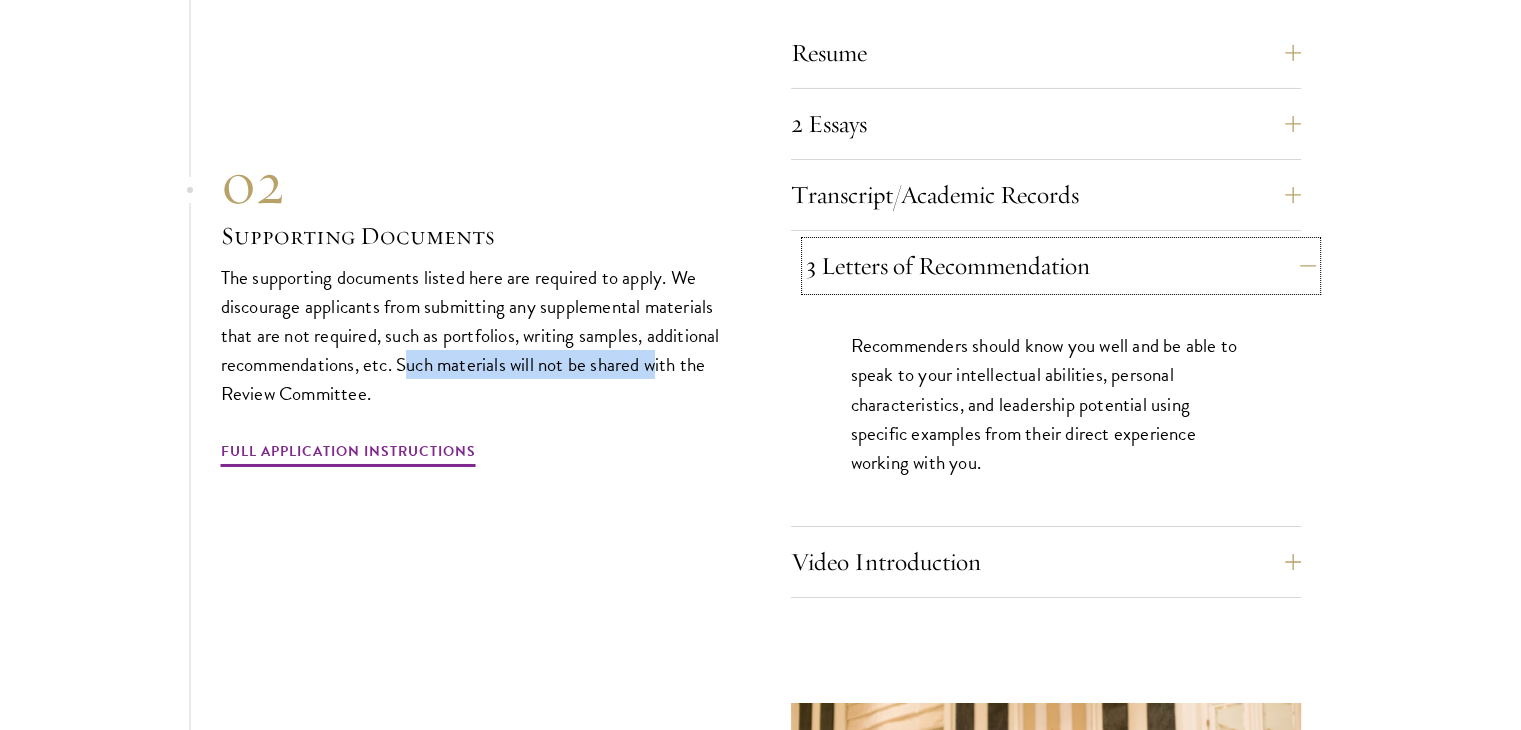 click on "3 Letters of Recommendation" at bounding box center [1061, 266] 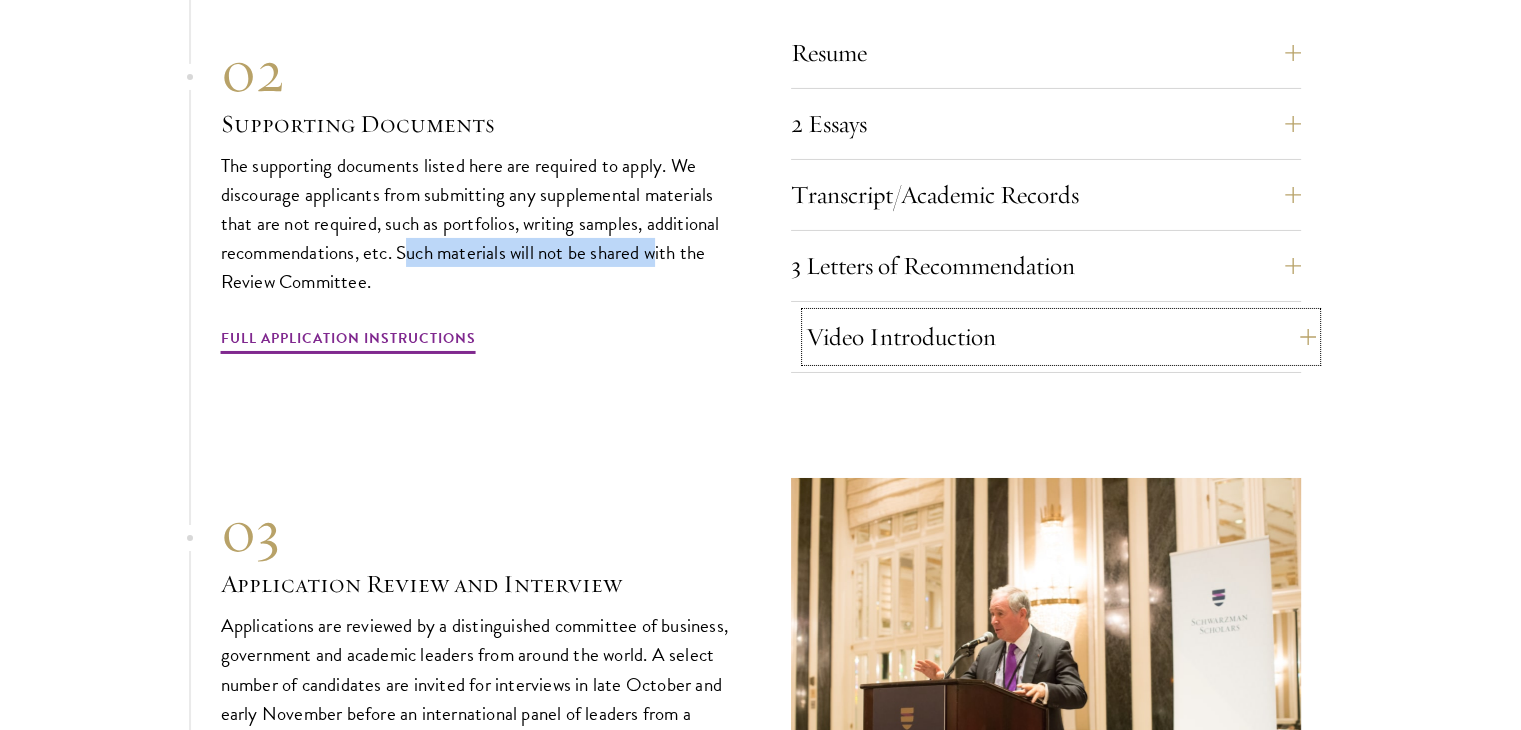 click on "Video Introduction" at bounding box center [1061, 337] 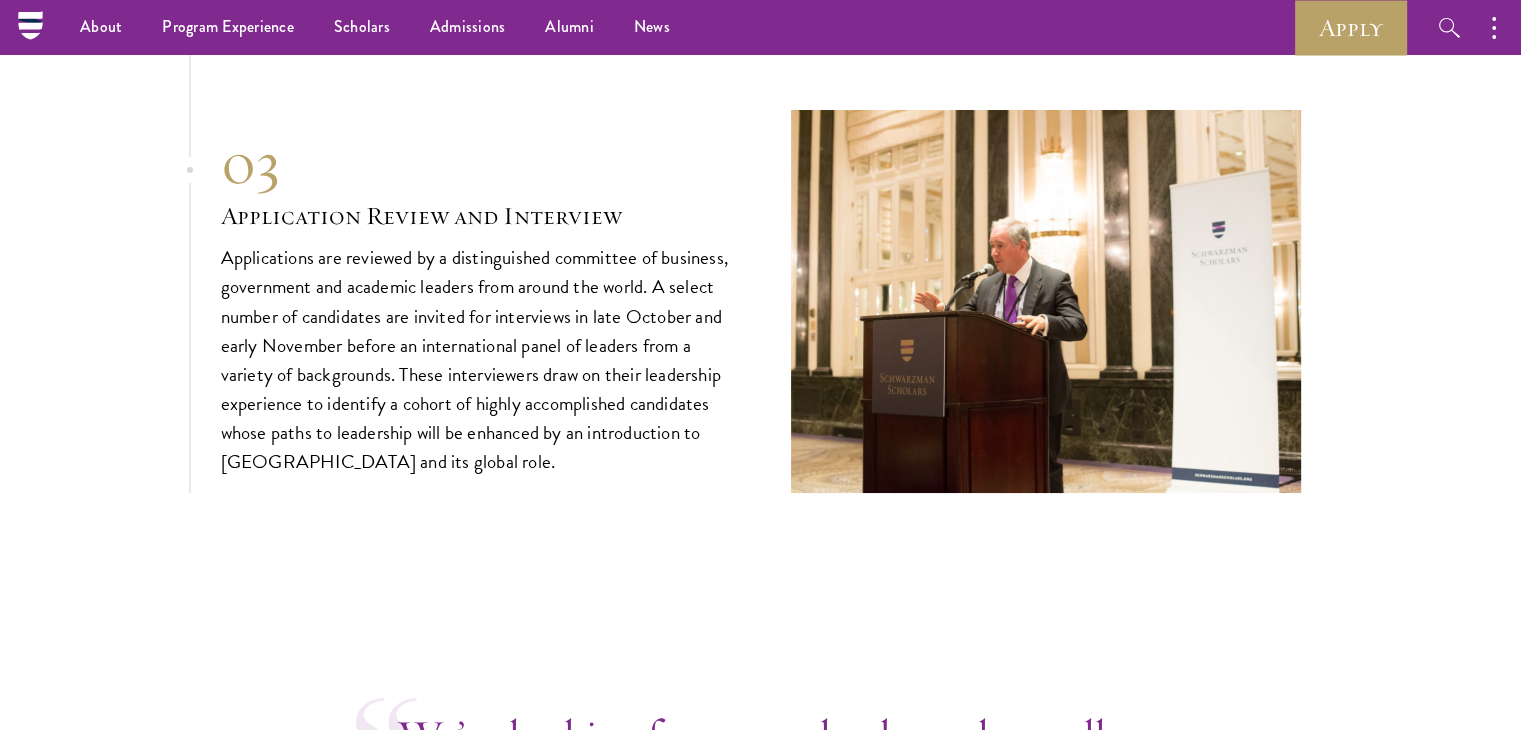 scroll, scrollTop: 7565, scrollLeft: 0, axis: vertical 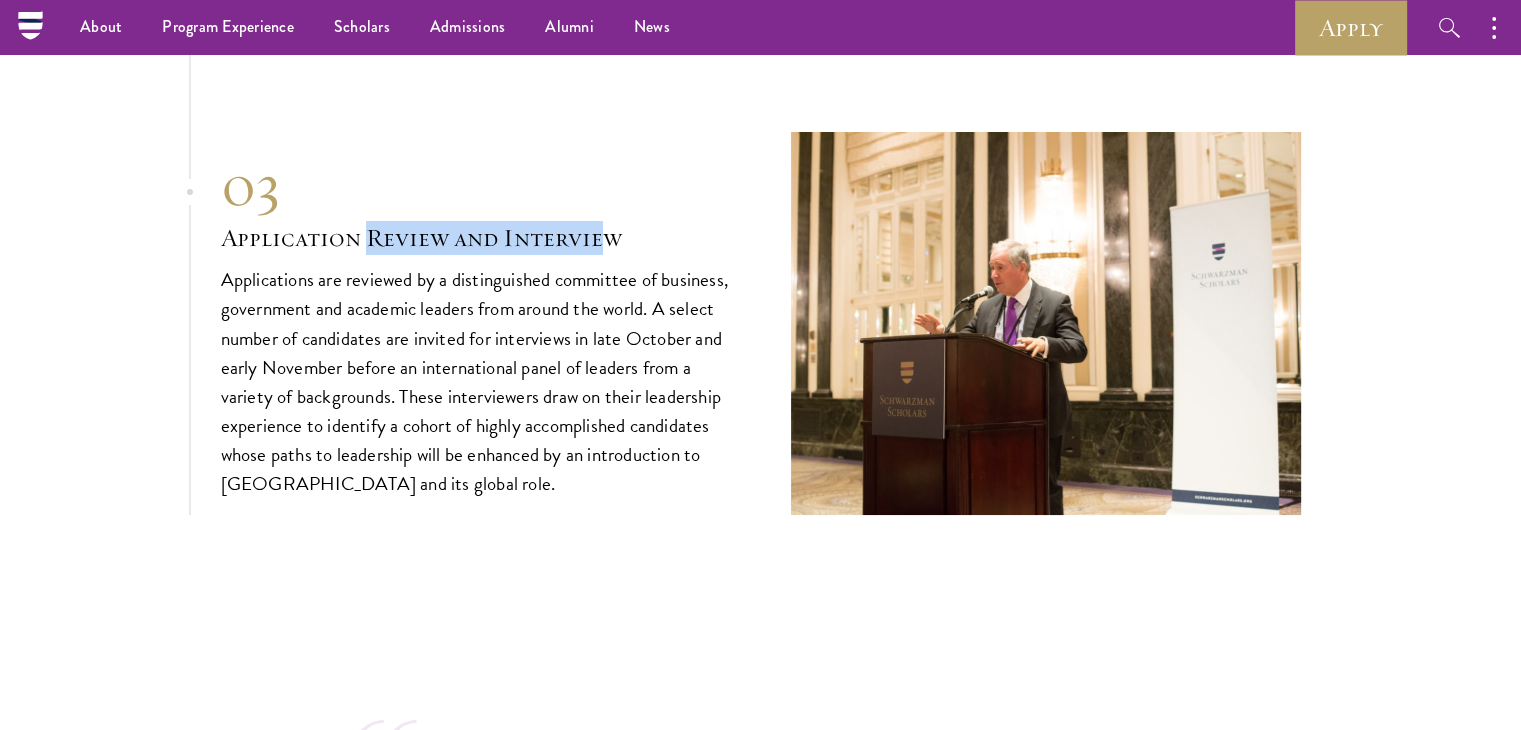 drag, startPoint x: 369, startPoint y: 232, endPoint x: 602, endPoint y: 225, distance: 233.10513 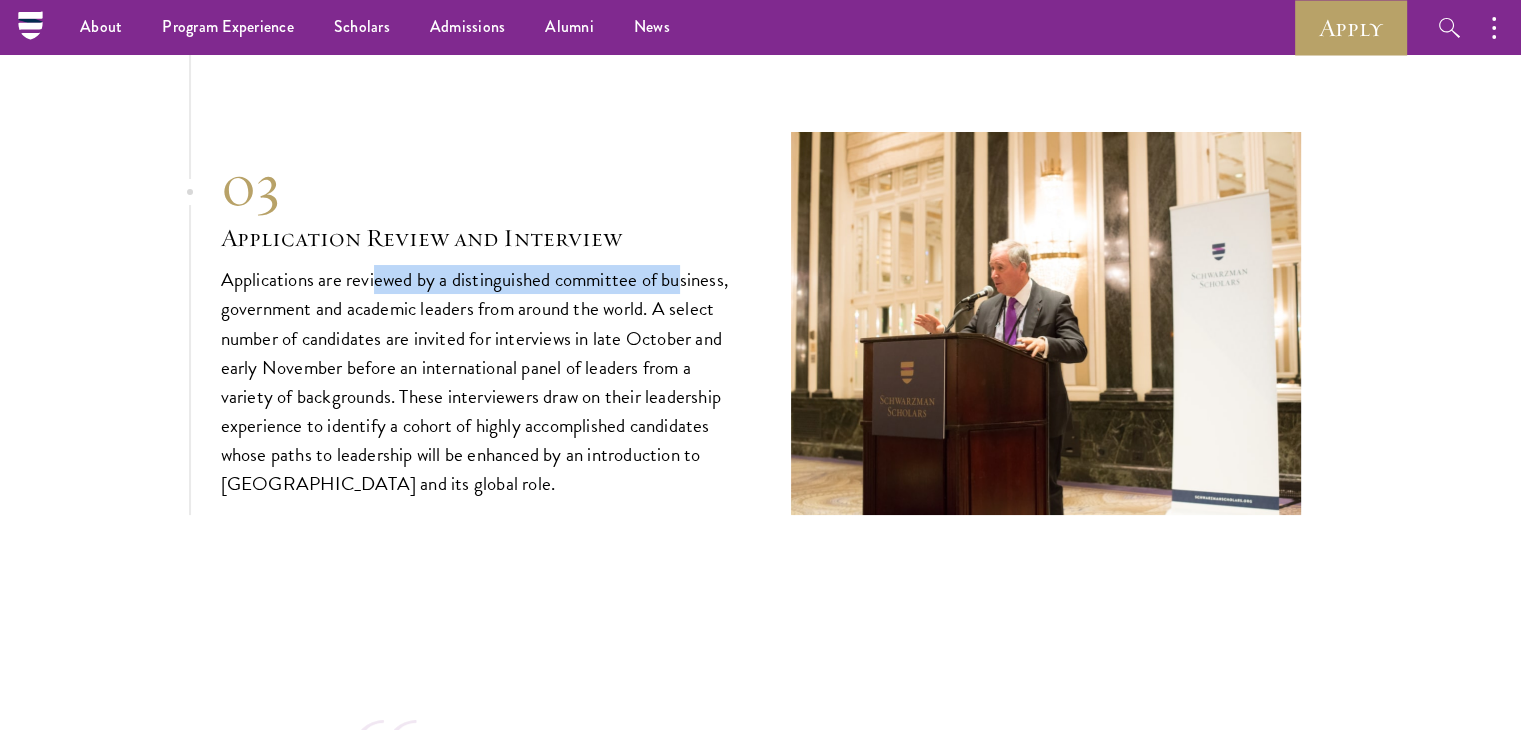 drag, startPoint x: 398, startPoint y: 260, endPoint x: 685, endPoint y: 269, distance: 287.14108 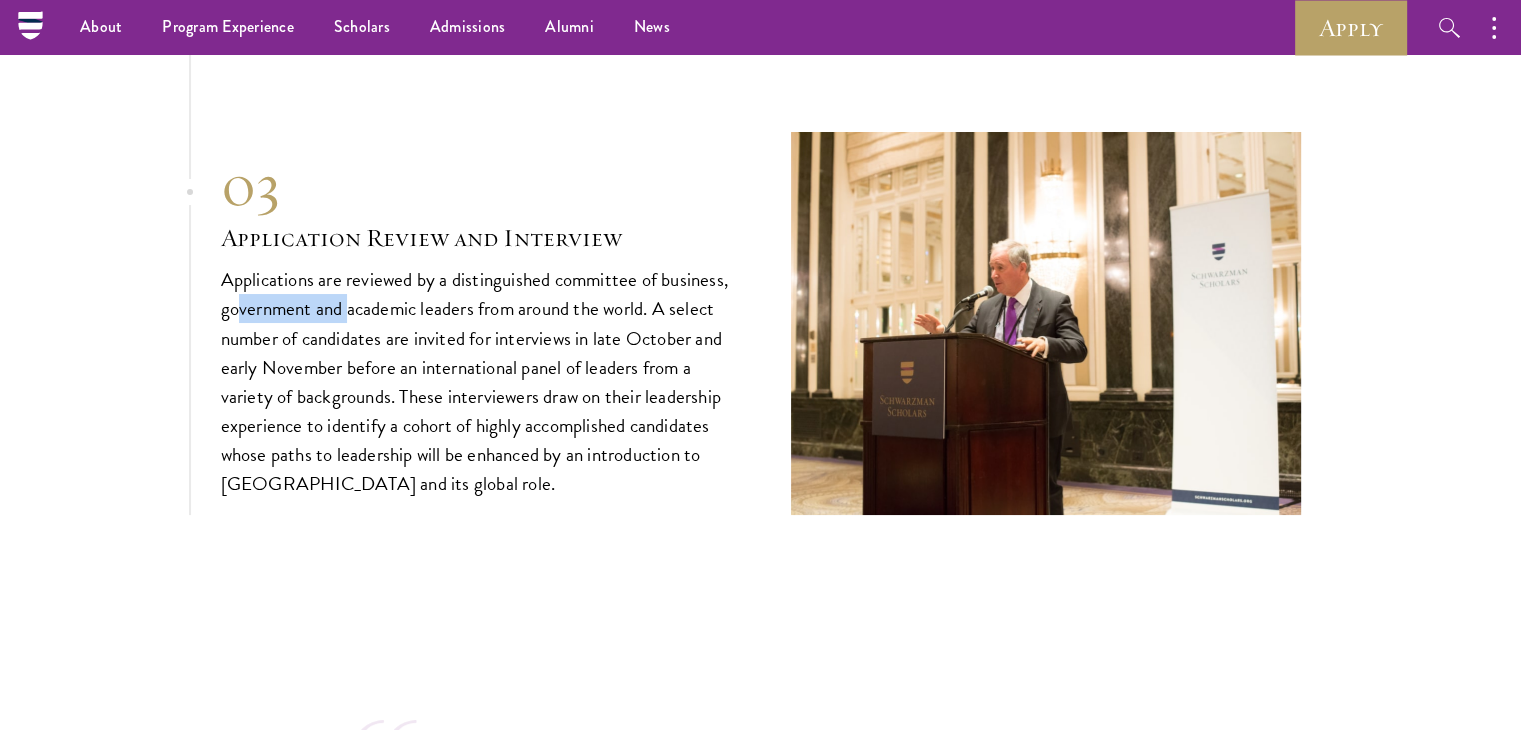 drag, startPoint x: 241, startPoint y: 297, endPoint x: 385, endPoint y: 296, distance: 144.00348 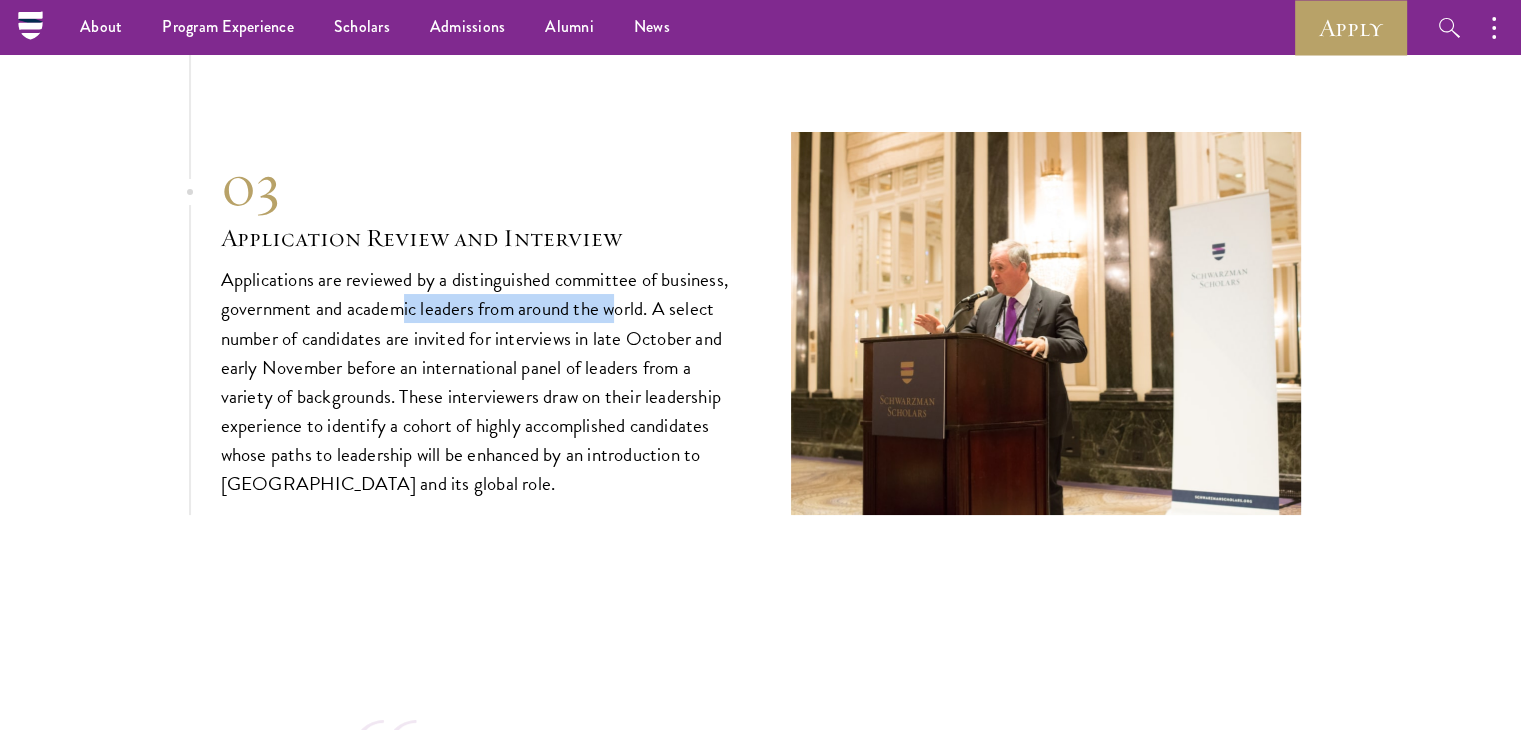 drag, startPoint x: 401, startPoint y: 293, endPoint x: 623, endPoint y: 296, distance: 222.02026 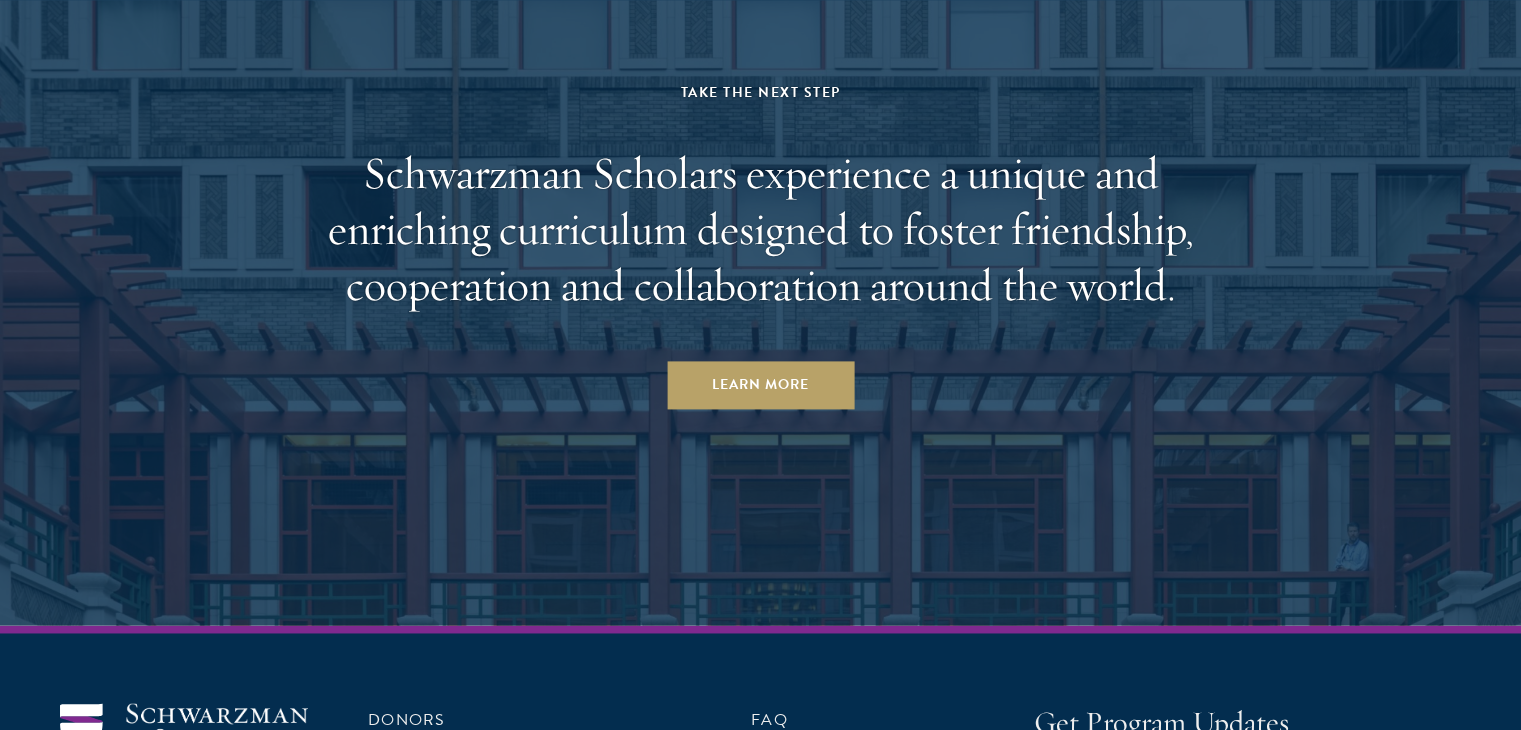 scroll, scrollTop: 10469, scrollLeft: 0, axis: vertical 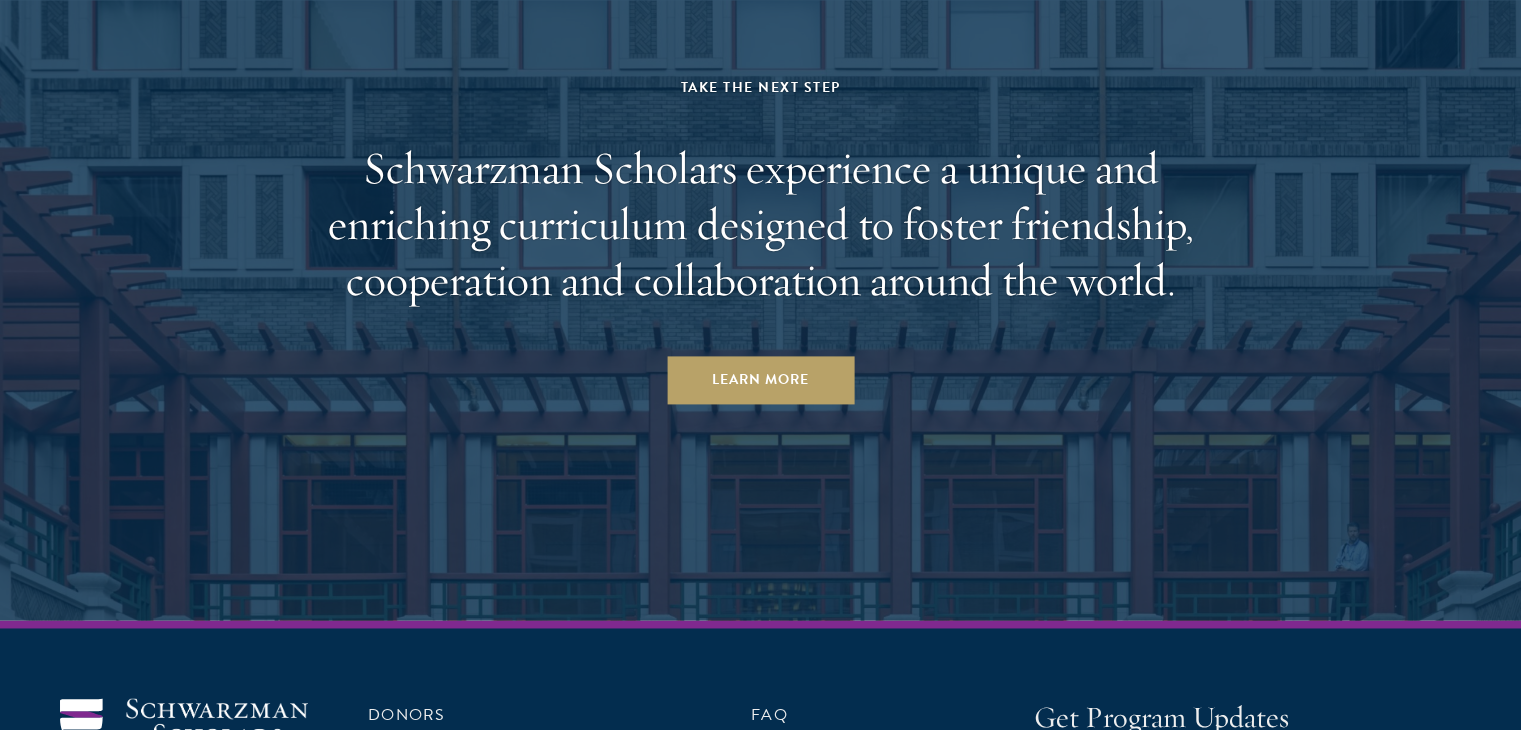 drag, startPoint x: 739, startPoint y: 344, endPoint x: 660, endPoint y: 357, distance: 80.06248 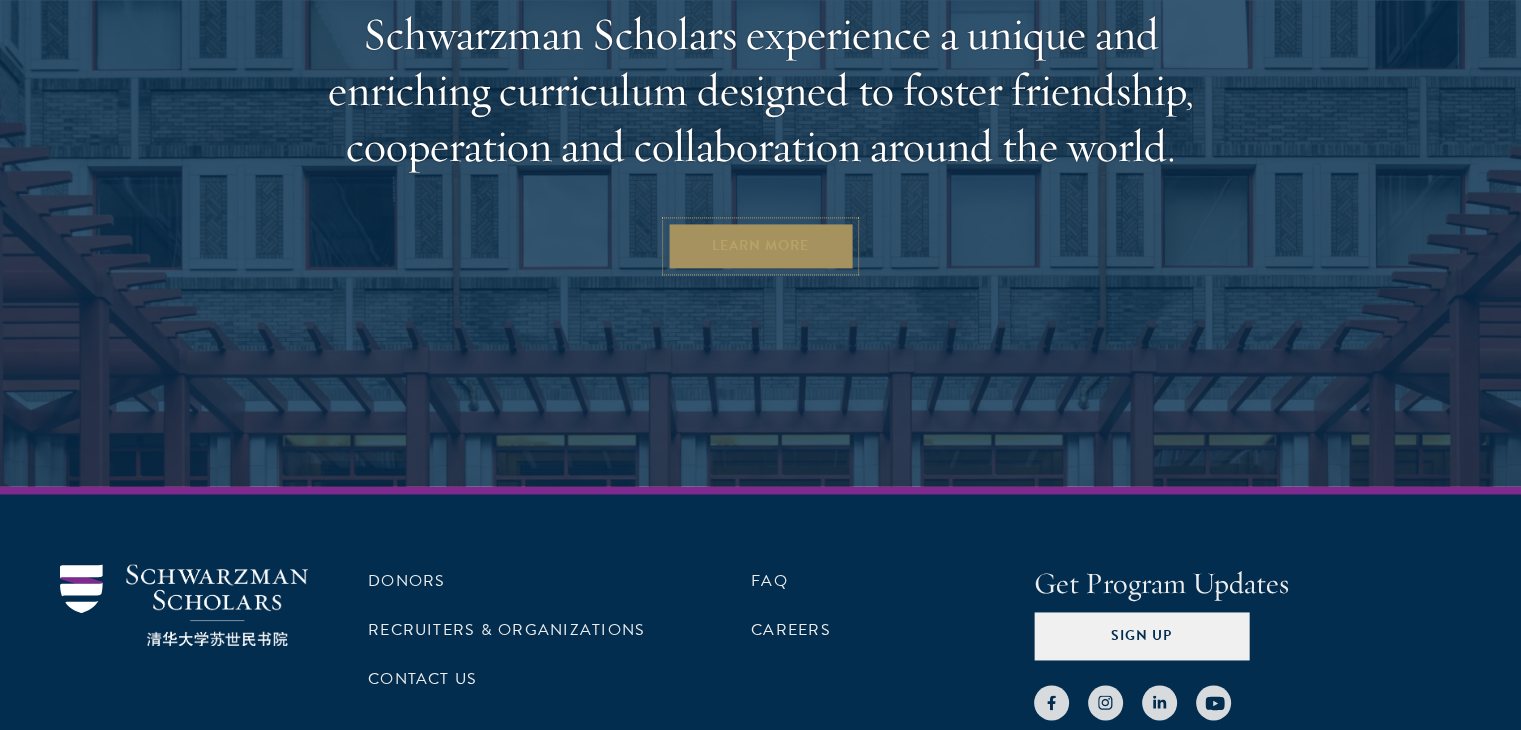 scroll, scrollTop: 10757, scrollLeft: 0, axis: vertical 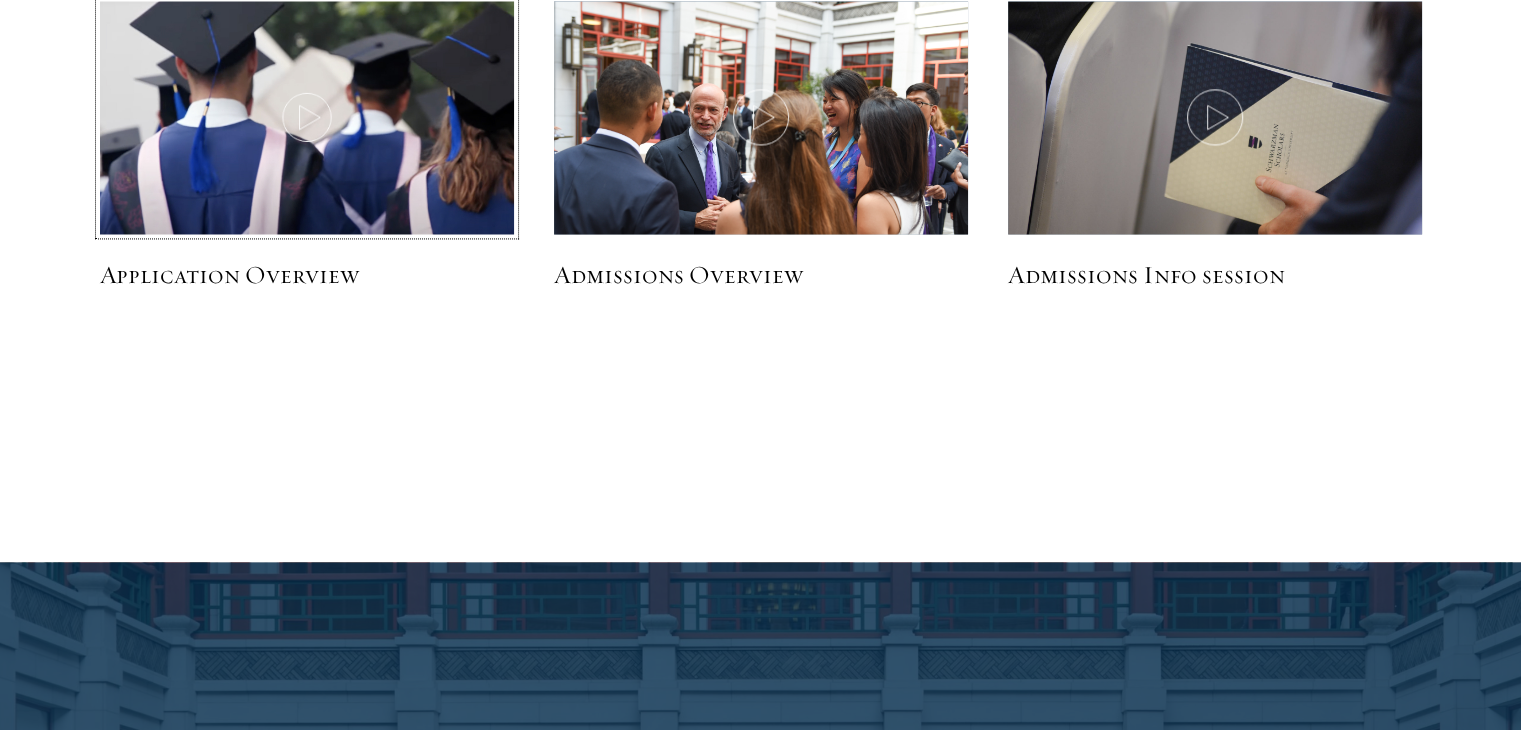 click at bounding box center [307, 119] 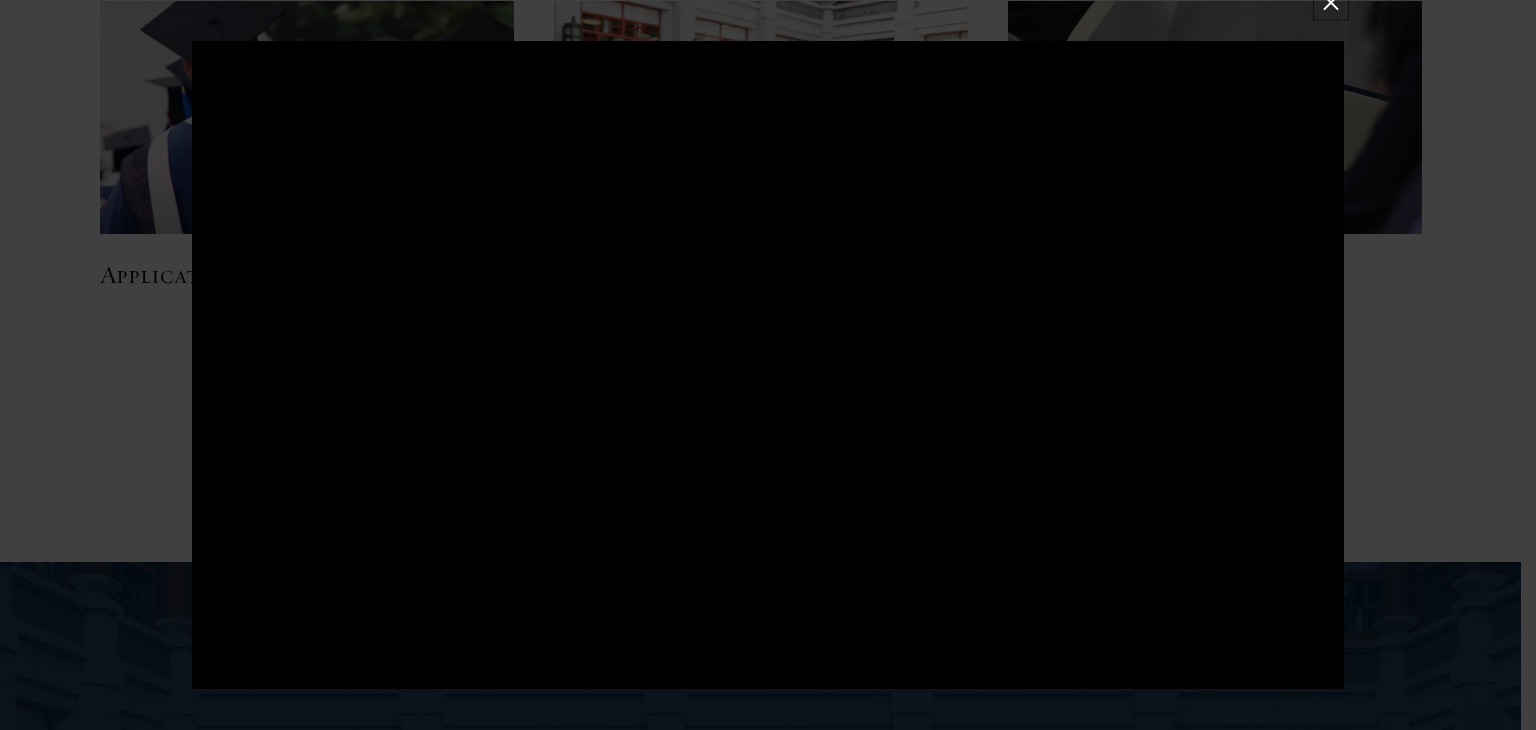 click at bounding box center (1331, 3) 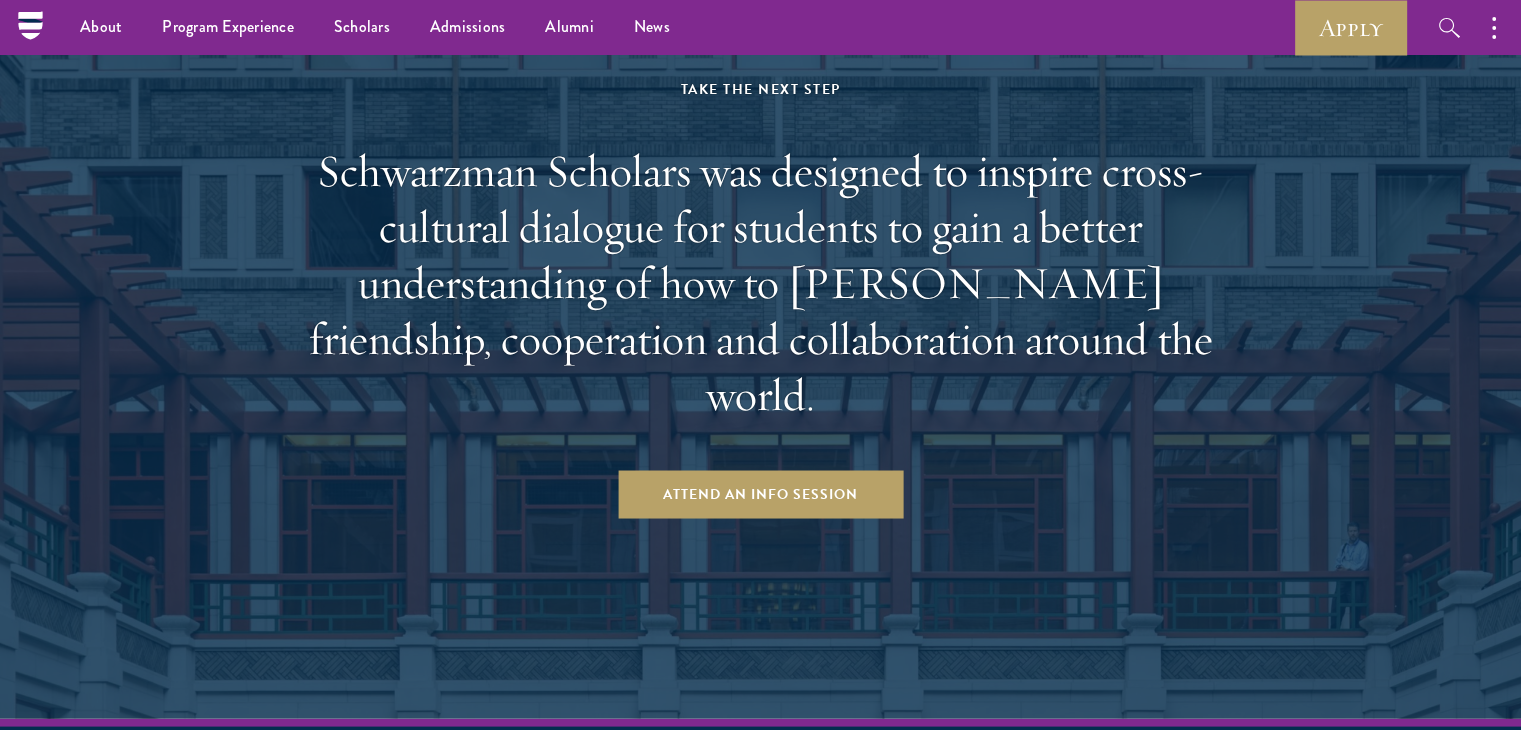 scroll, scrollTop: 3318, scrollLeft: 0, axis: vertical 